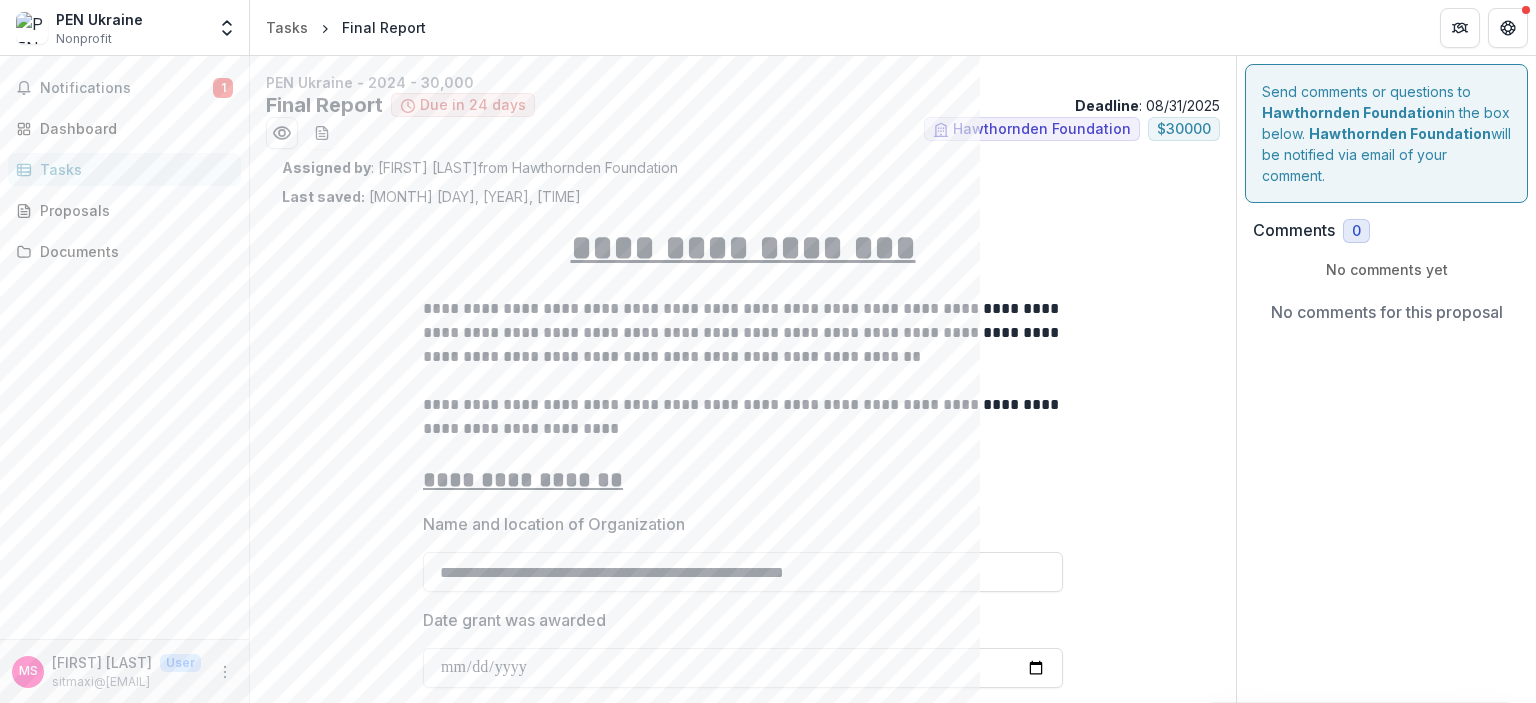 click on "Dashboard" at bounding box center (132, 128) 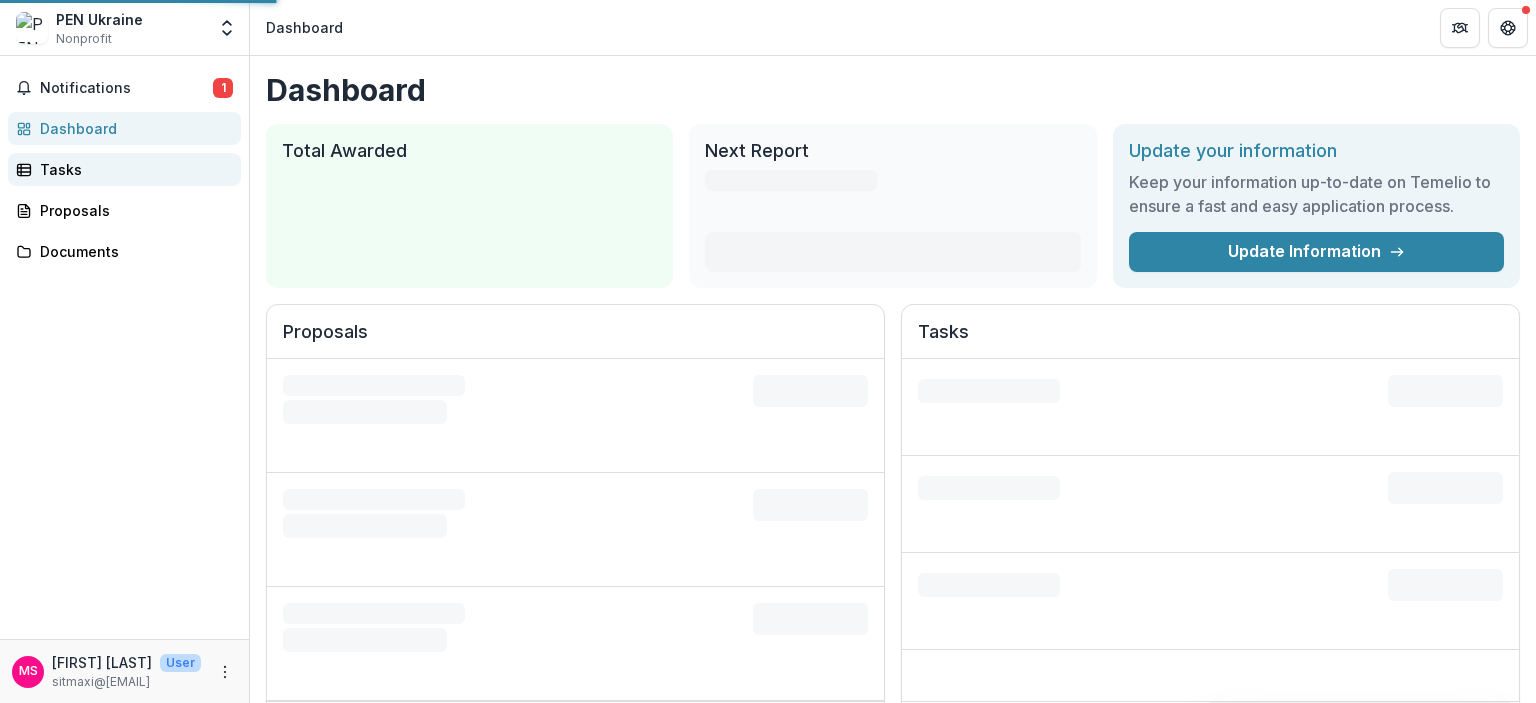 scroll, scrollTop: 607, scrollLeft: 0, axis: vertical 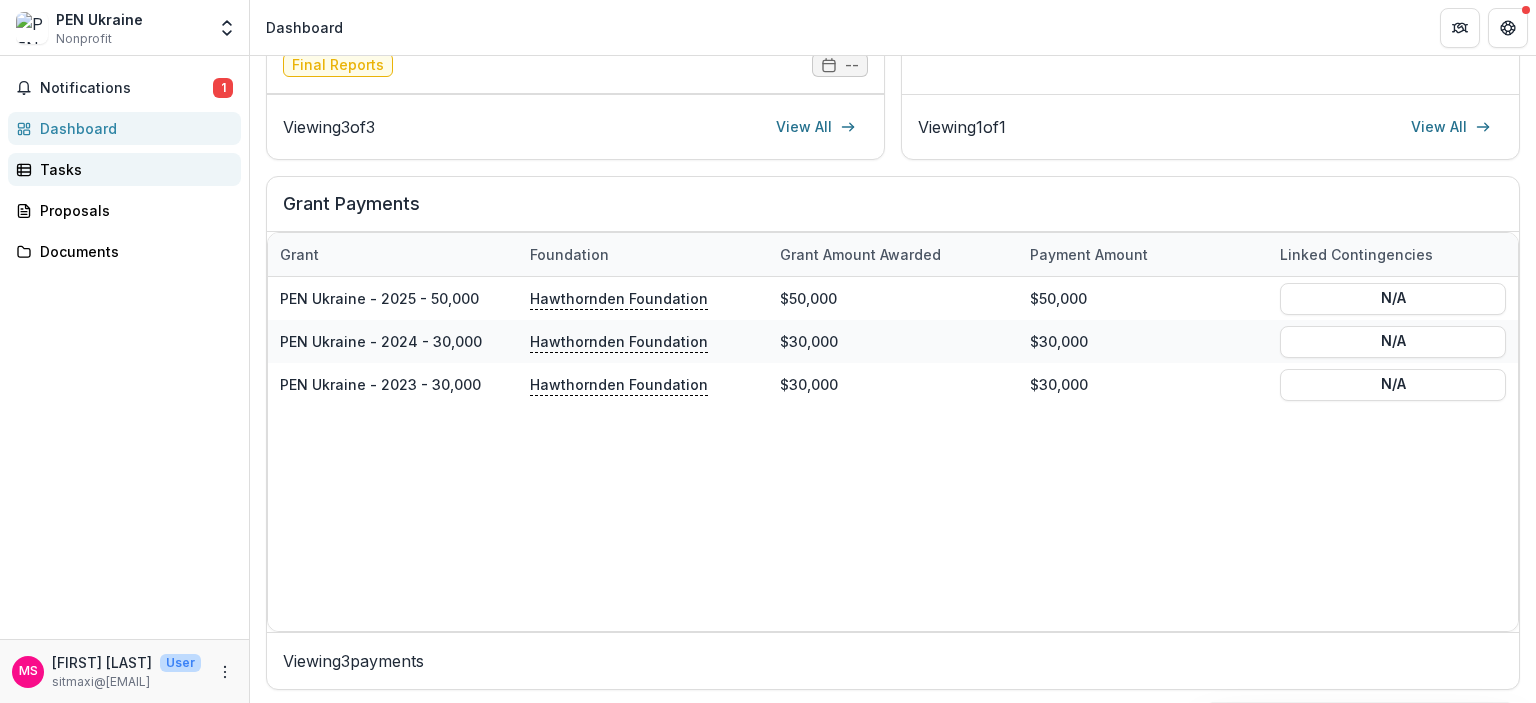 click on "Tasks" at bounding box center [132, 169] 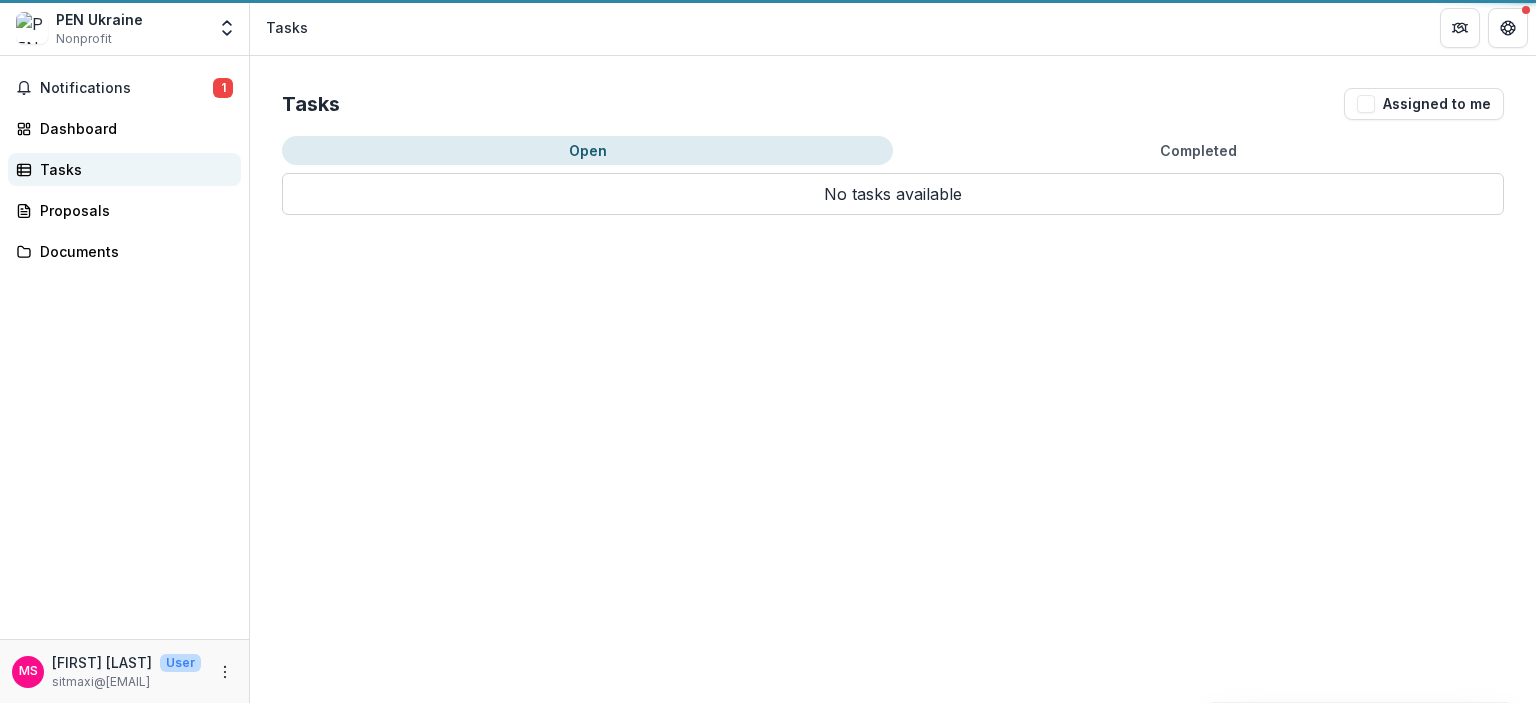 scroll, scrollTop: 0, scrollLeft: 0, axis: both 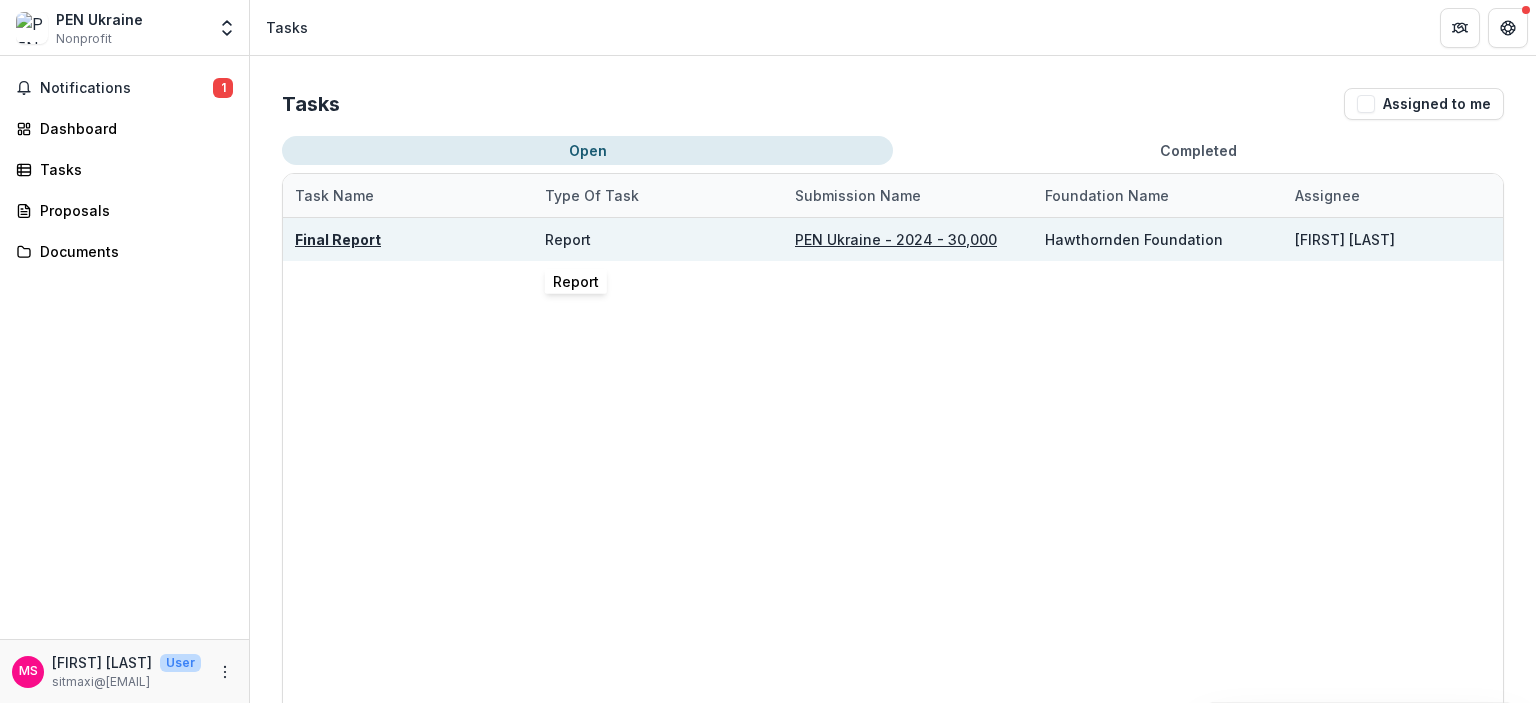 click on "Report" at bounding box center [658, 239] 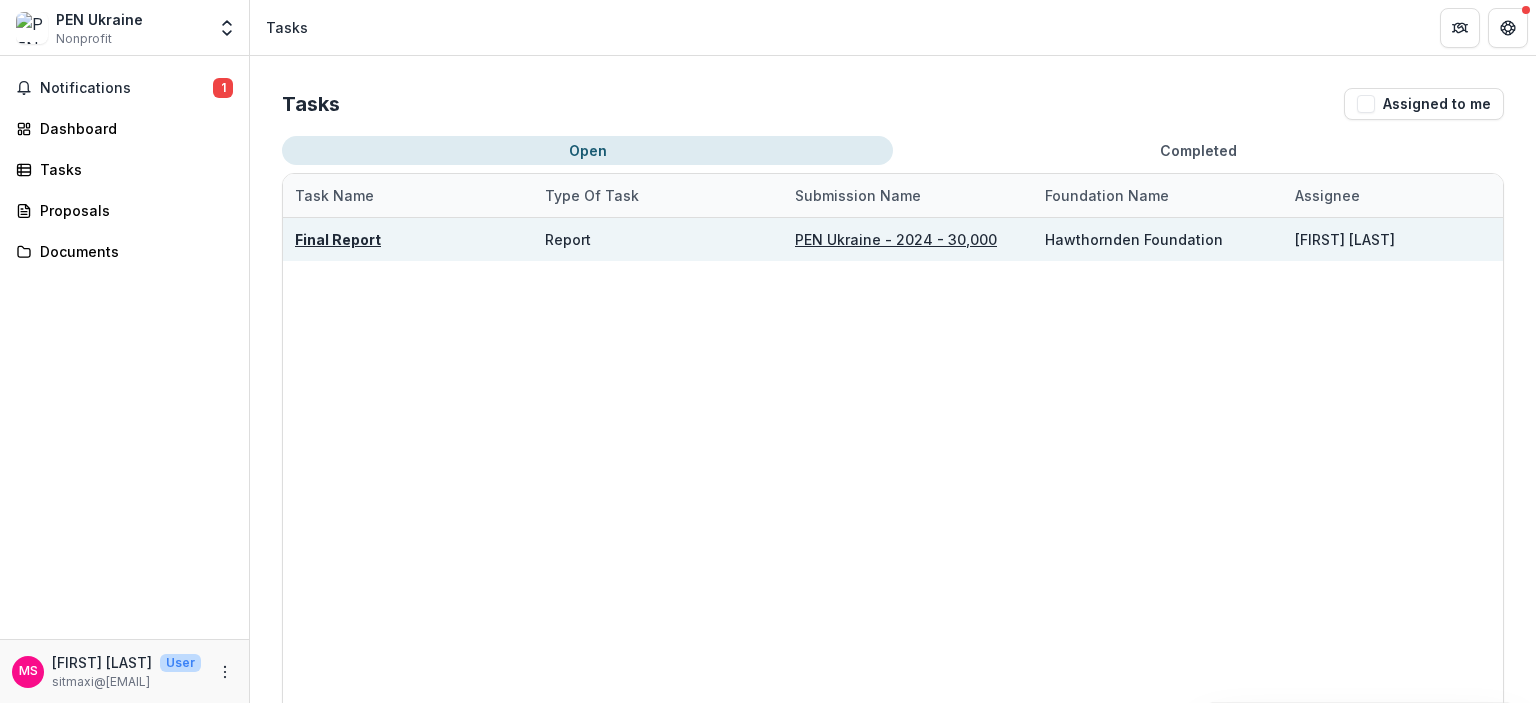 click on "PEN Ukraine - 2024 - 30,000" at bounding box center (896, 239) 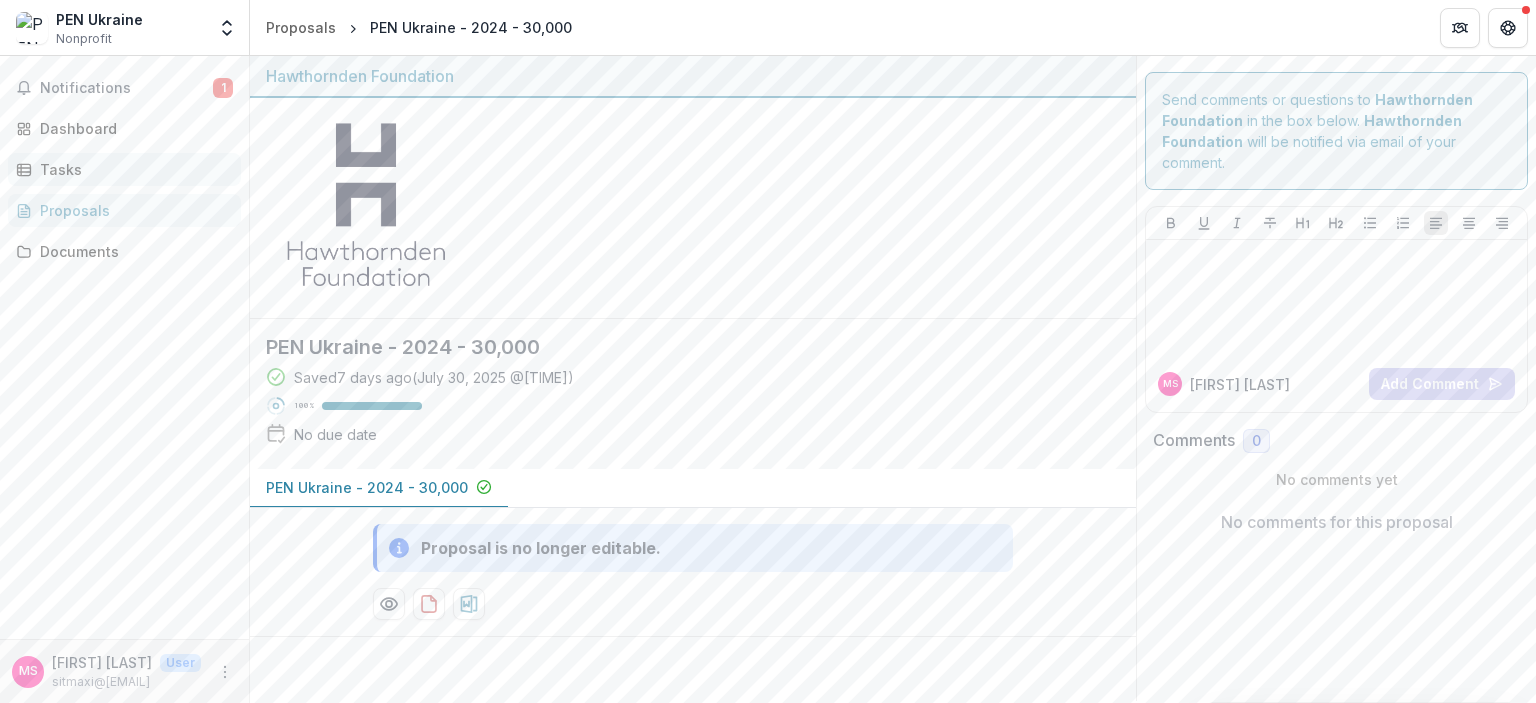 click on "Tasks" at bounding box center [132, 169] 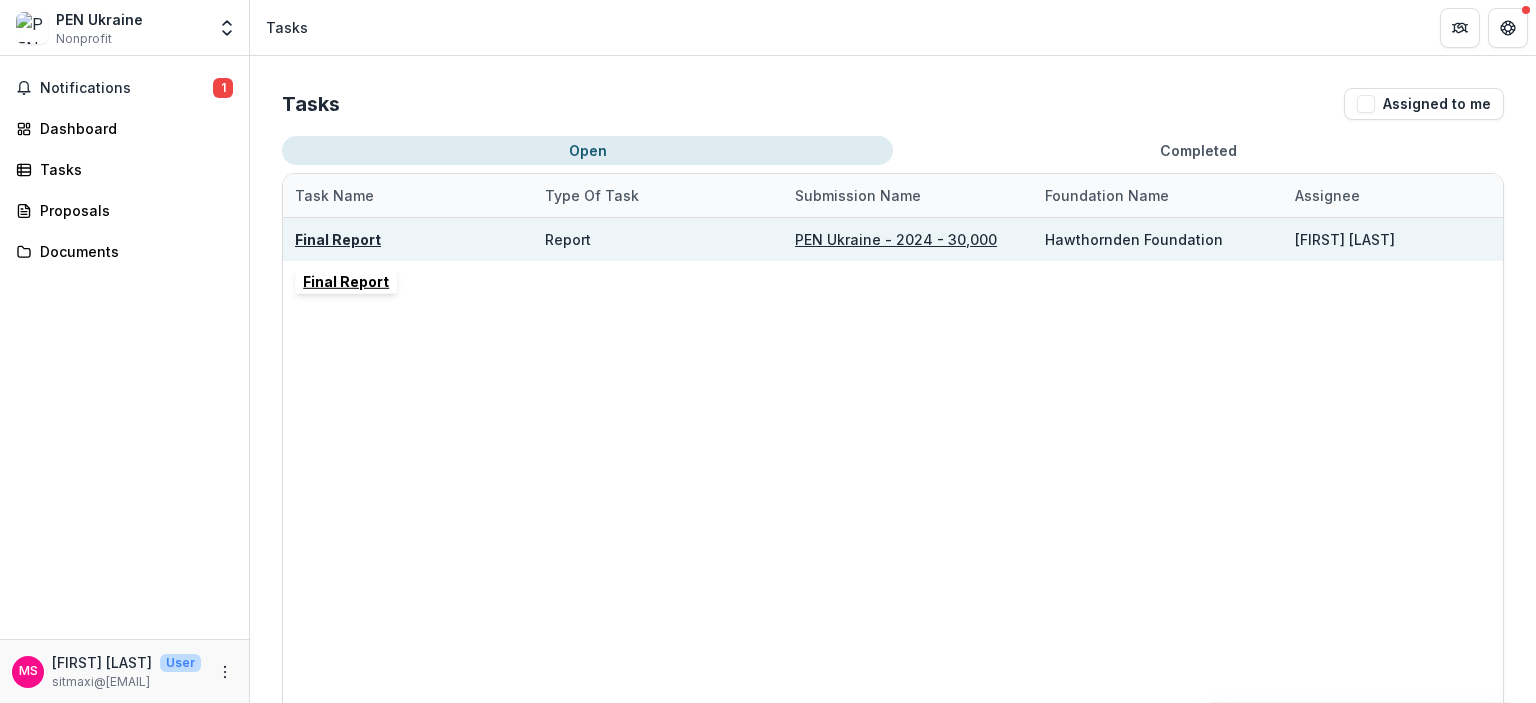 click on "Final Report" at bounding box center (338, 239) 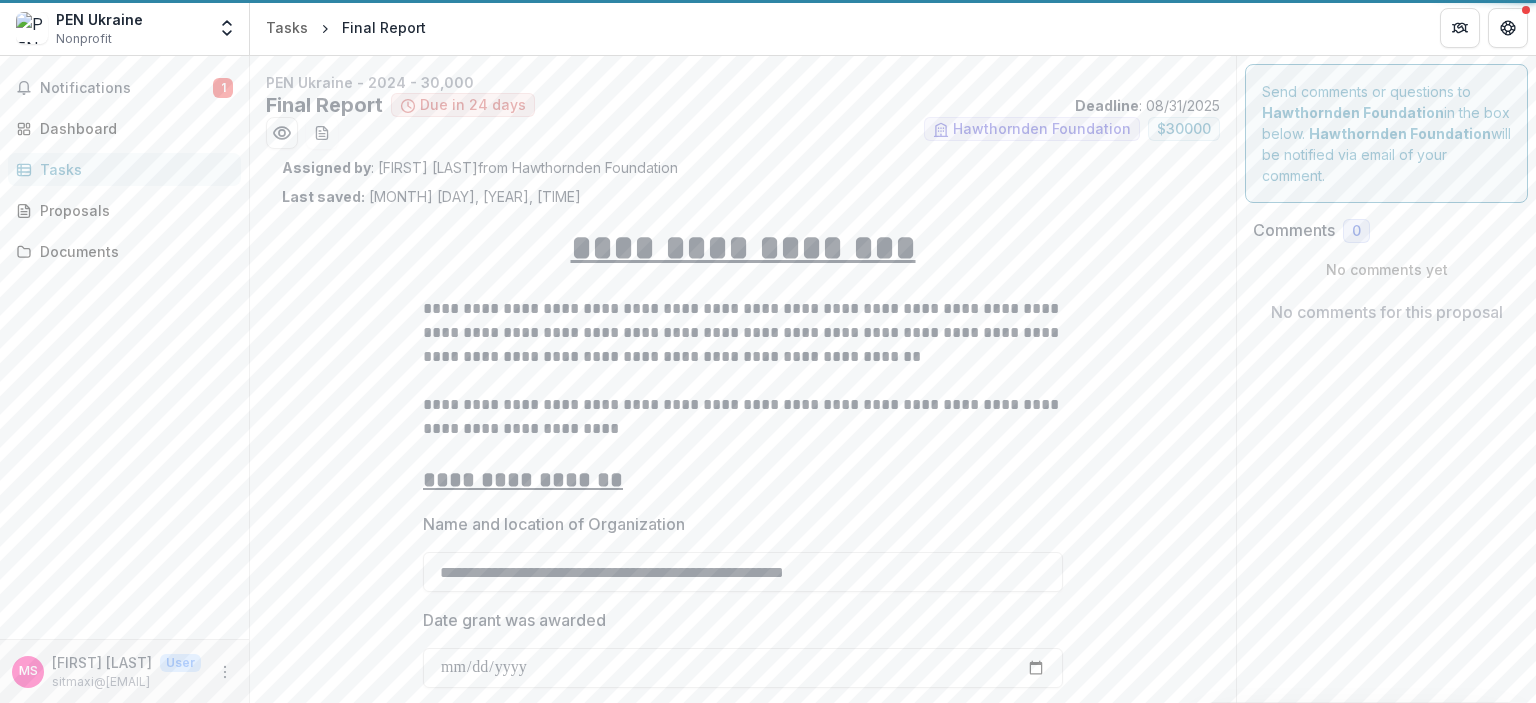 type on "*******" 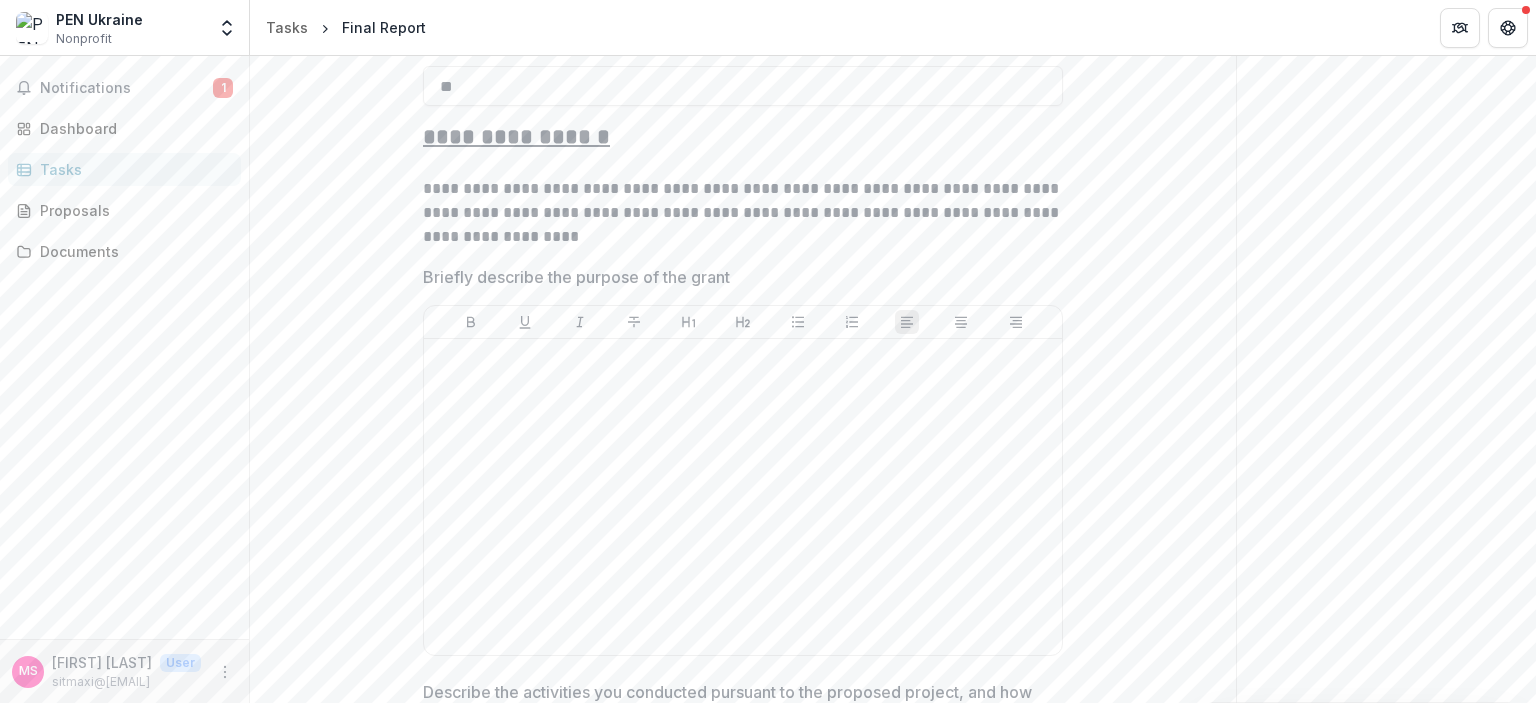 scroll, scrollTop: 868, scrollLeft: 0, axis: vertical 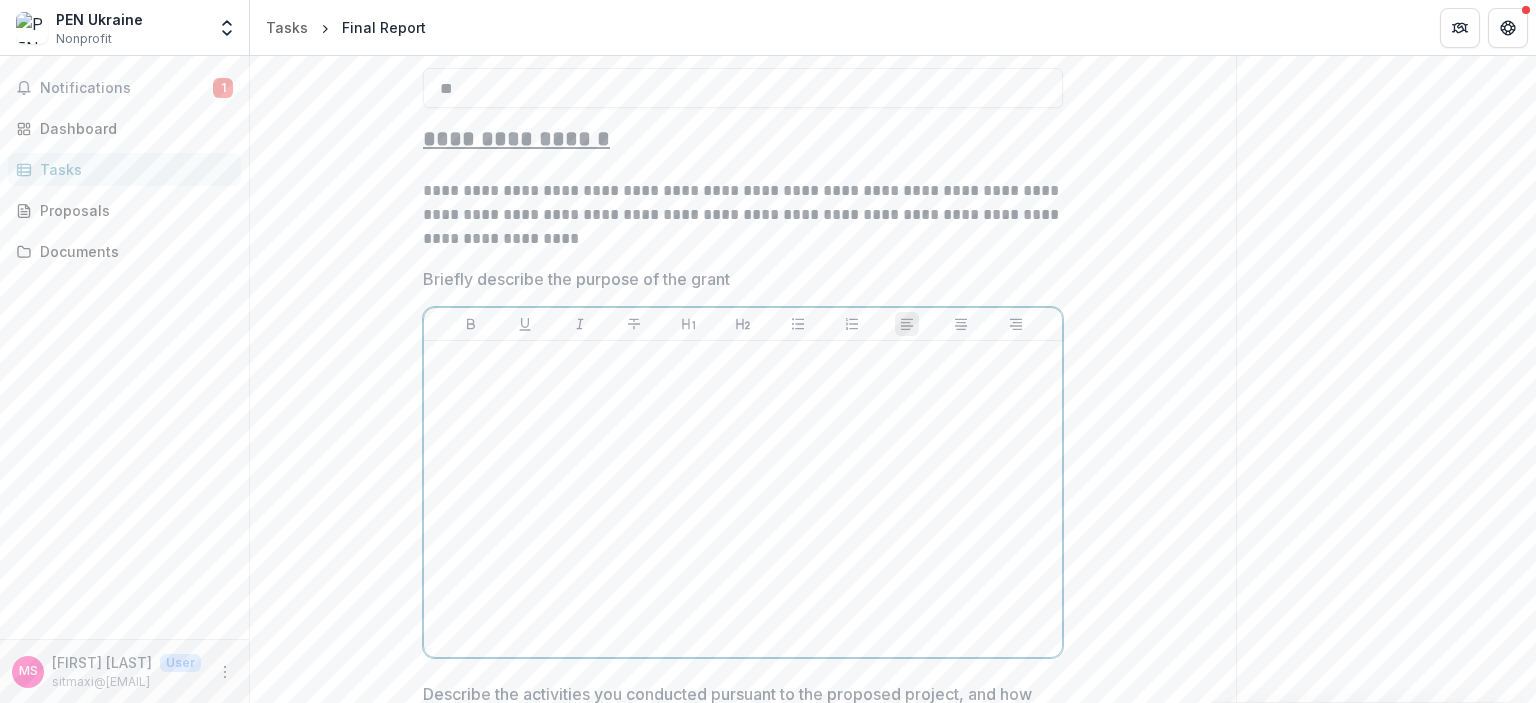 click at bounding box center (743, 360) 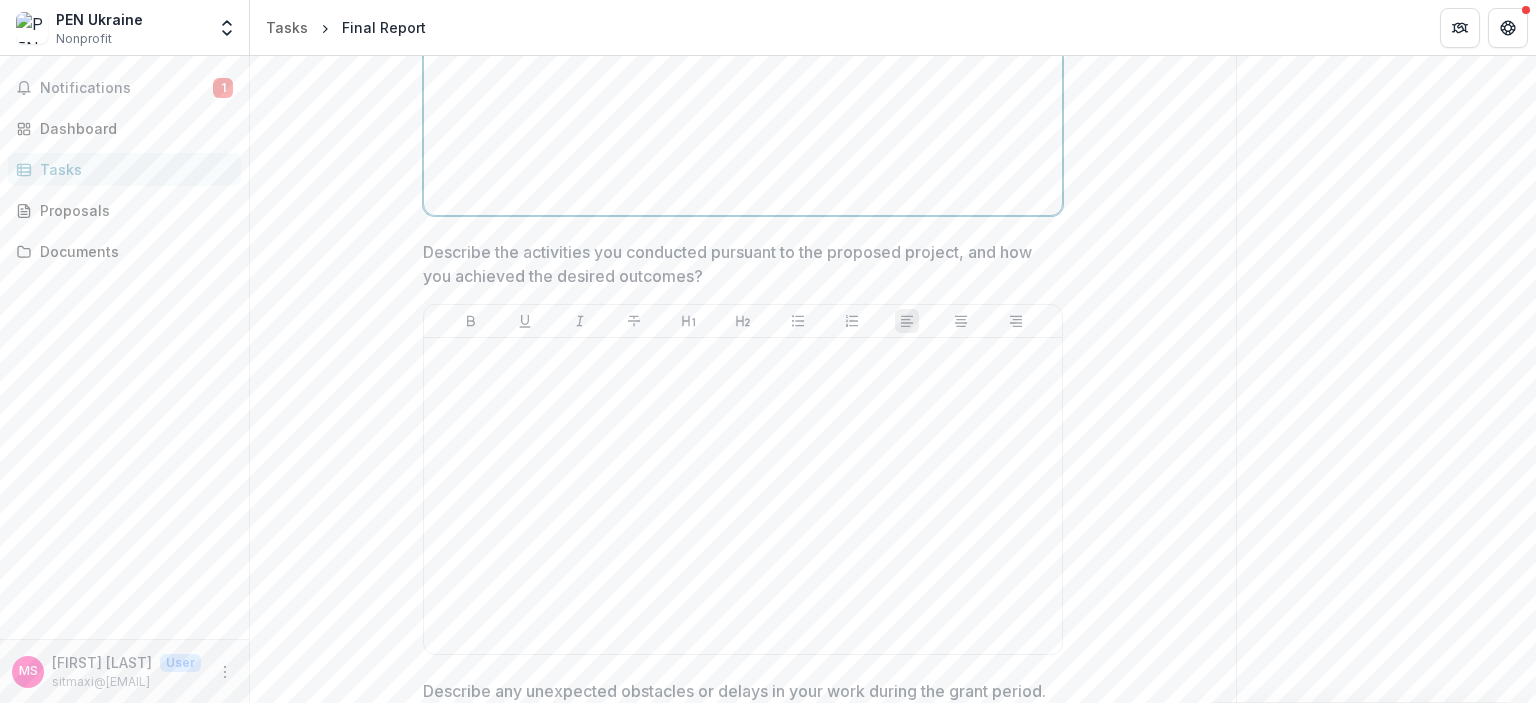 scroll, scrollTop: 1312, scrollLeft: 0, axis: vertical 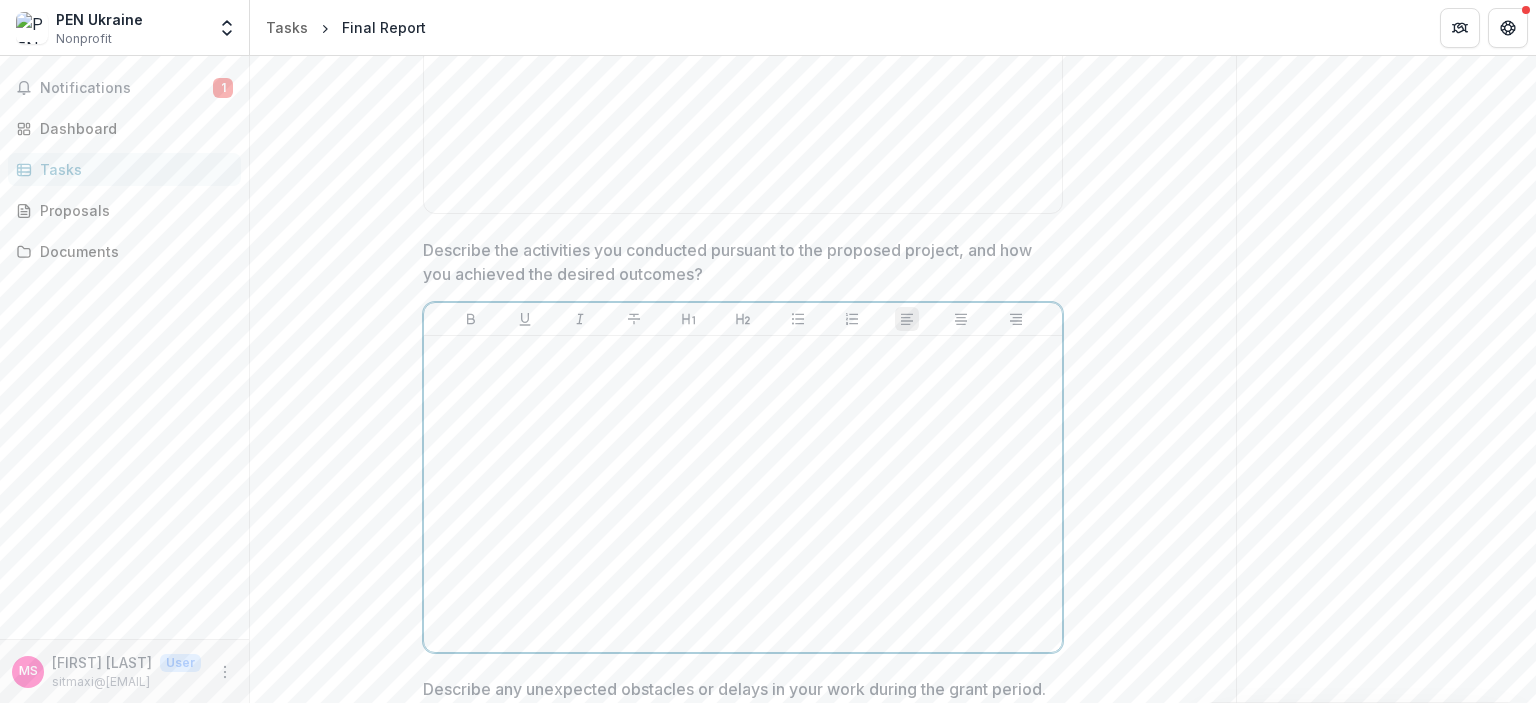 click at bounding box center [743, 494] 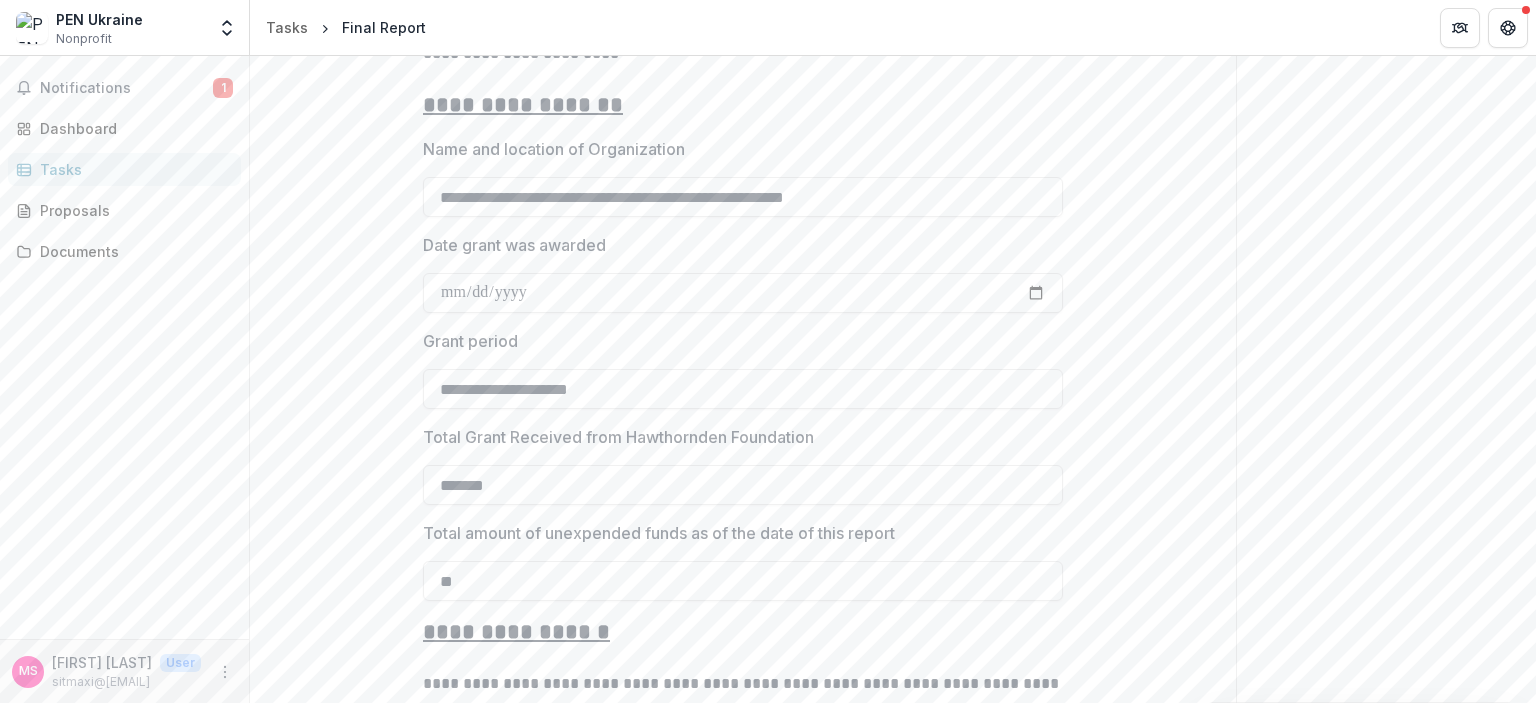 scroll, scrollTop: 380, scrollLeft: 0, axis: vertical 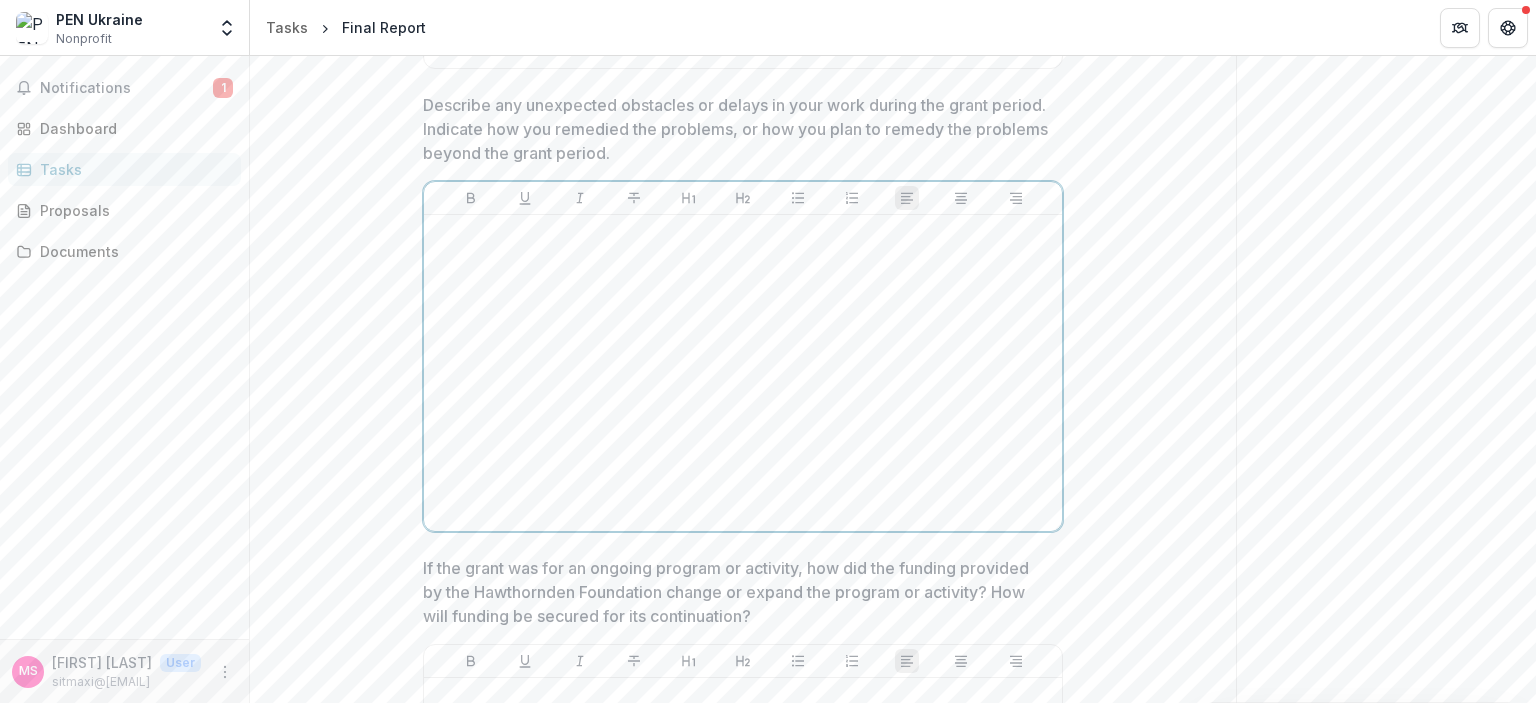 click at bounding box center (743, 373) 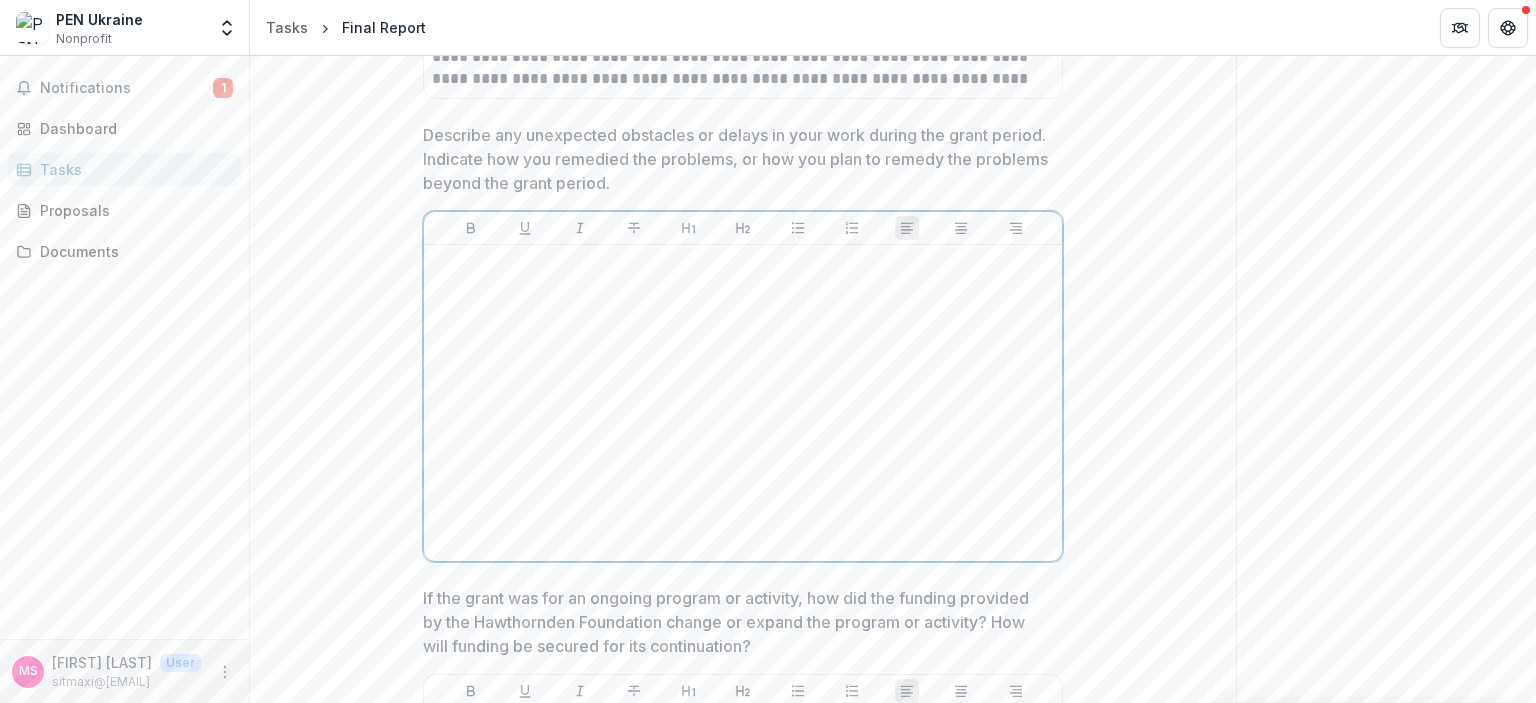 scroll, scrollTop: 1916, scrollLeft: 0, axis: vertical 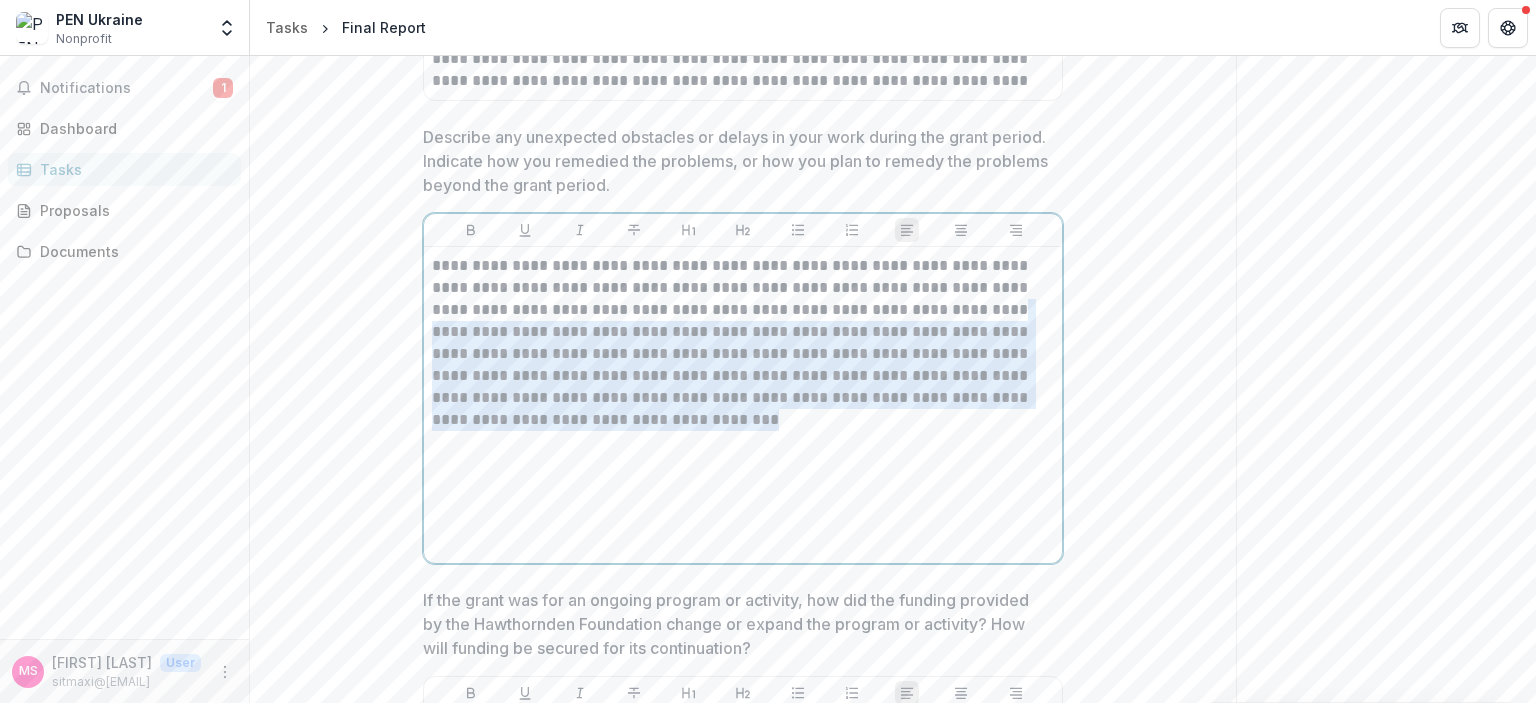 drag, startPoint x: 884, startPoint y: 318, endPoint x: 615, endPoint y: 422, distance: 288.40424 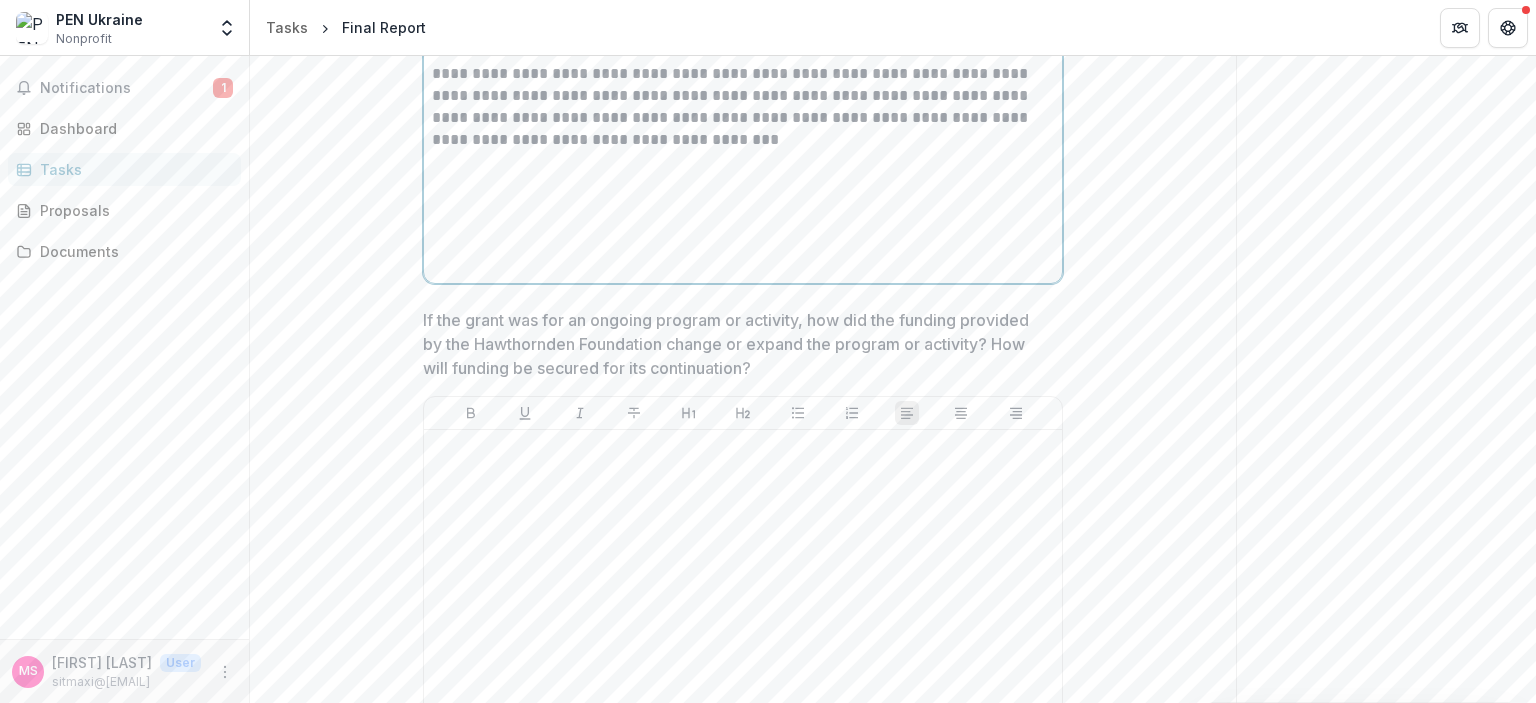 scroll, scrollTop: 2266, scrollLeft: 0, axis: vertical 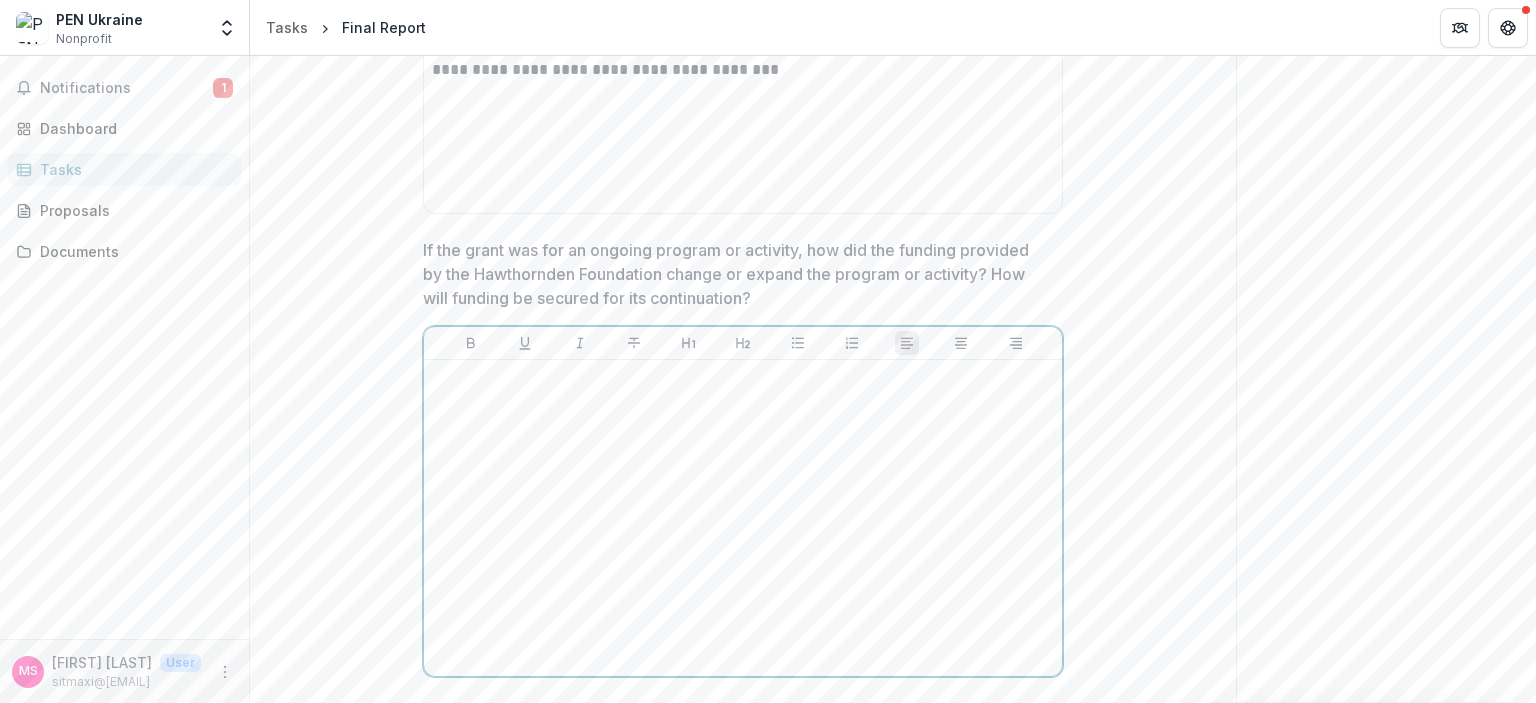 click at bounding box center (743, 518) 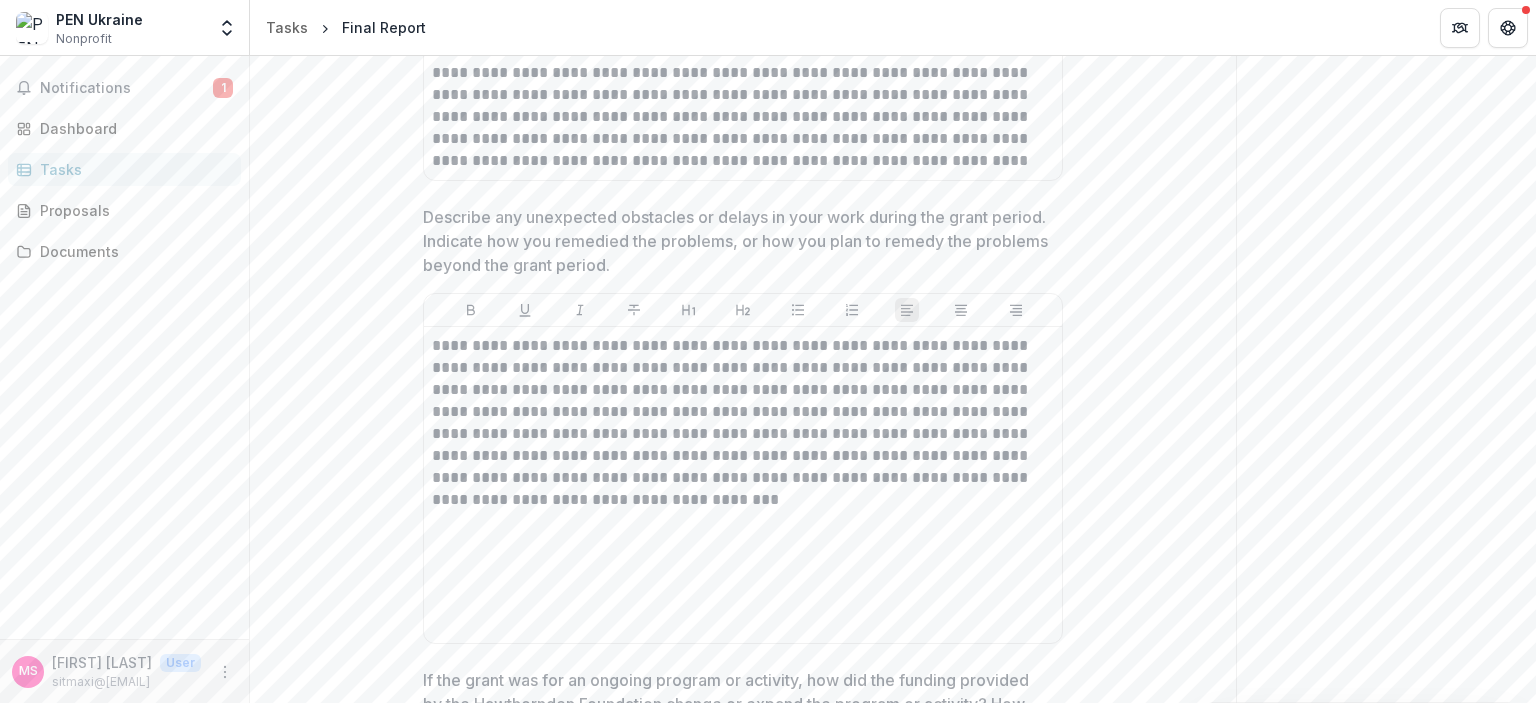 scroll, scrollTop: 1834, scrollLeft: 0, axis: vertical 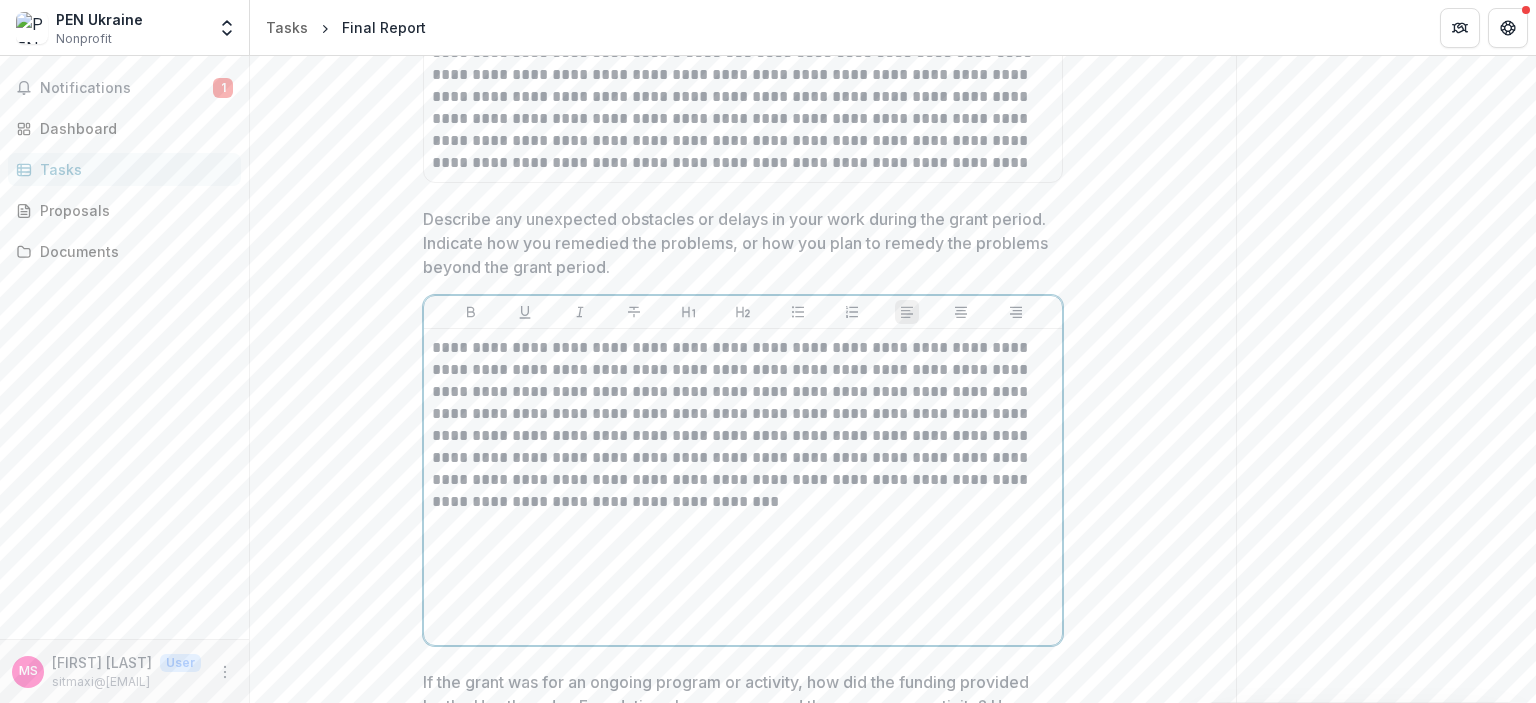 click on "**********" at bounding box center (743, 425) 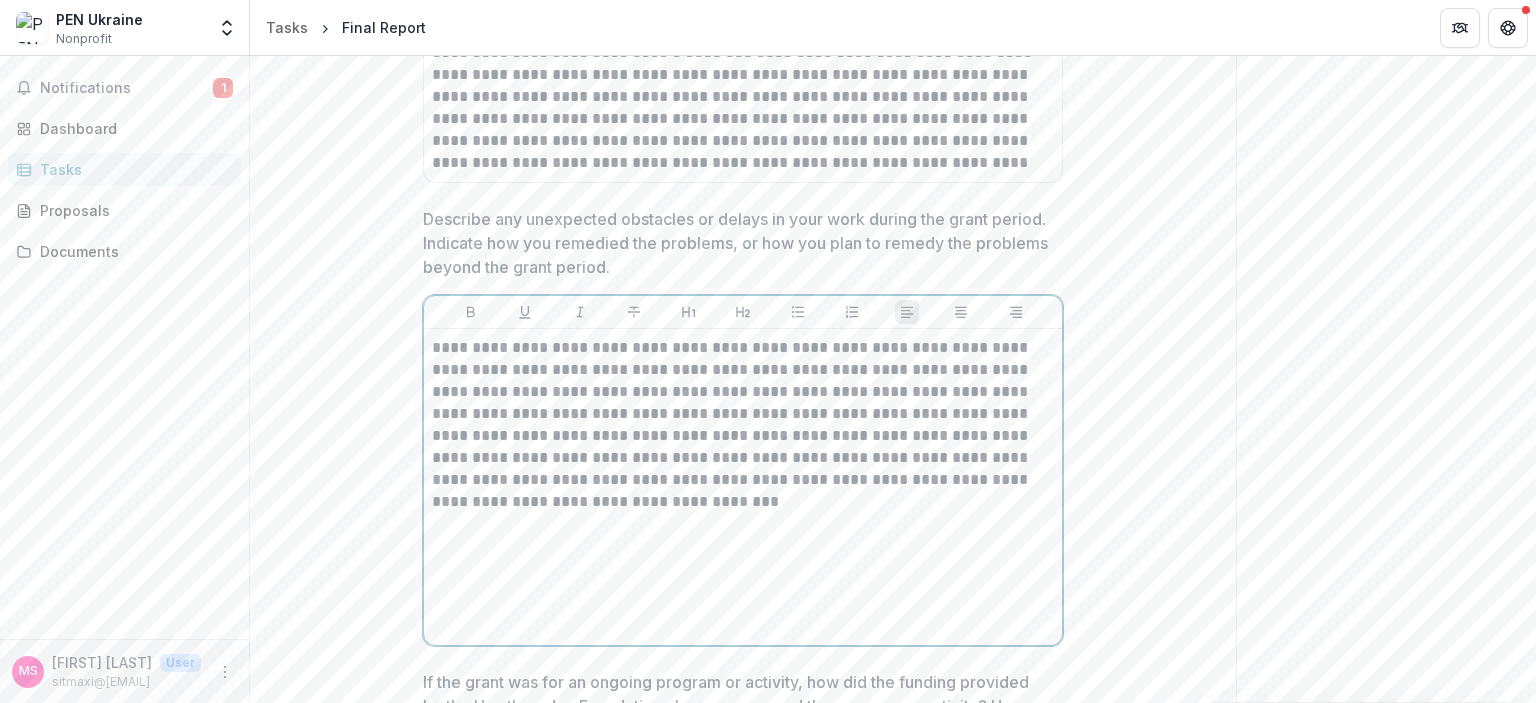 type 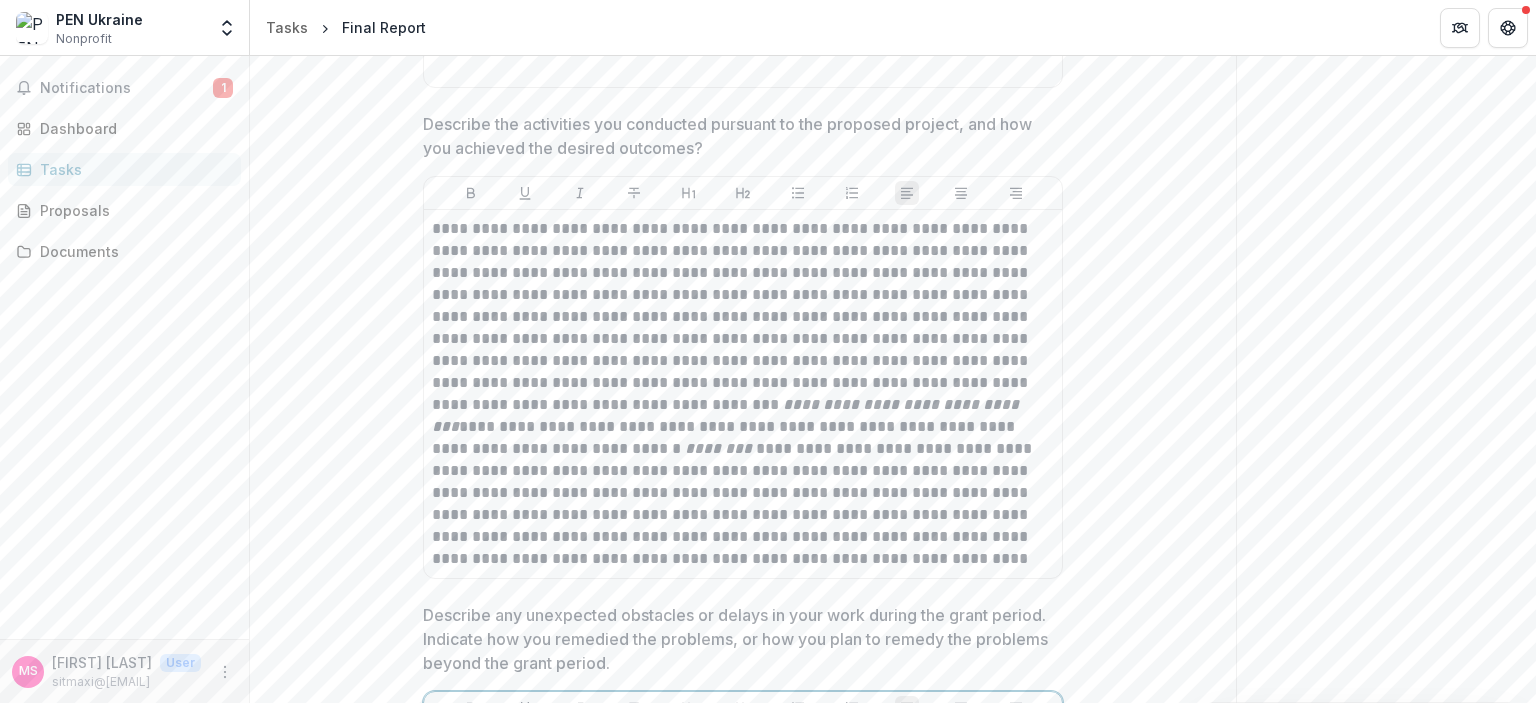 scroll, scrollTop: 1463, scrollLeft: 0, axis: vertical 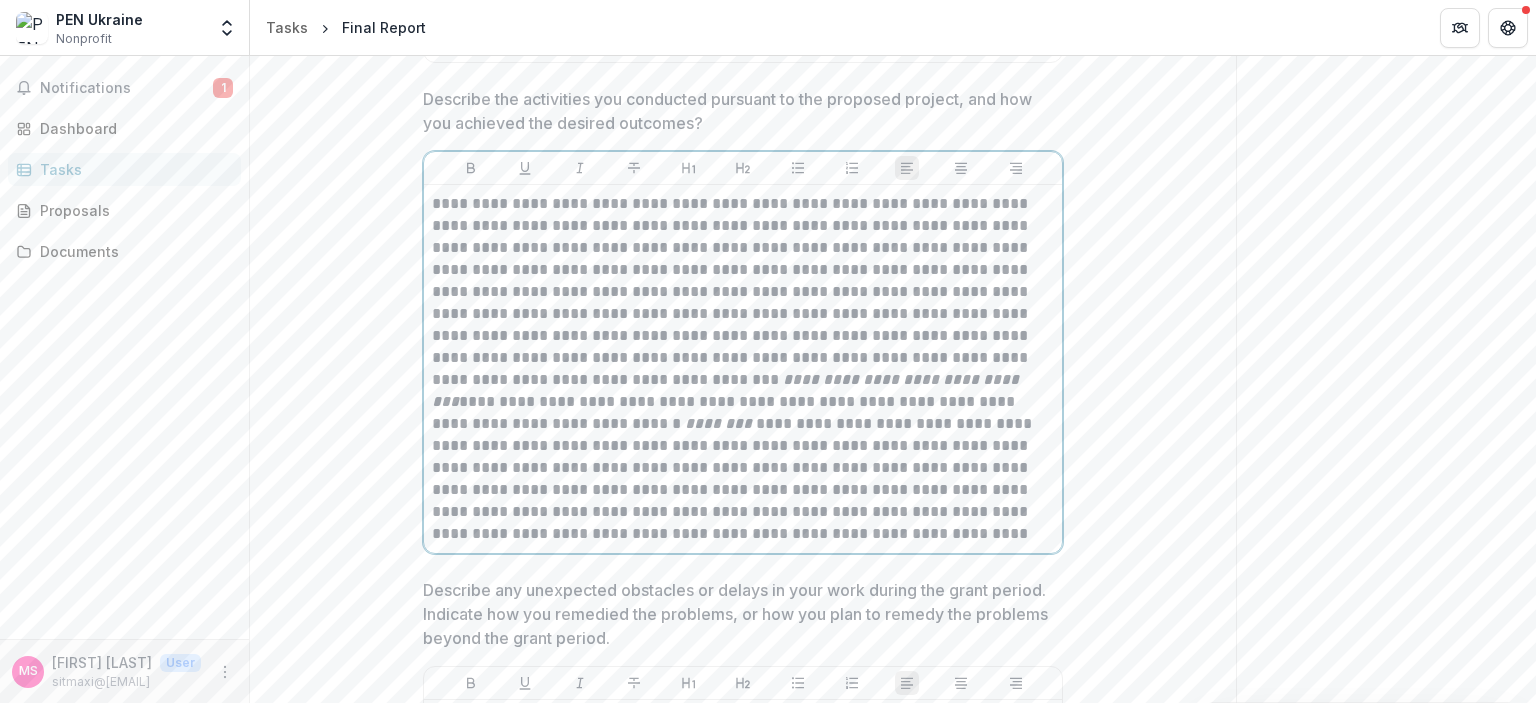 click on "**********" at bounding box center (743, 369) 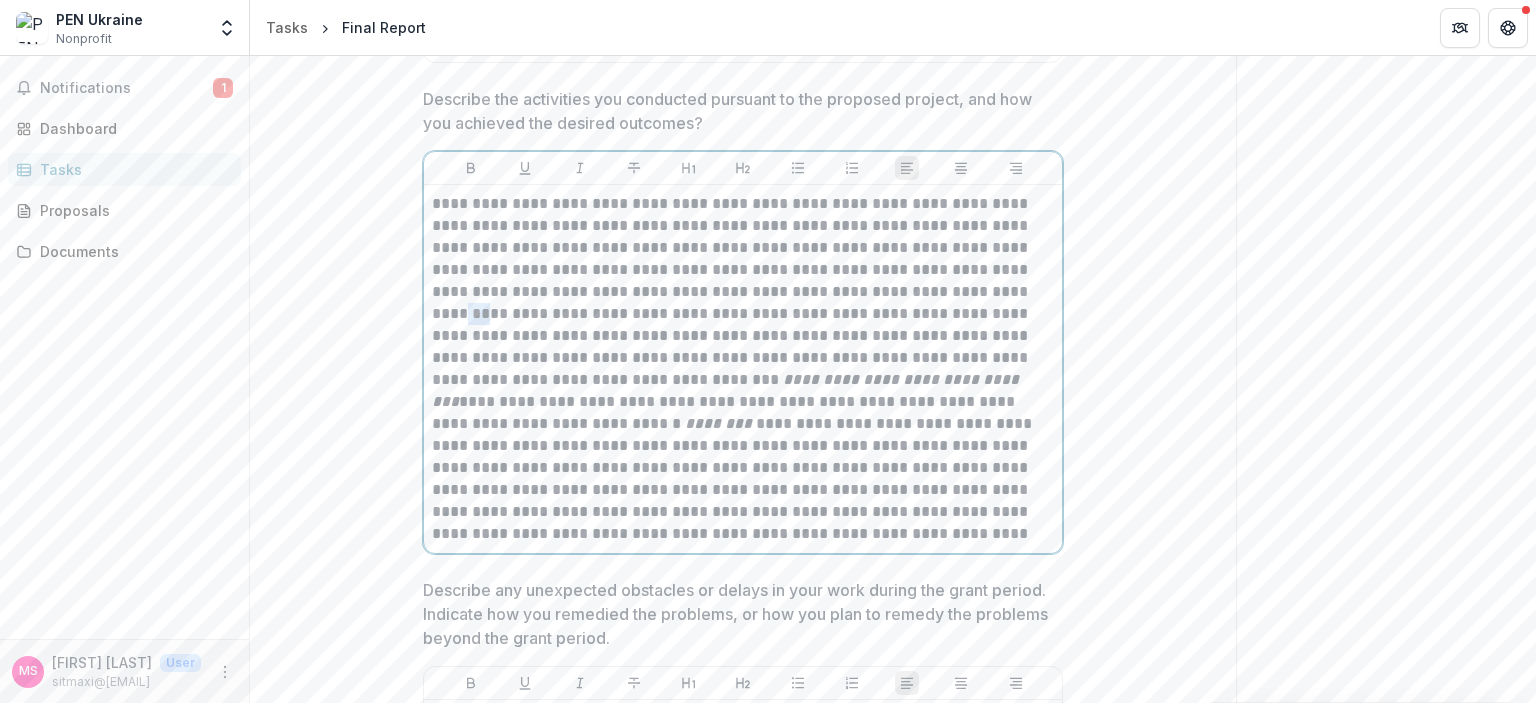 click on "**********" at bounding box center [743, 369] 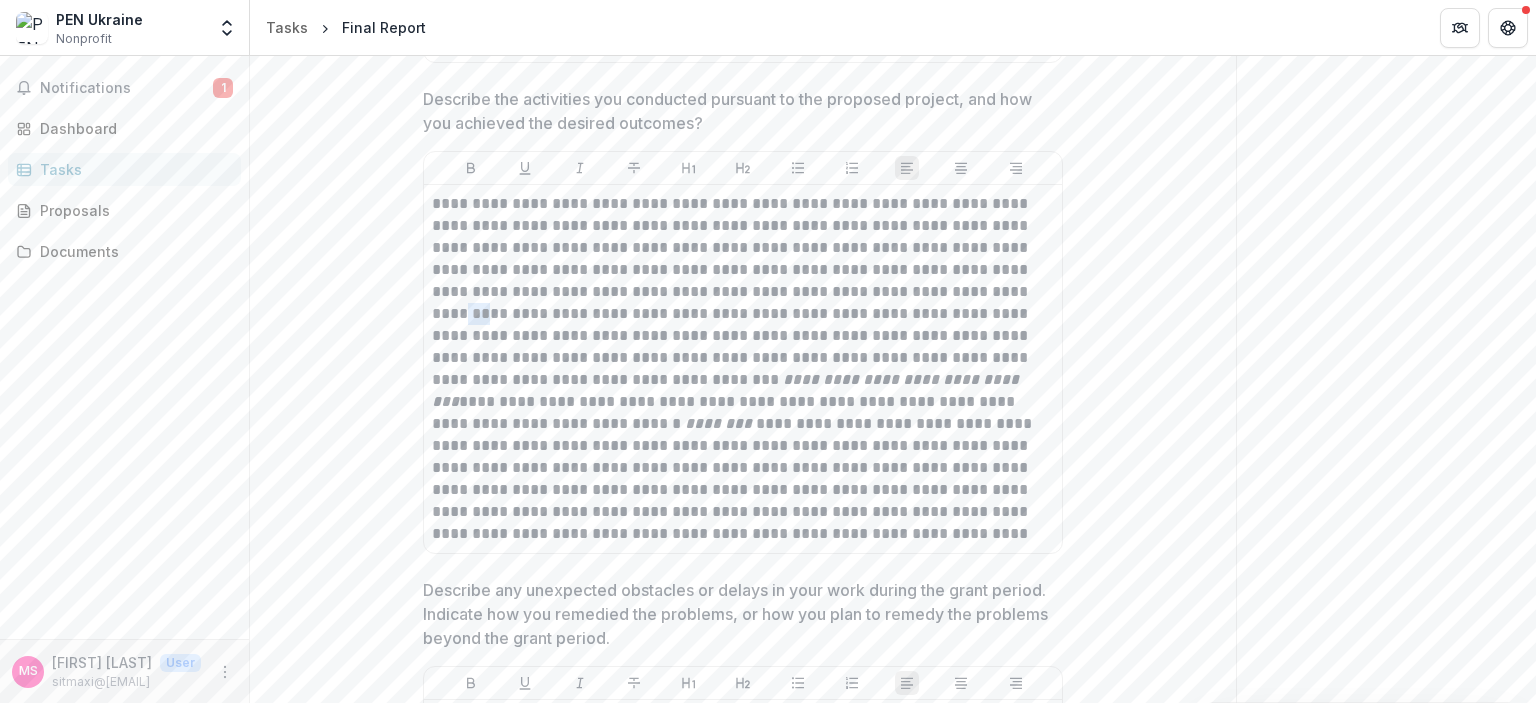 click on "Send comments or questions to Hawthornden Foundation in the box below. Hawthornden Foundation will be notified via email of your comment. Comments 0 No comments yet No comments for this proposal MS [LAST] Add Comment" at bounding box center [1386, 1192] 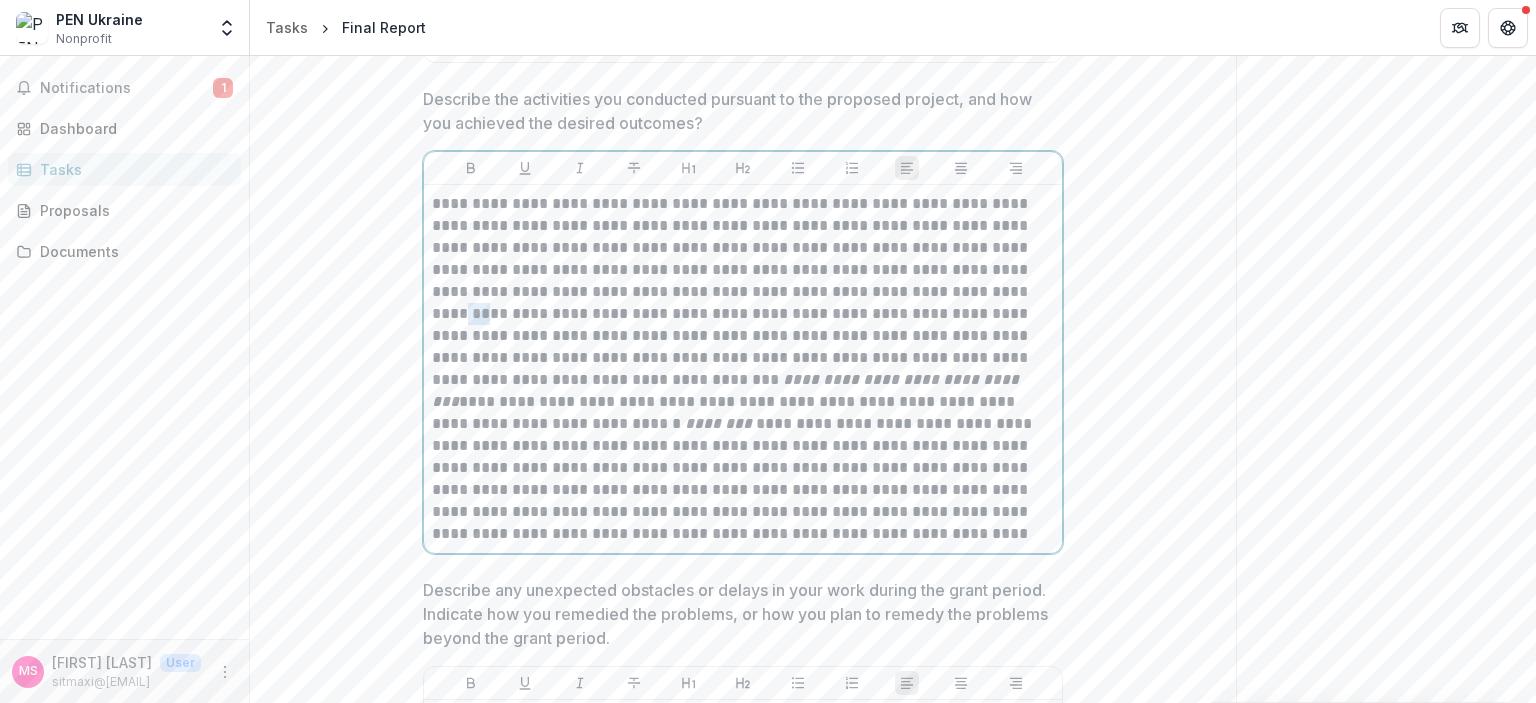 click on "**********" at bounding box center [743, 369] 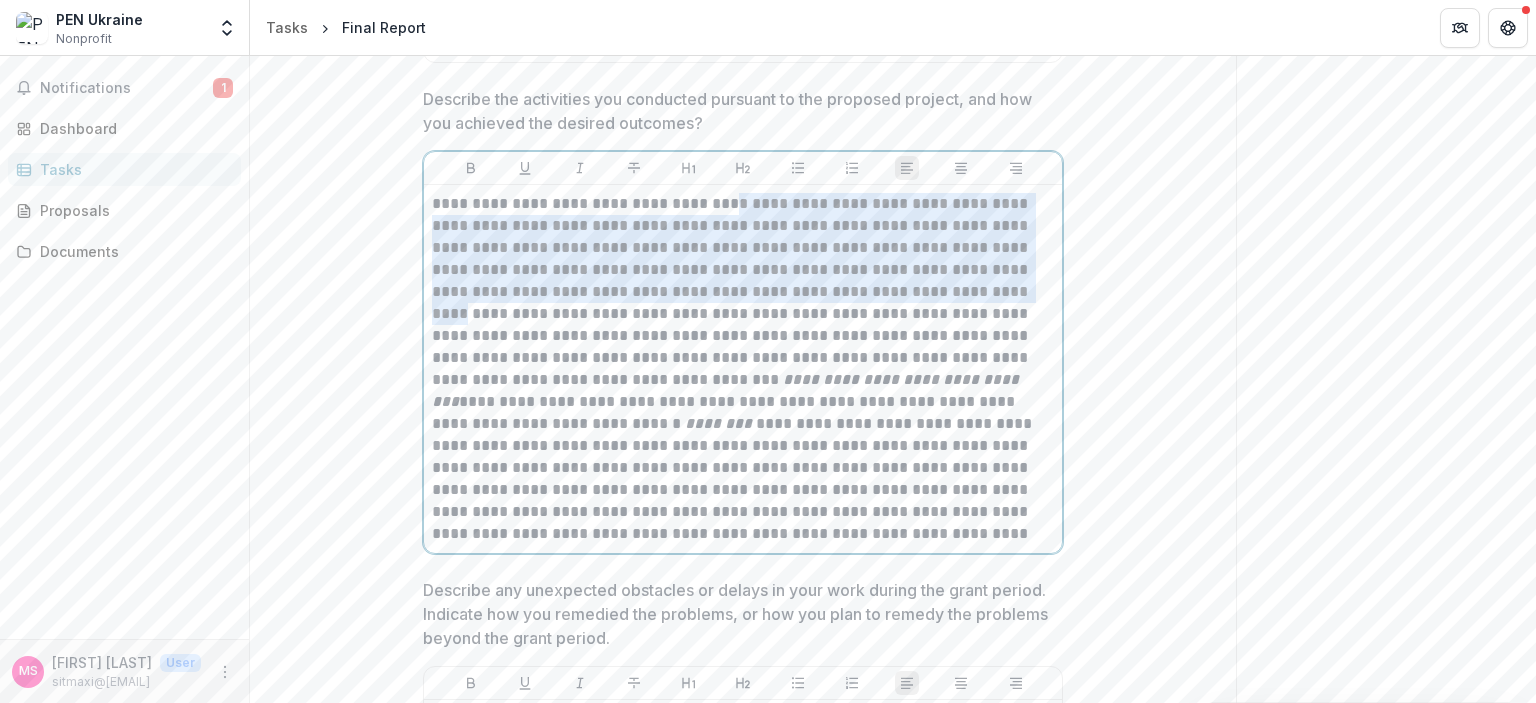 click on "**********" at bounding box center (743, 369) 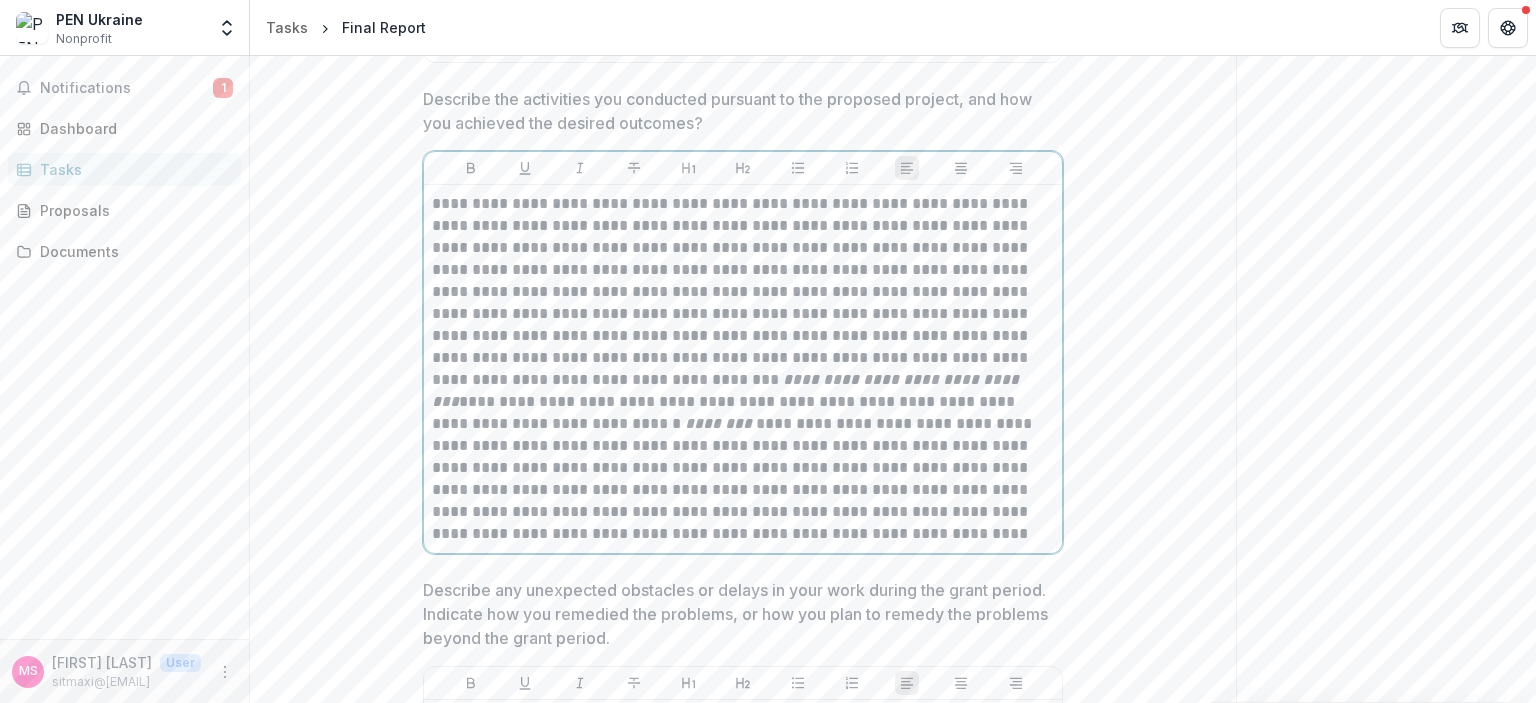 click on "**********" at bounding box center (743, 369) 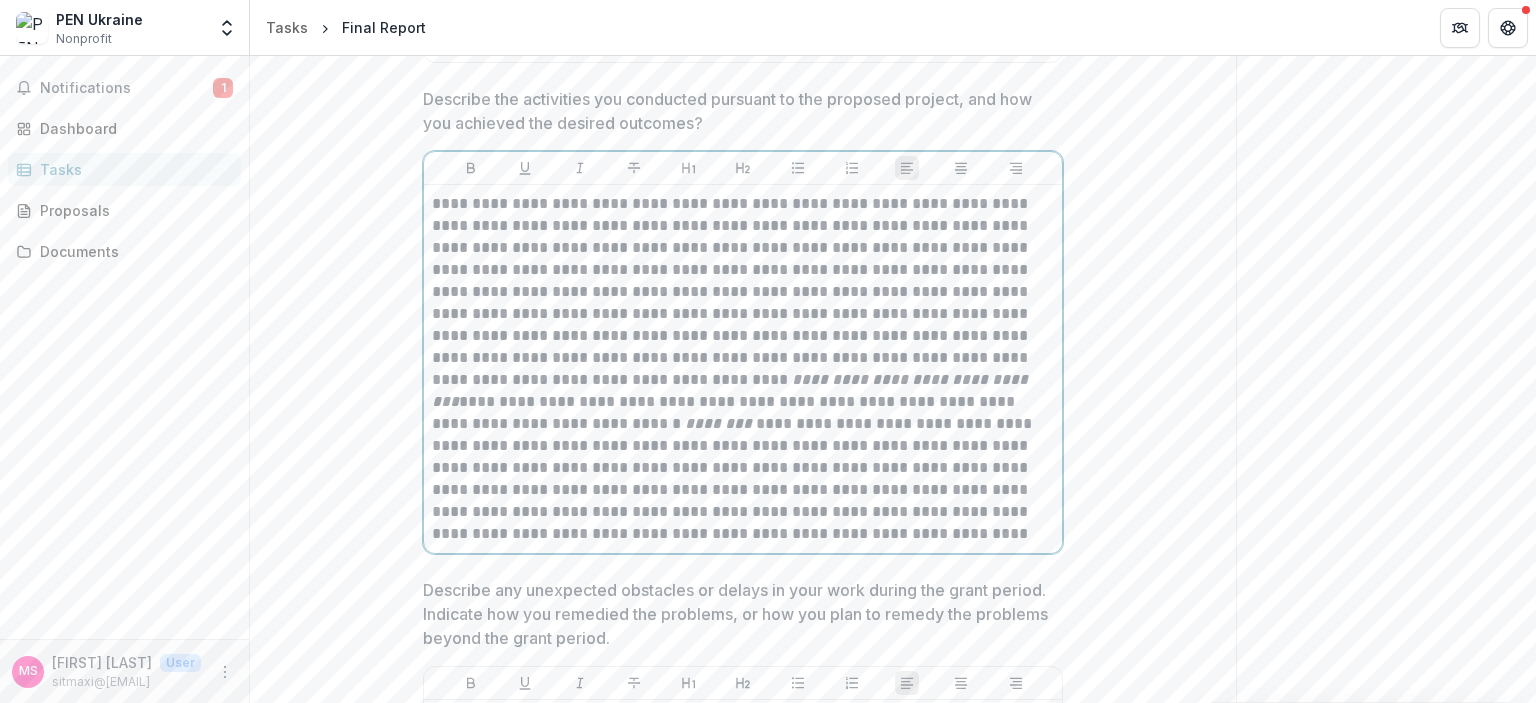 click on "**********" at bounding box center (743, 369) 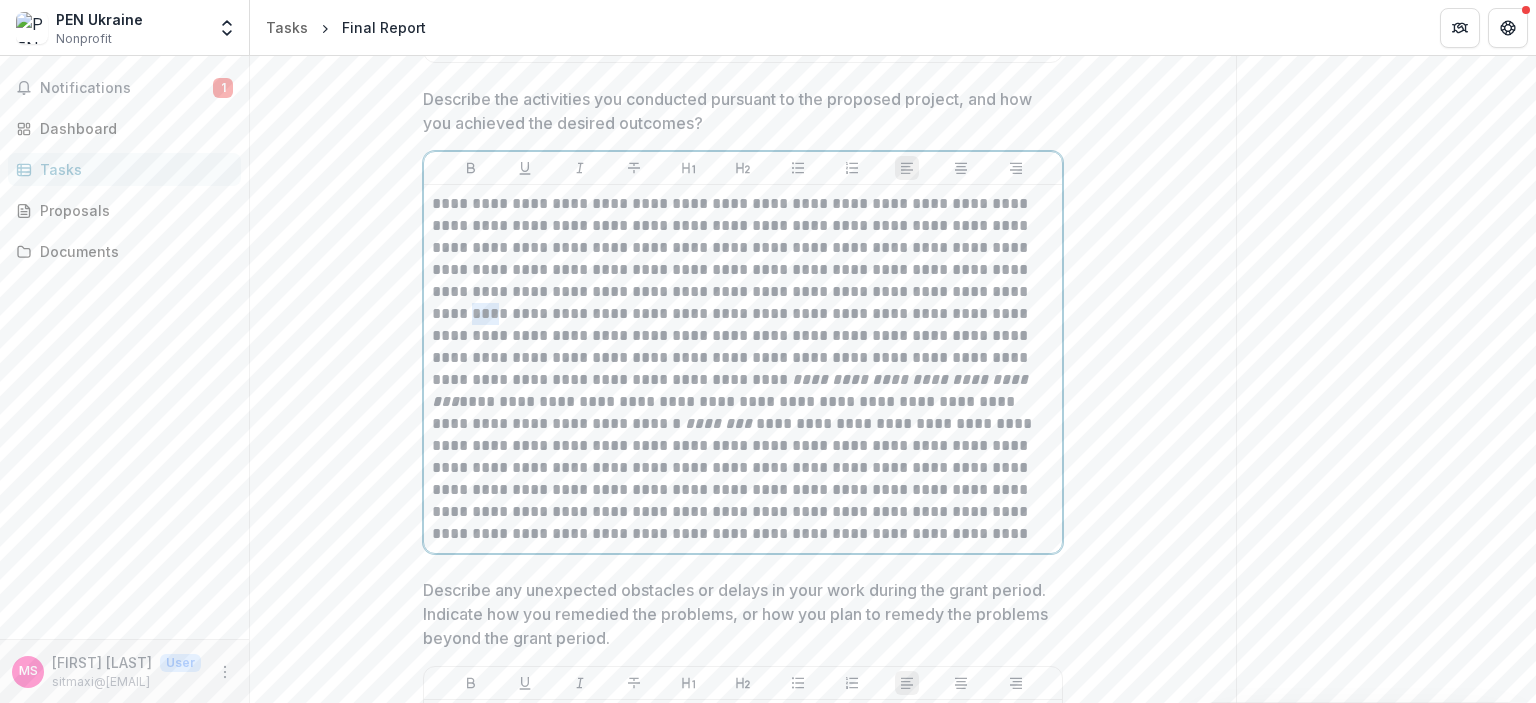 click on "**********" at bounding box center [743, 369] 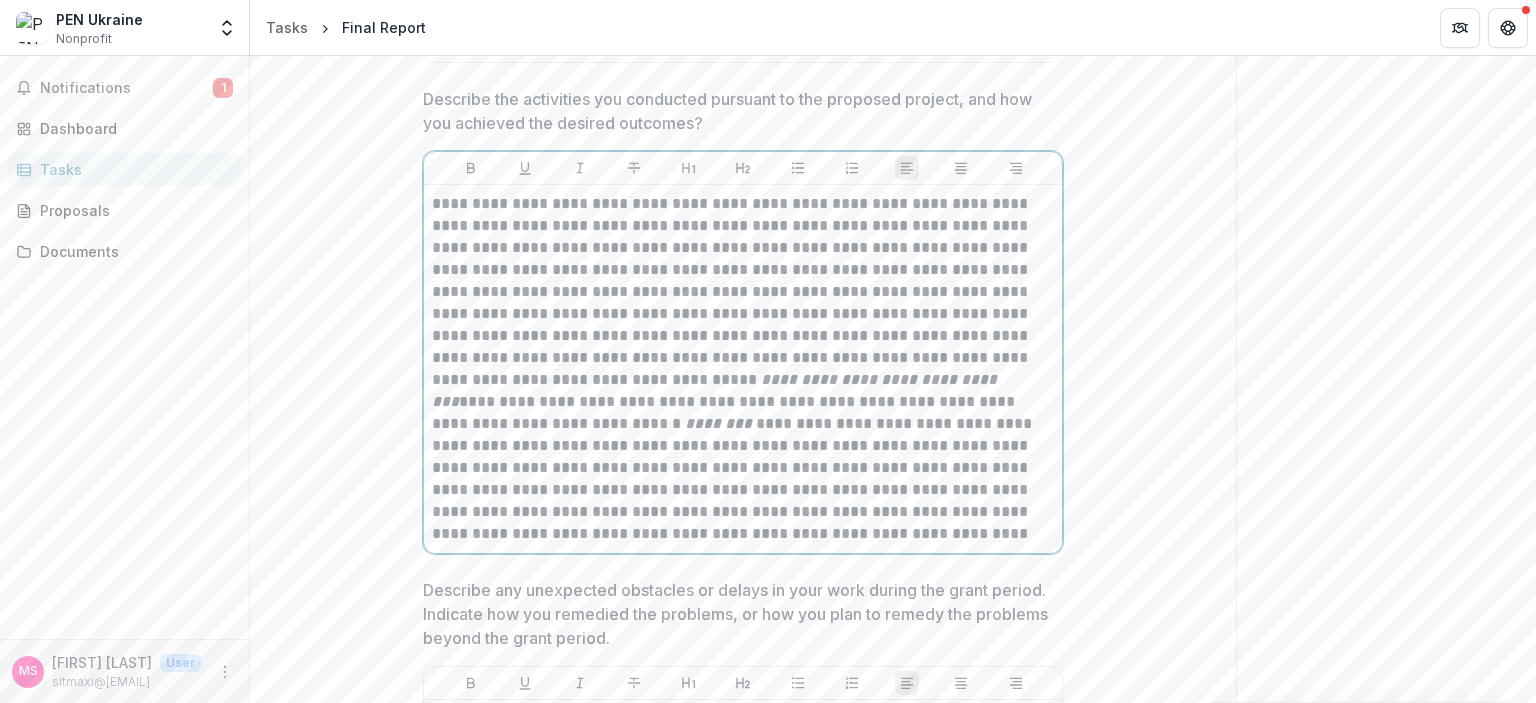 click on "**********" at bounding box center [743, 369] 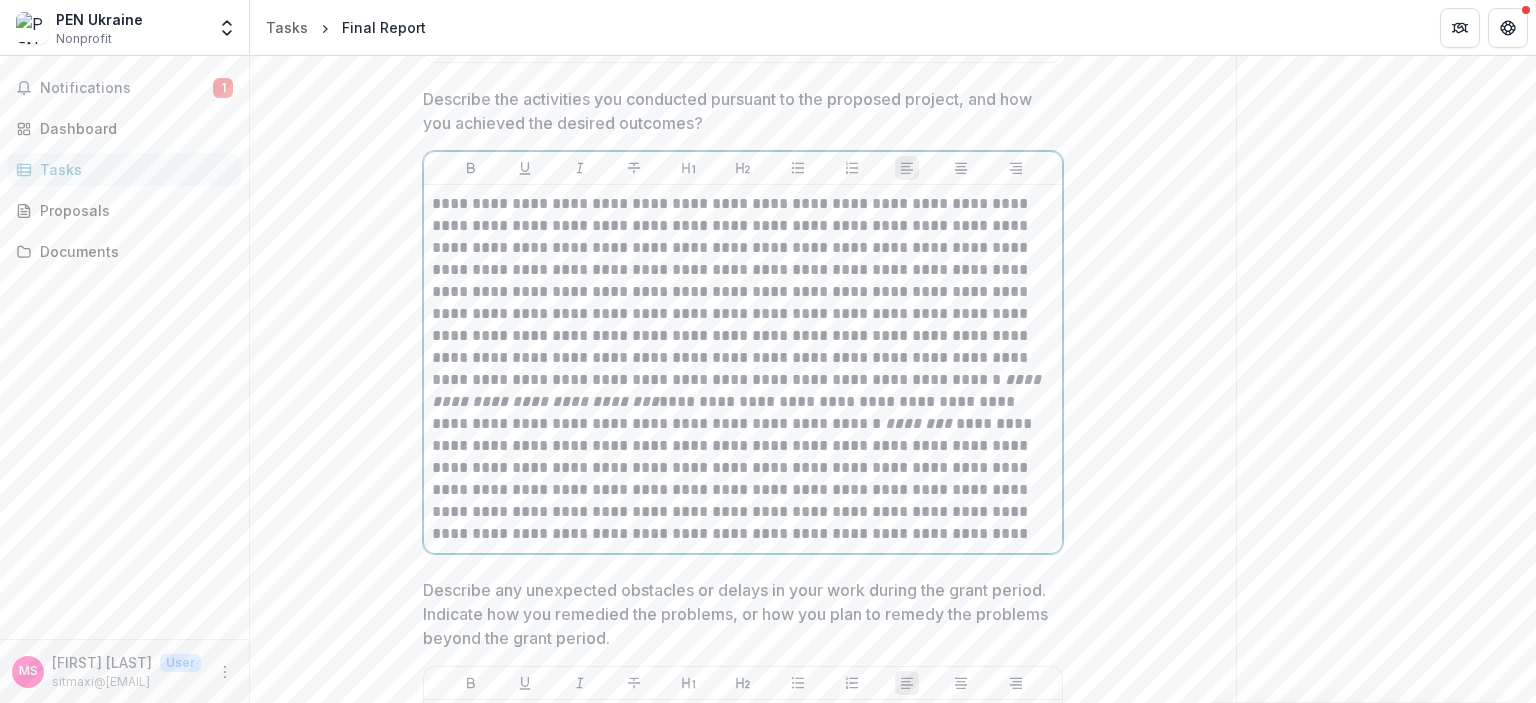 click on "**********" at bounding box center [743, 369] 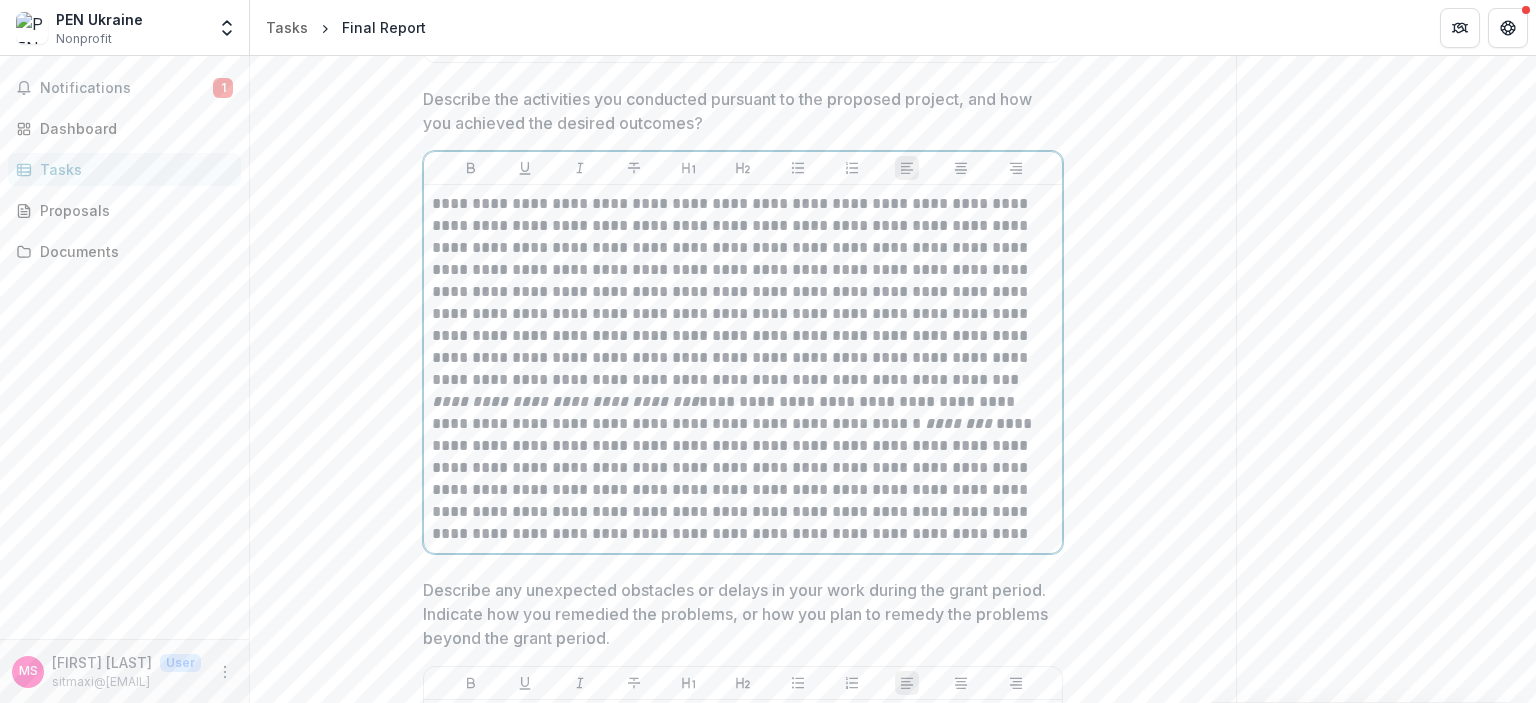 click on "**********" at bounding box center [743, 369] 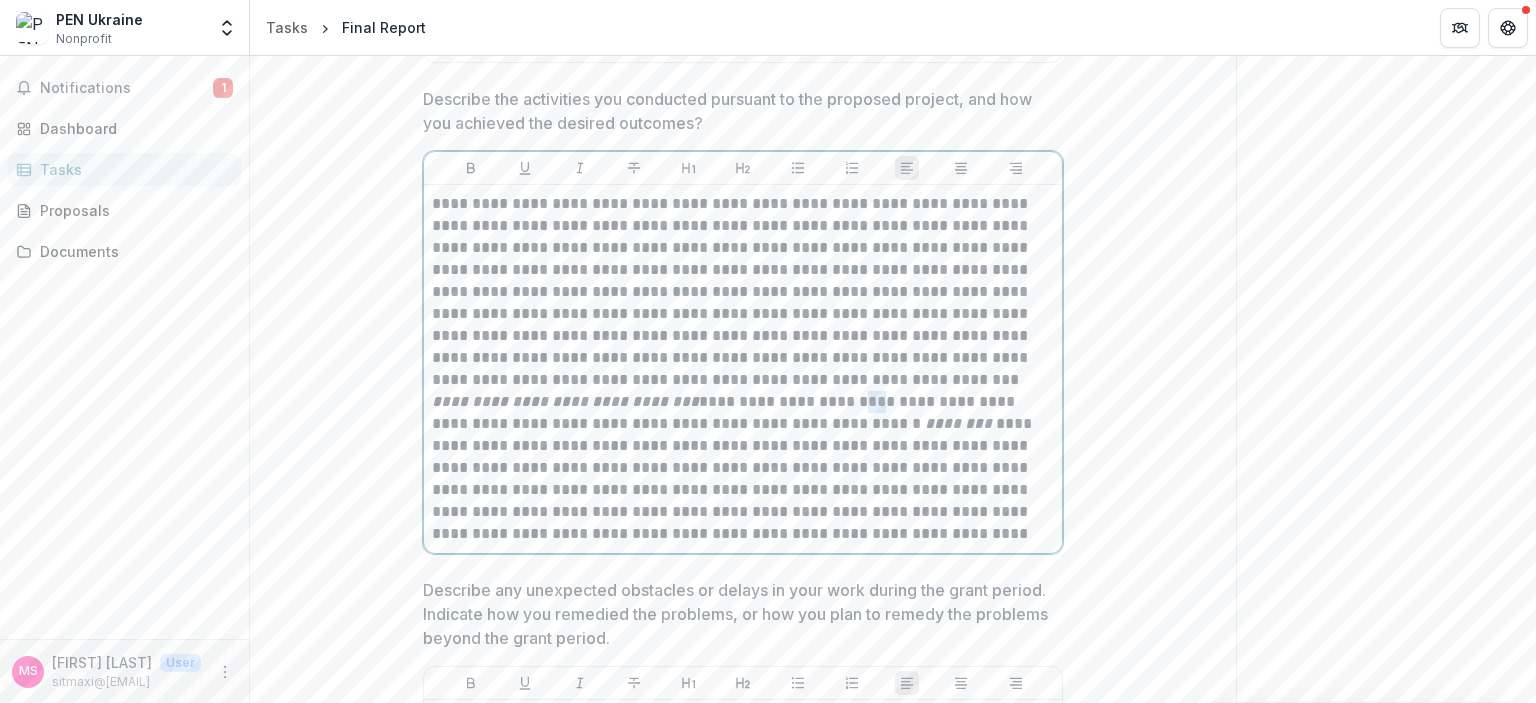 click on "**********" at bounding box center (743, 369) 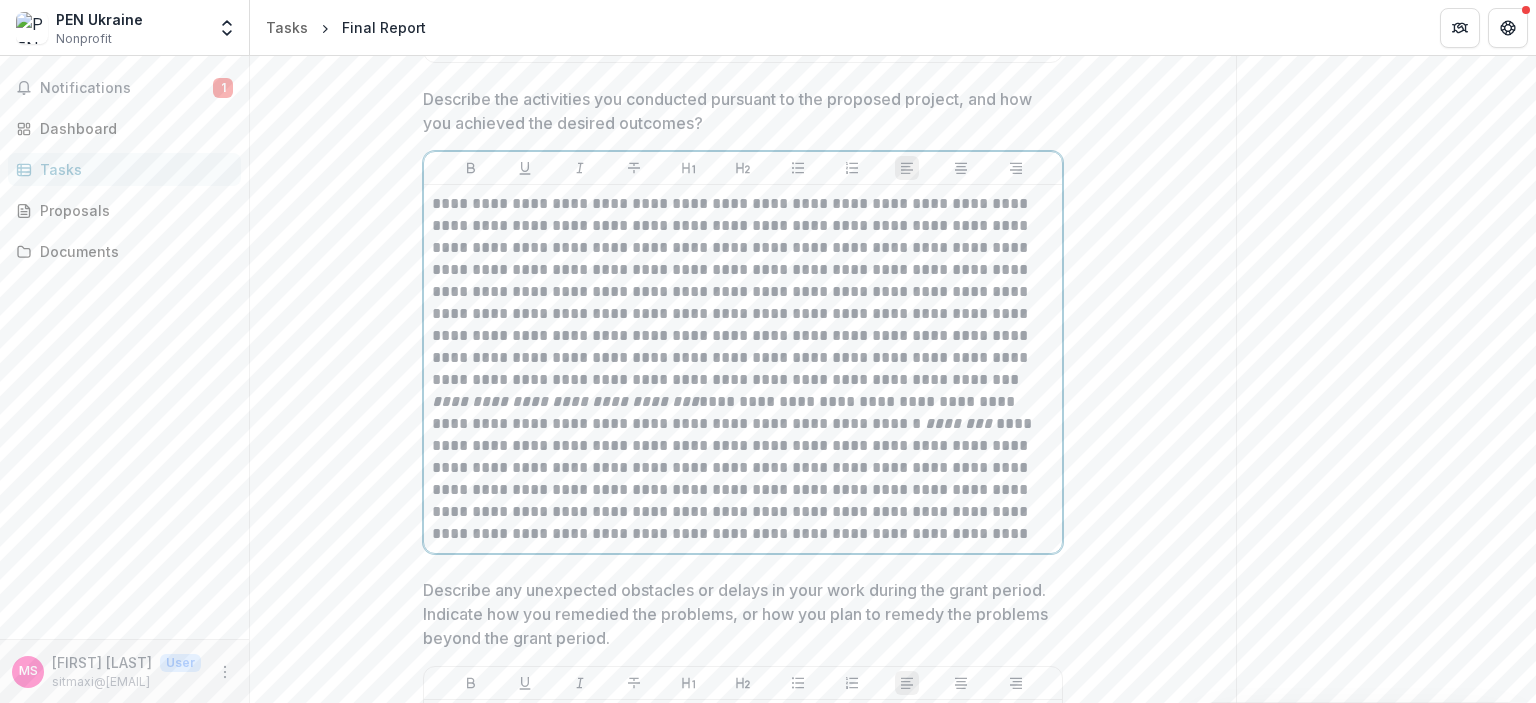 click on "**********" at bounding box center (743, 369) 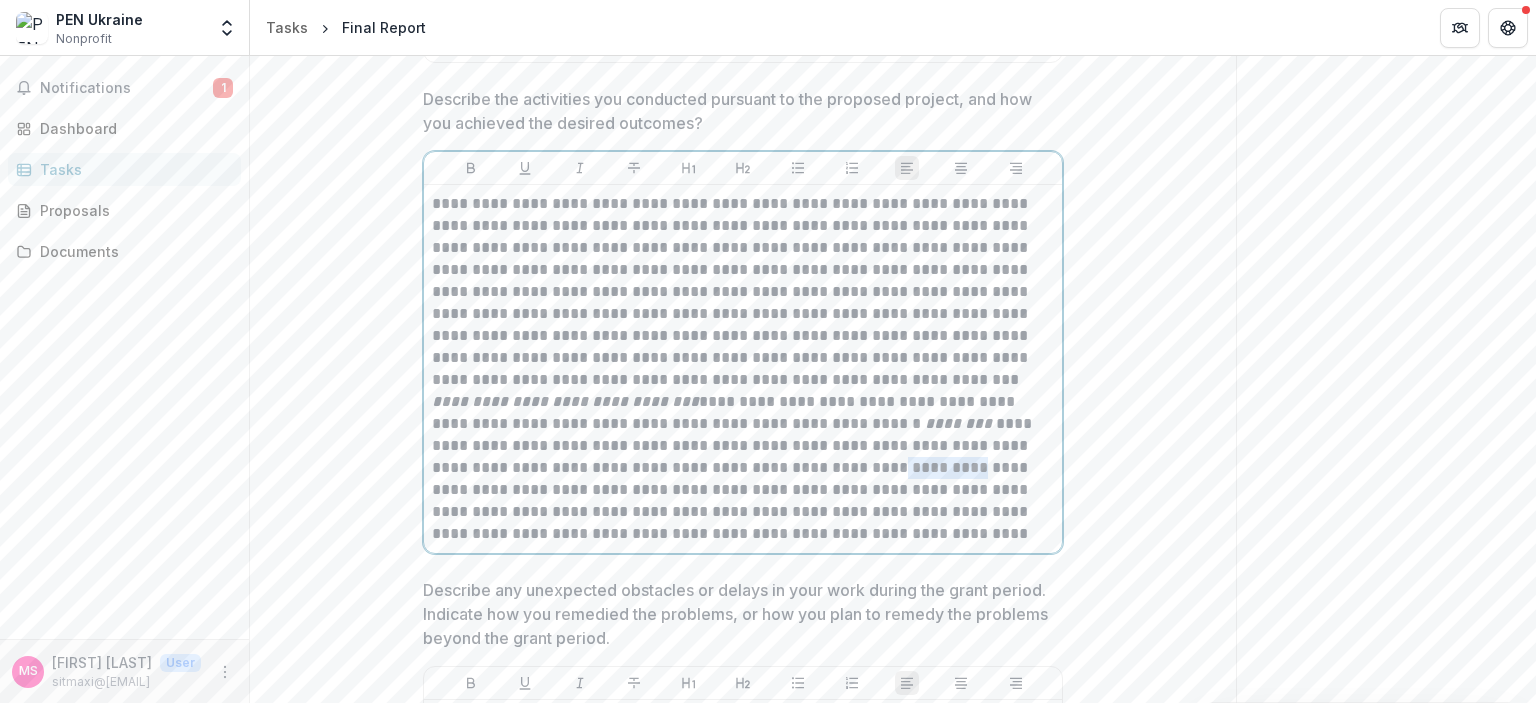 drag, startPoint x: 432, startPoint y: 469, endPoint x: 508, endPoint y: 471, distance: 76.02631 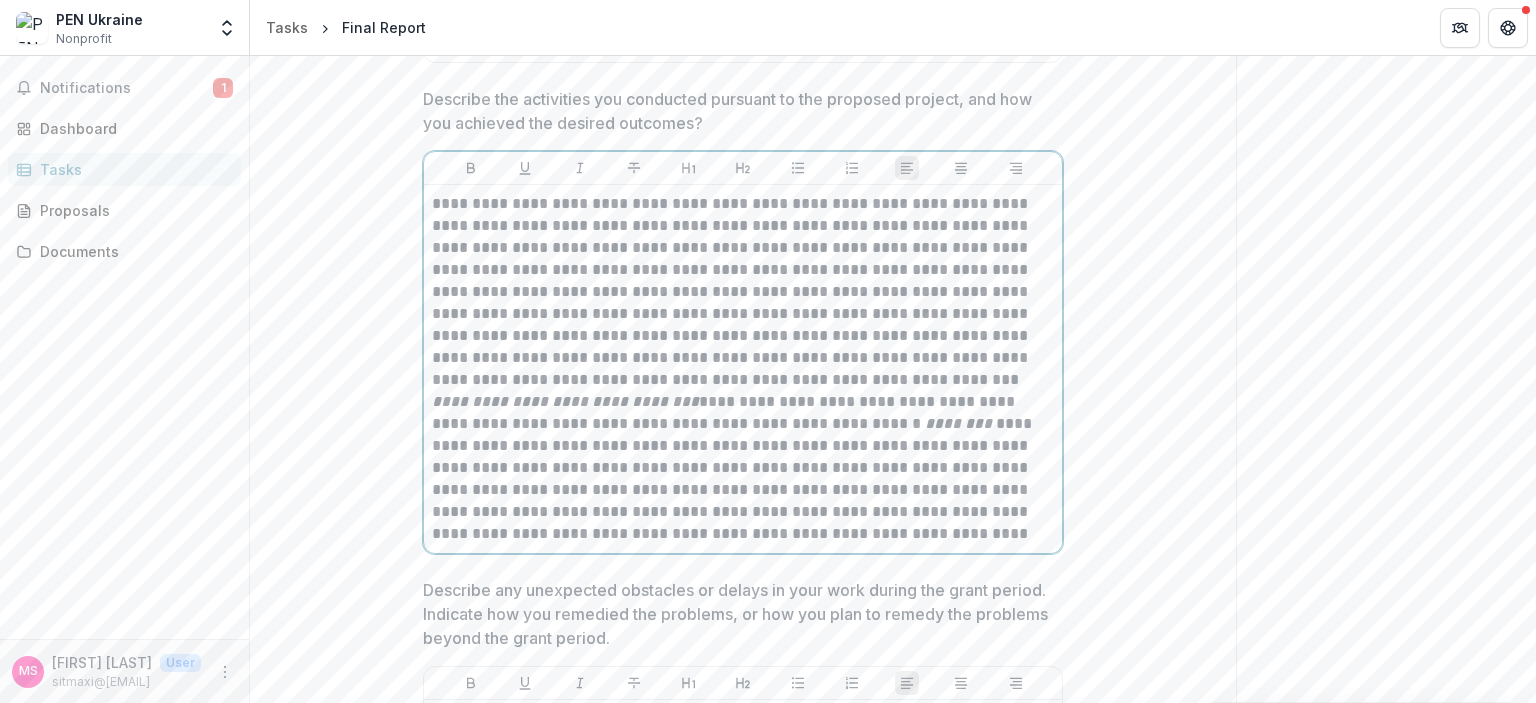 click on "**********" at bounding box center [743, 369] 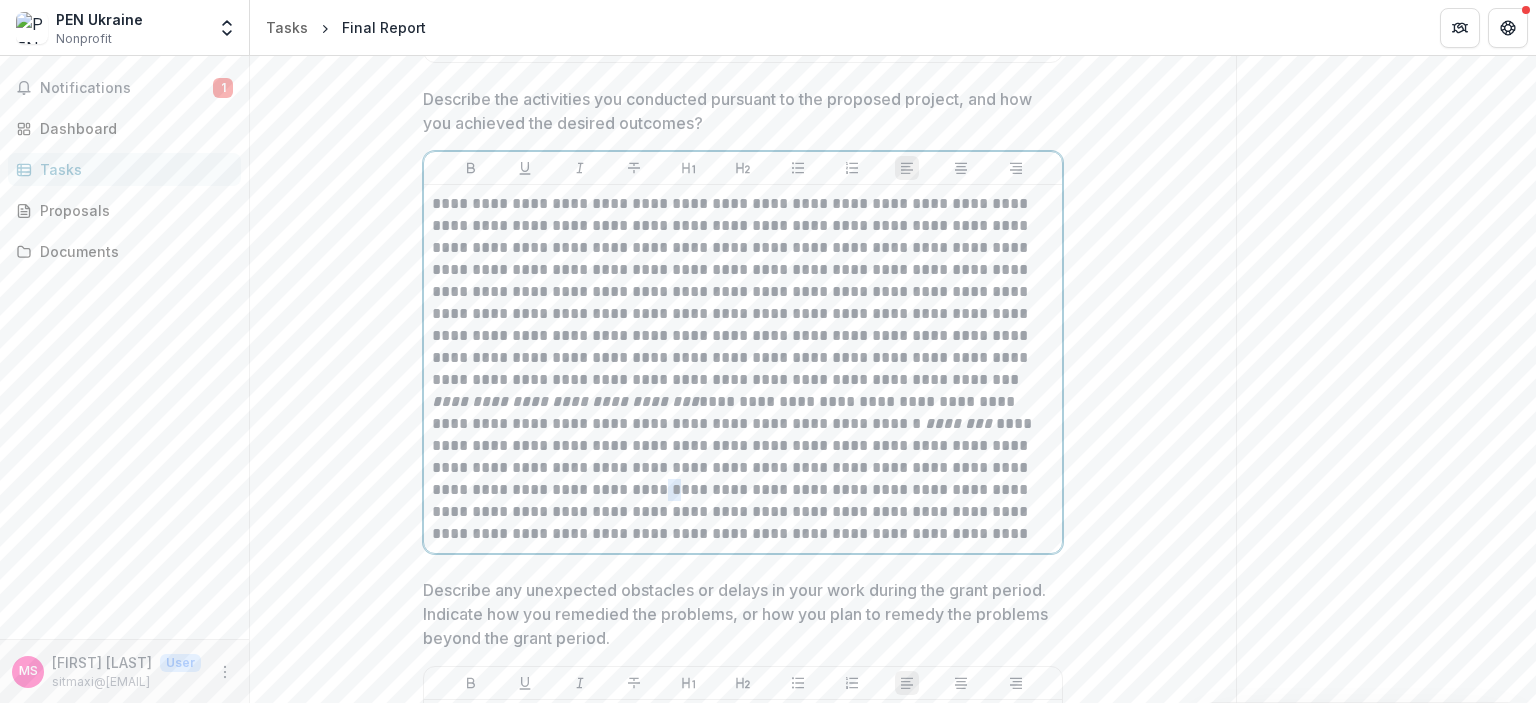 click on "**********" at bounding box center [743, 369] 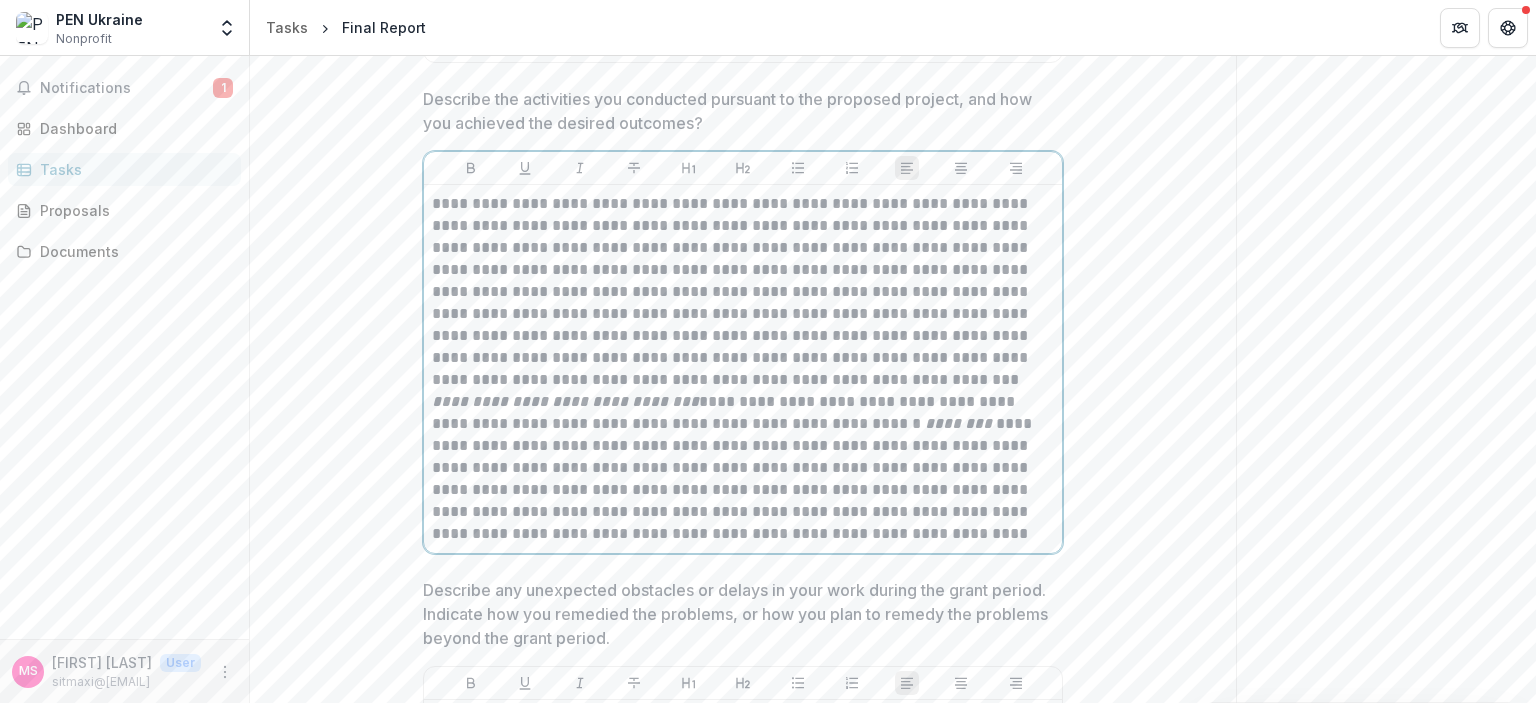 click on "**********" at bounding box center (743, 369) 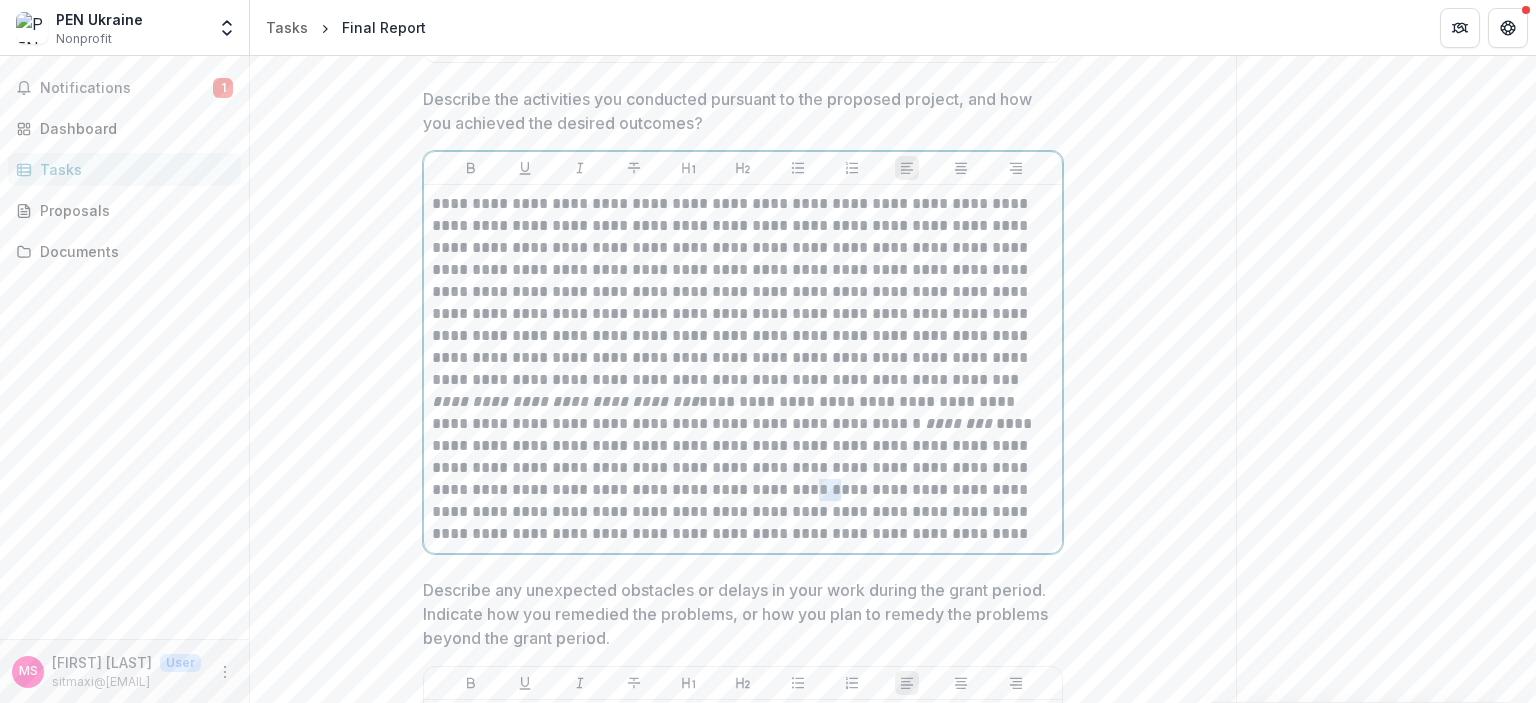 click on "**********" at bounding box center [743, 369] 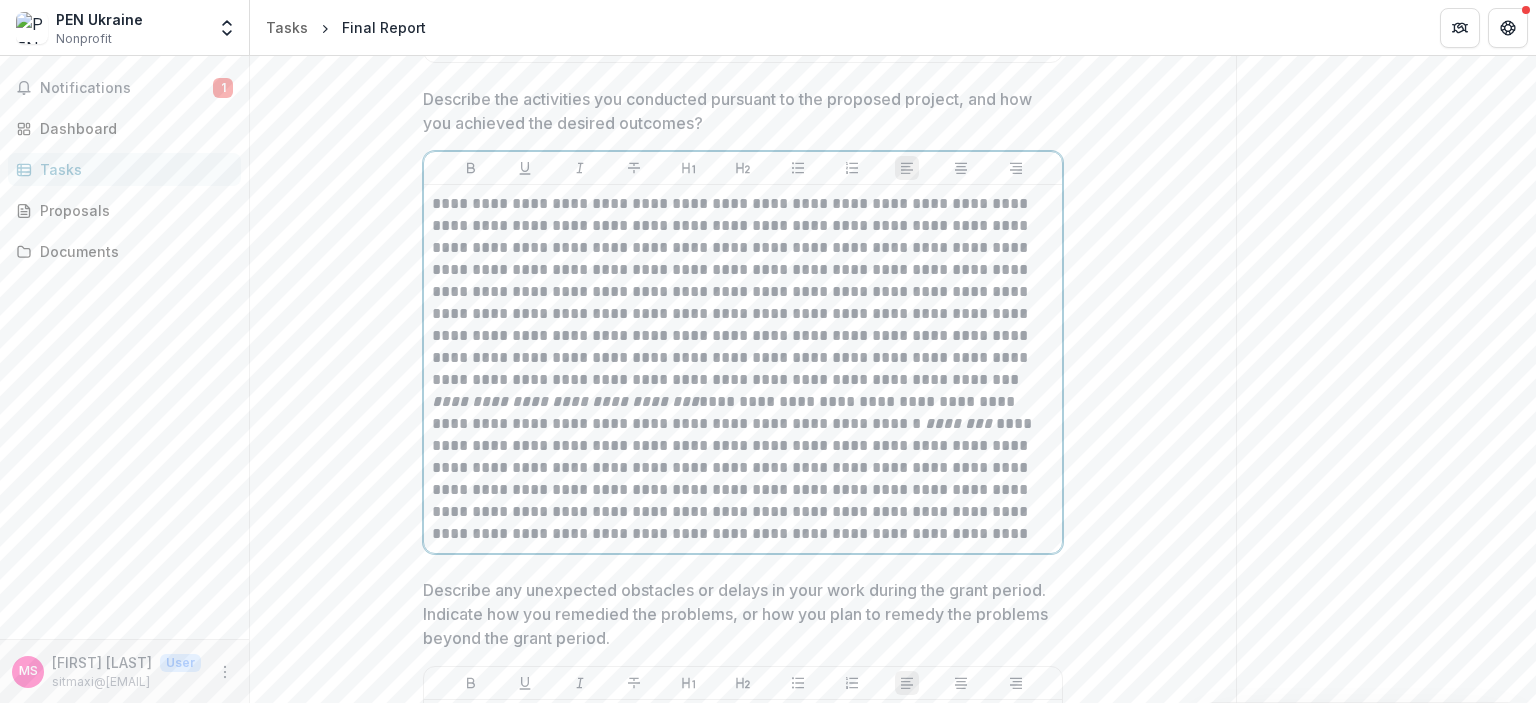 click on "**********" at bounding box center (743, 369) 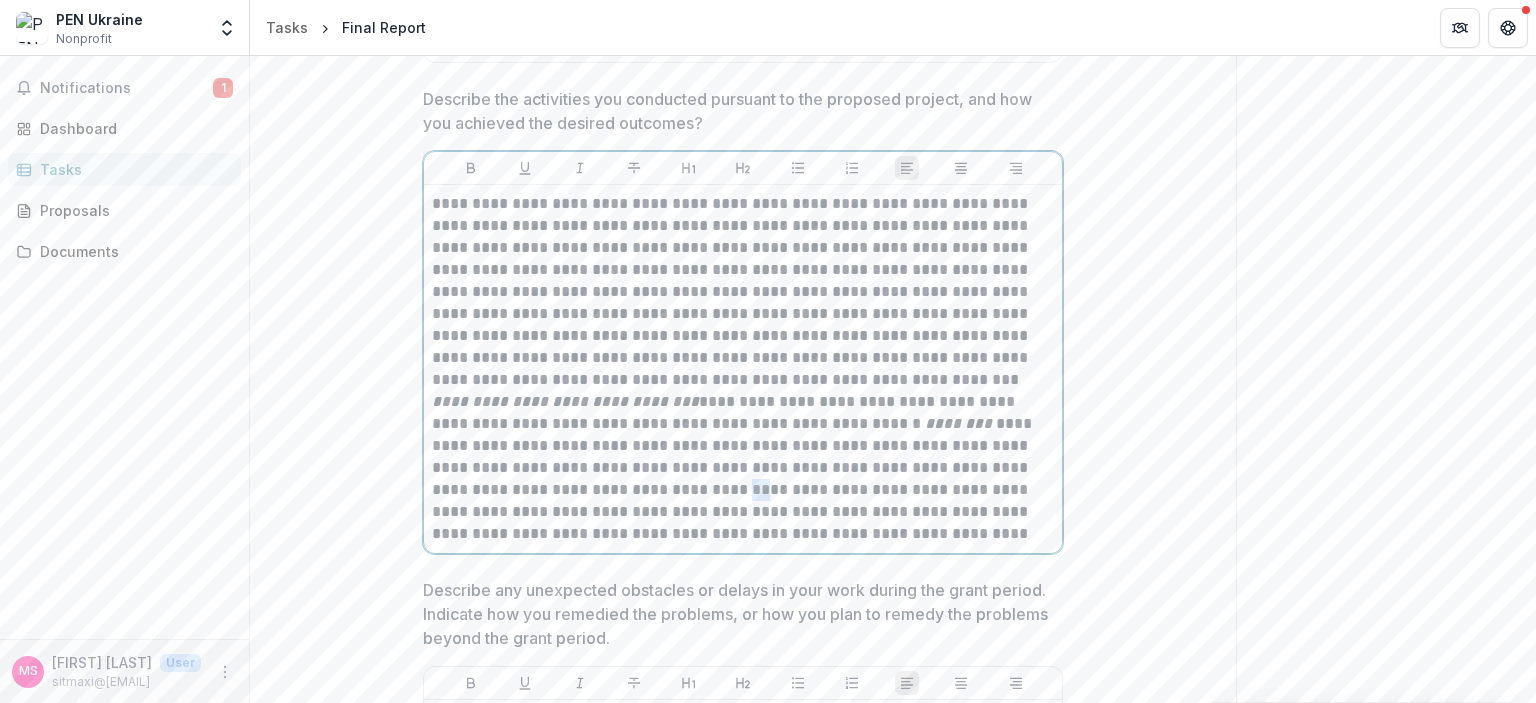 click on "**********" at bounding box center [743, 369] 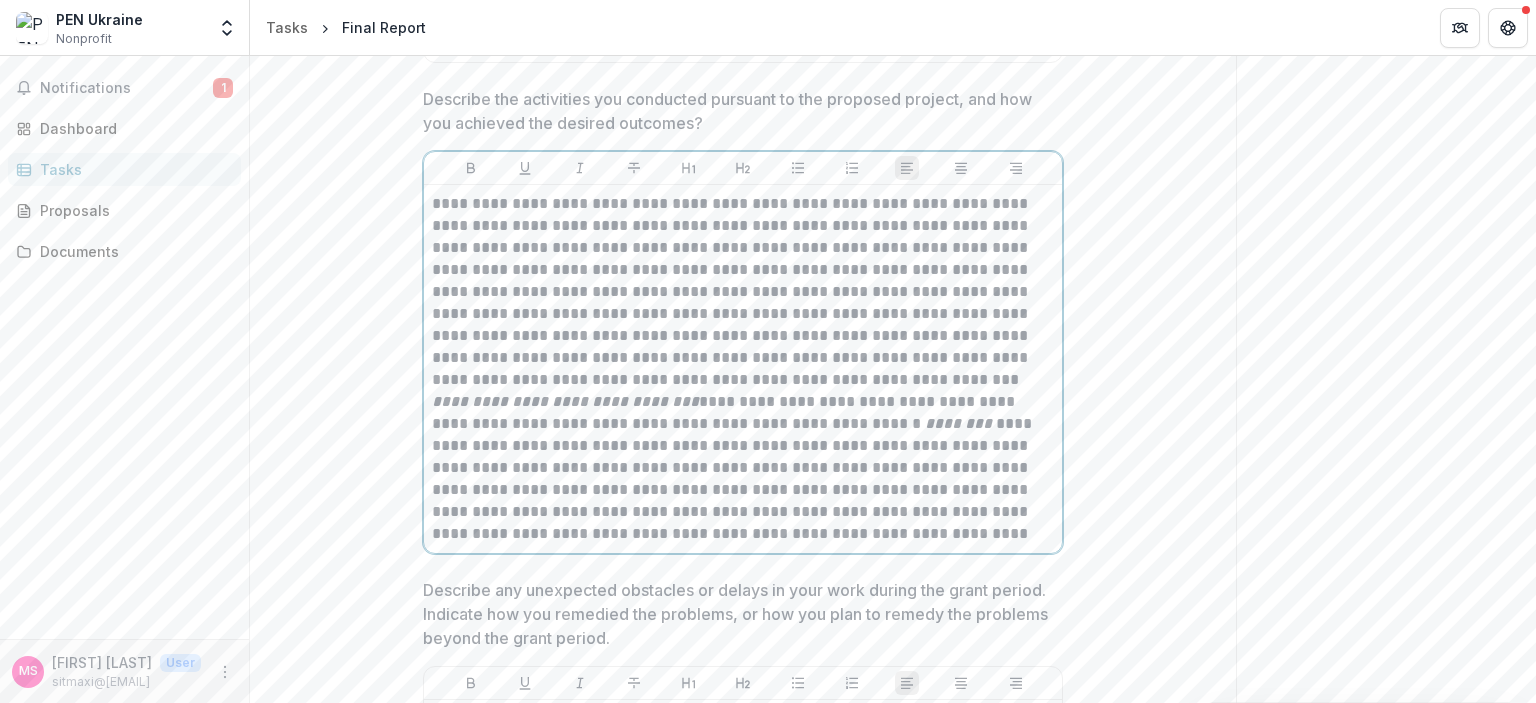 click on "**********" at bounding box center (743, 369) 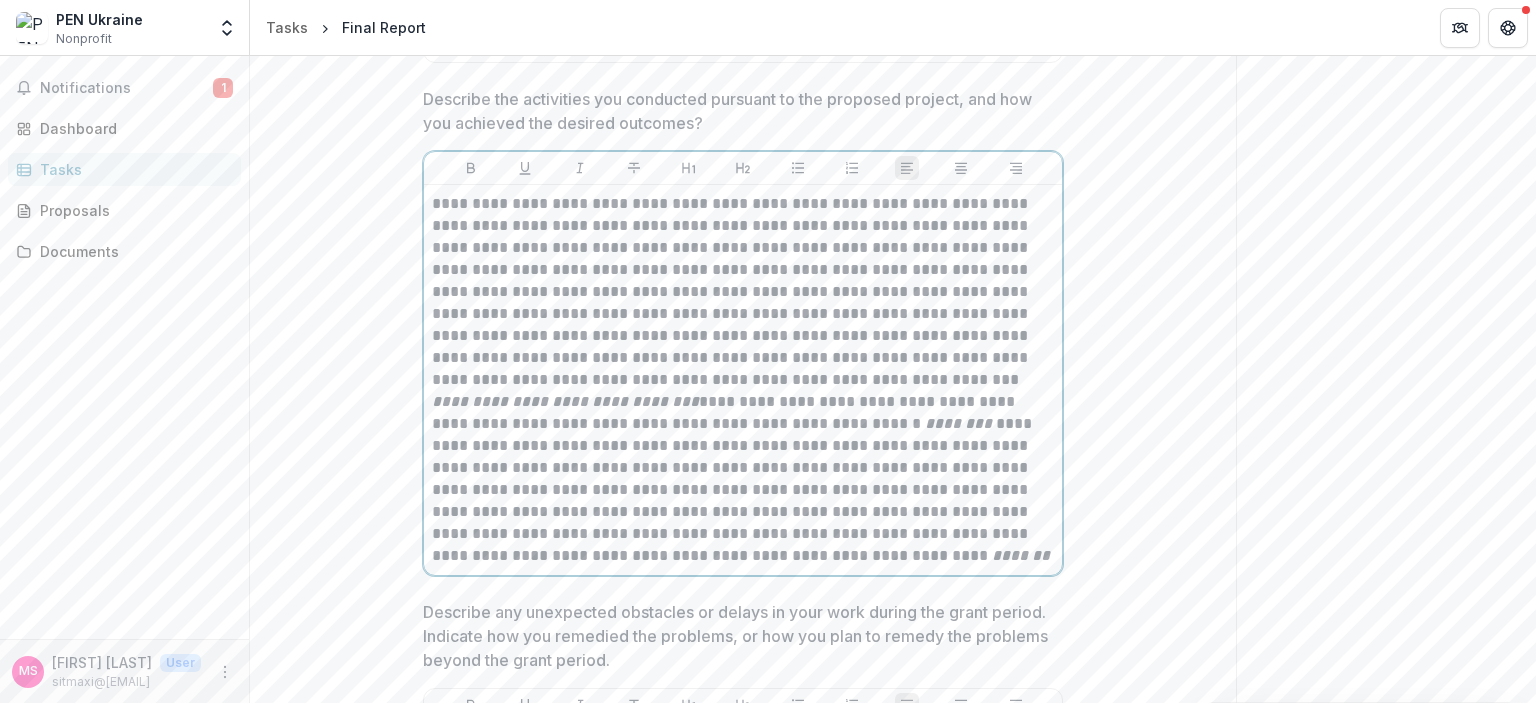 click on "**********" at bounding box center (743, 380) 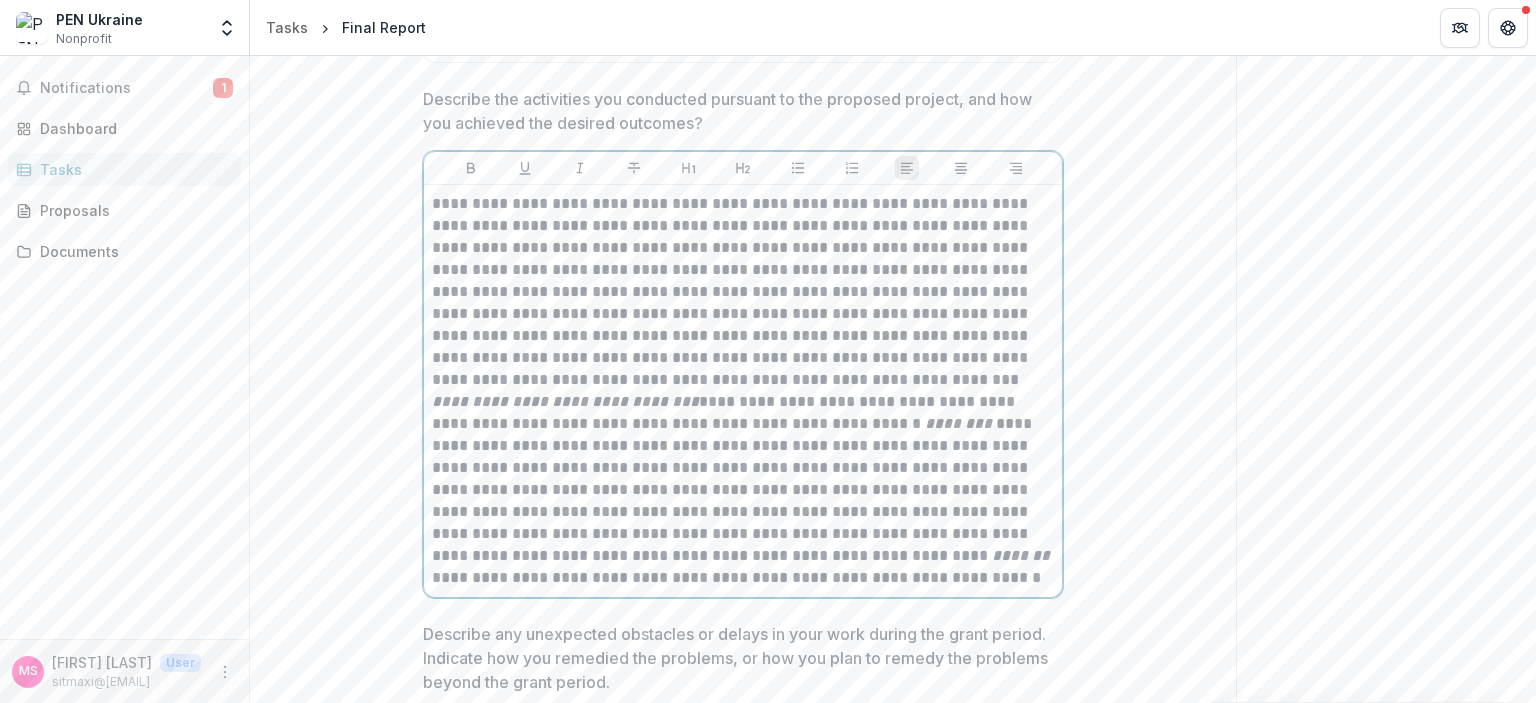 click on "**********" at bounding box center (743, 391) 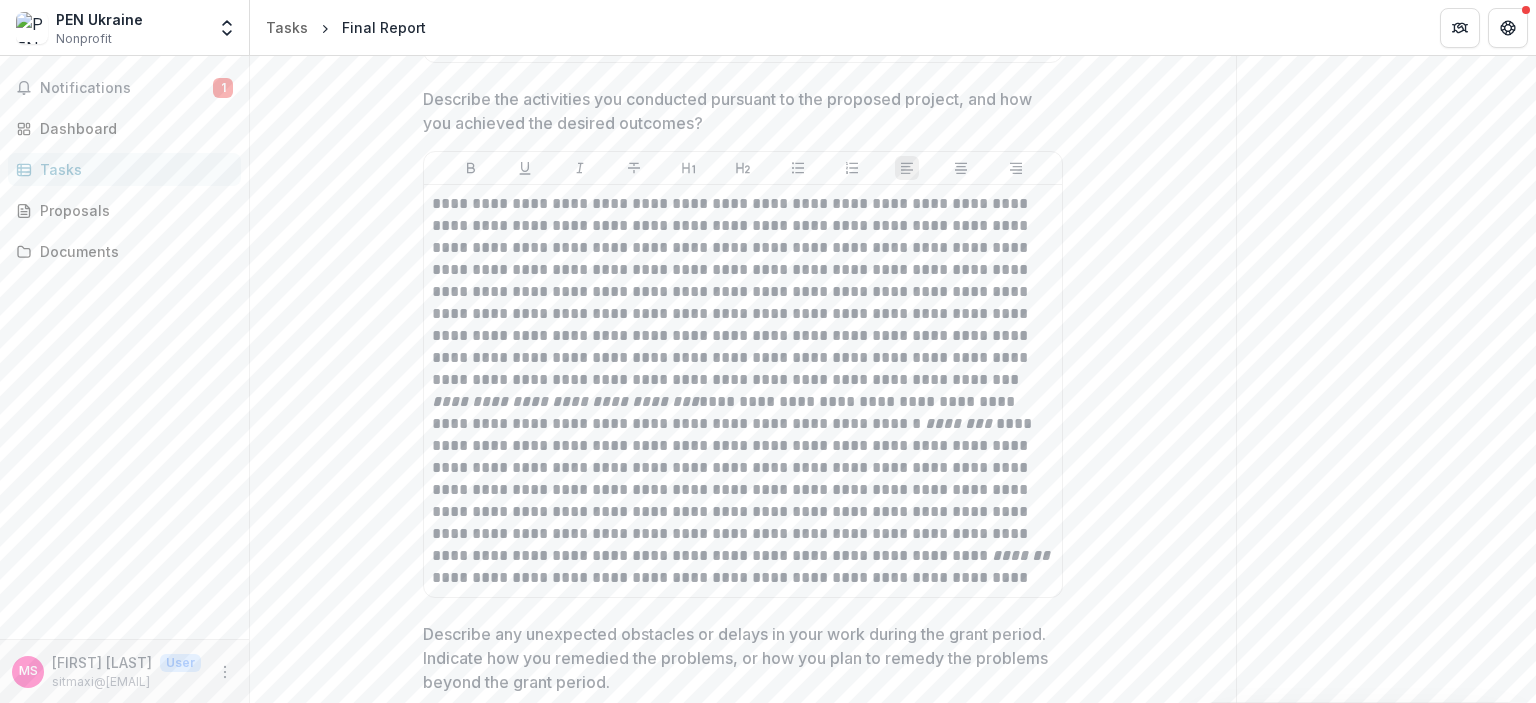 click on "Send comments or questions to Hawthornden Foundation in the box below. Hawthornden Foundation will be notified via email of your comment. Comments 0 No comments yet No comments for this proposal MS [LAST] Add Comment" at bounding box center (1386, 1214) 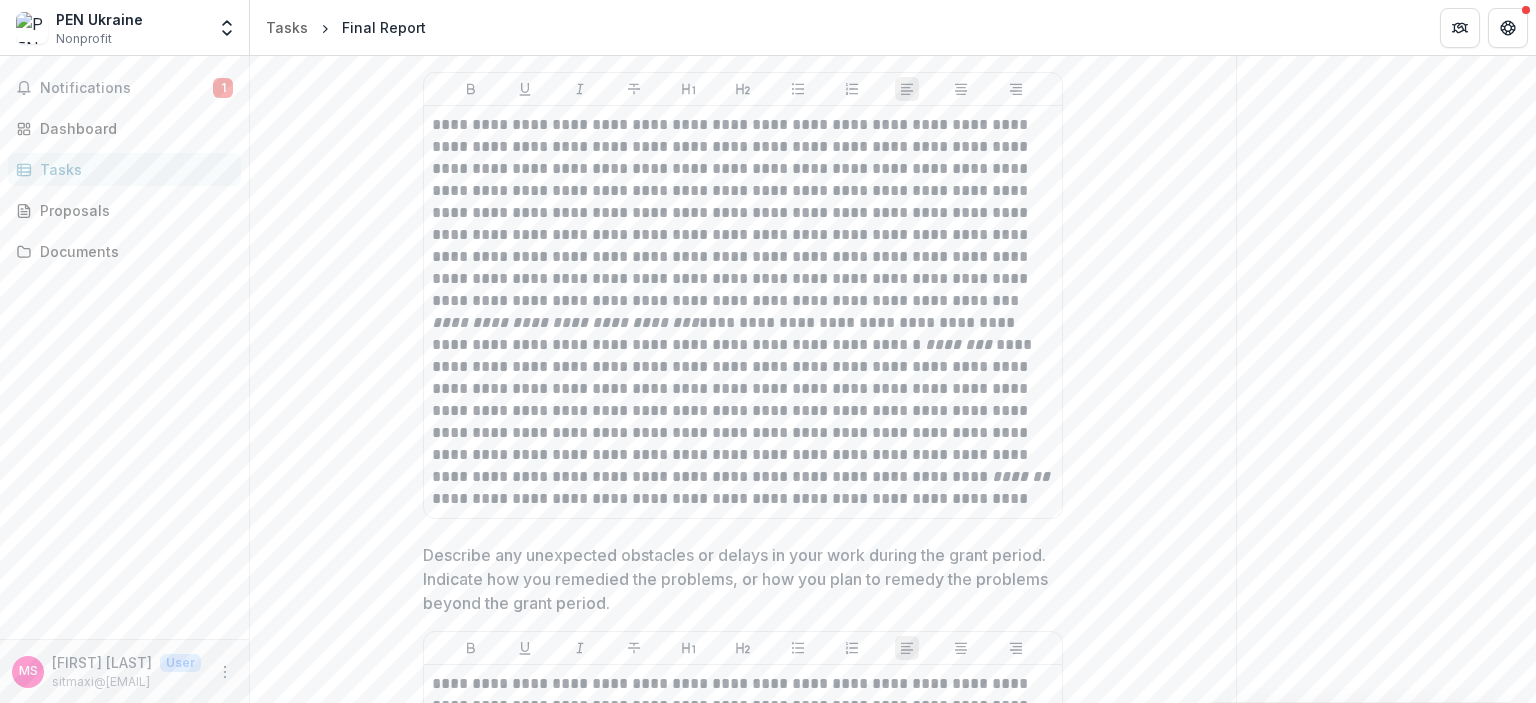 scroll, scrollTop: 1543, scrollLeft: 0, axis: vertical 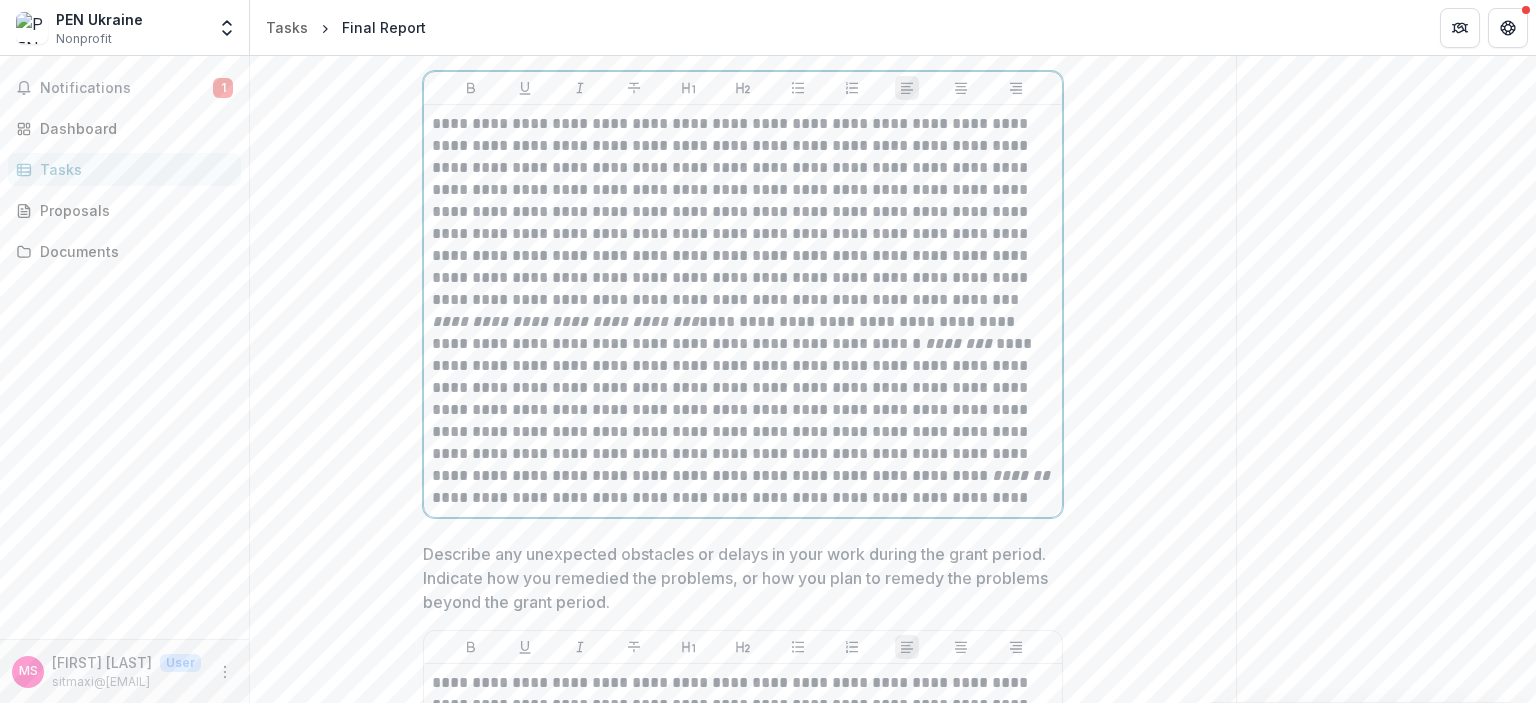 click on "**********" at bounding box center [743, 311] 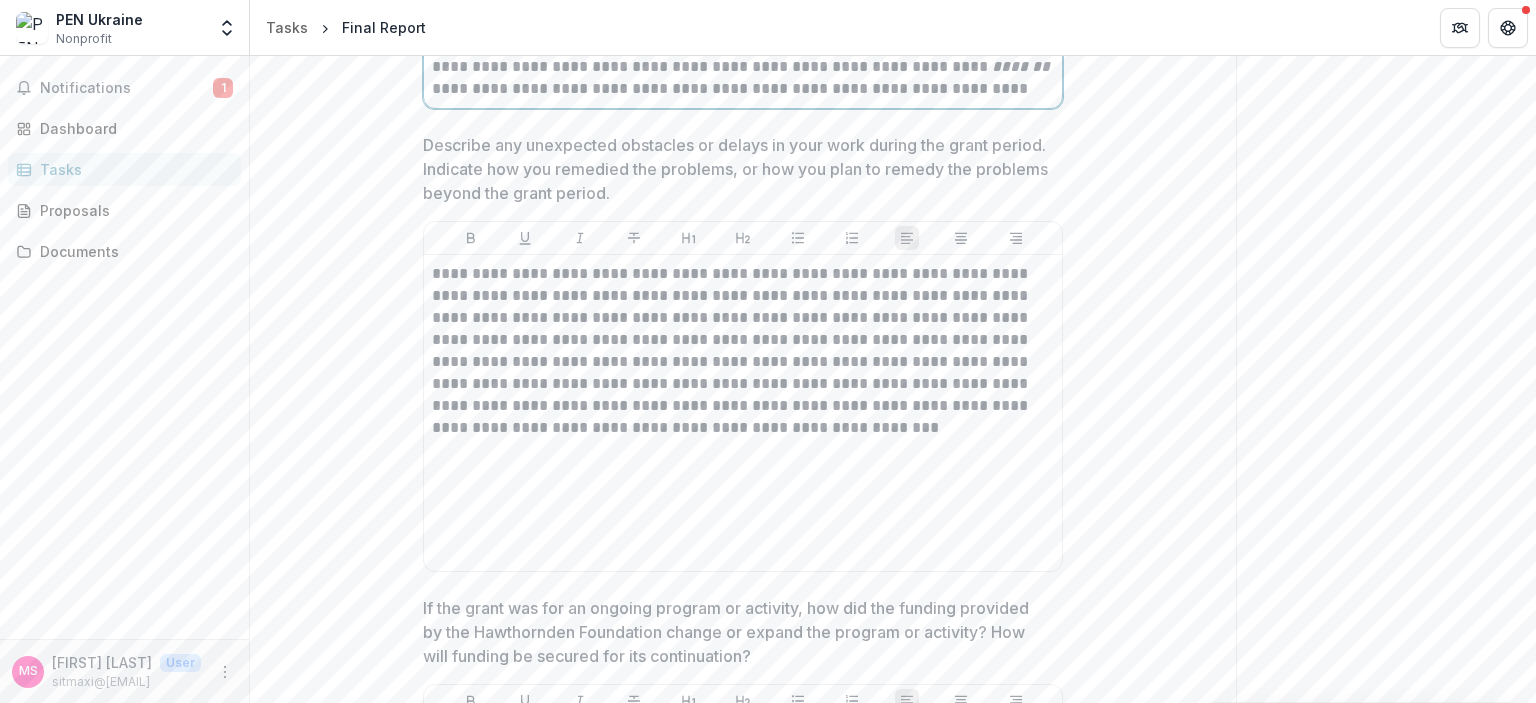 scroll, scrollTop: 1956, scrollLeft: 0, axis: vertical 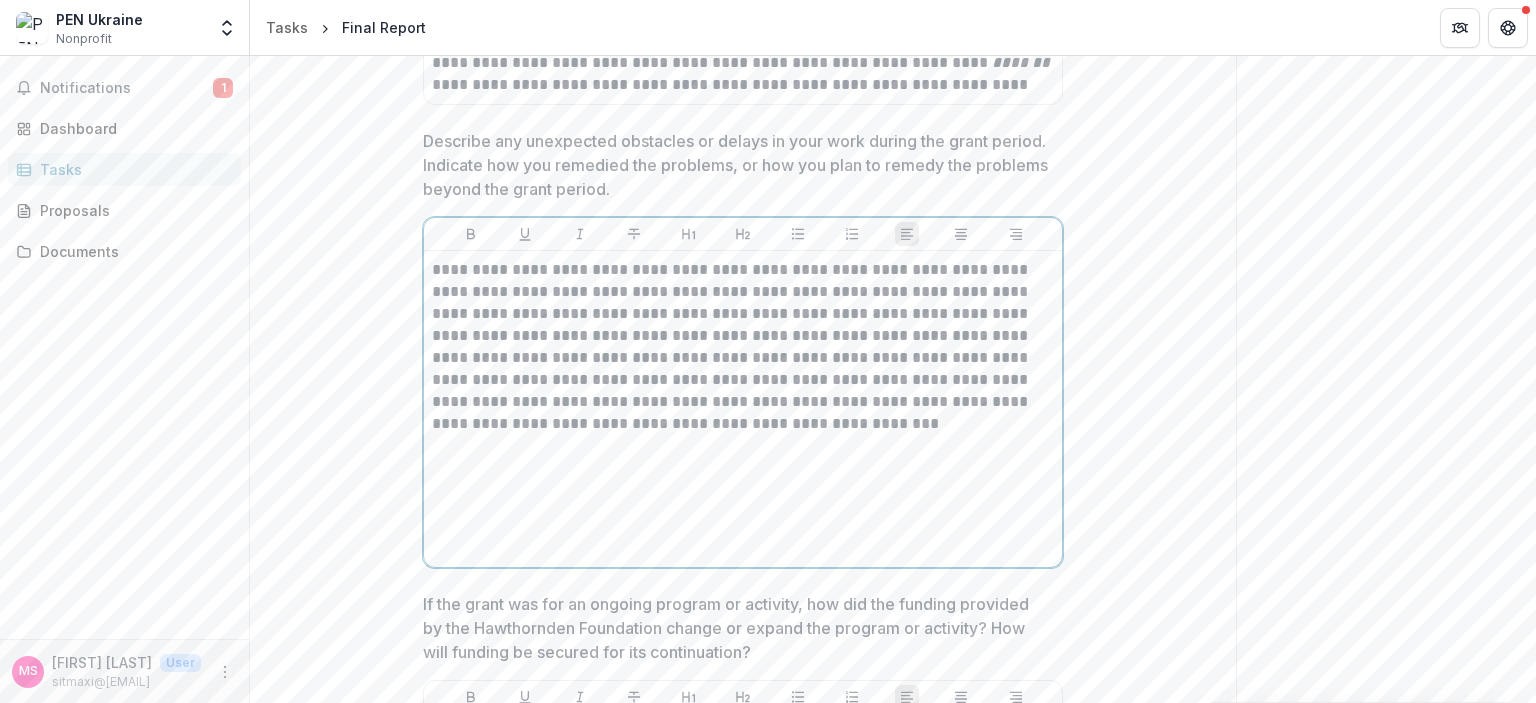 click on "**********" at bounding box center (743, 409) 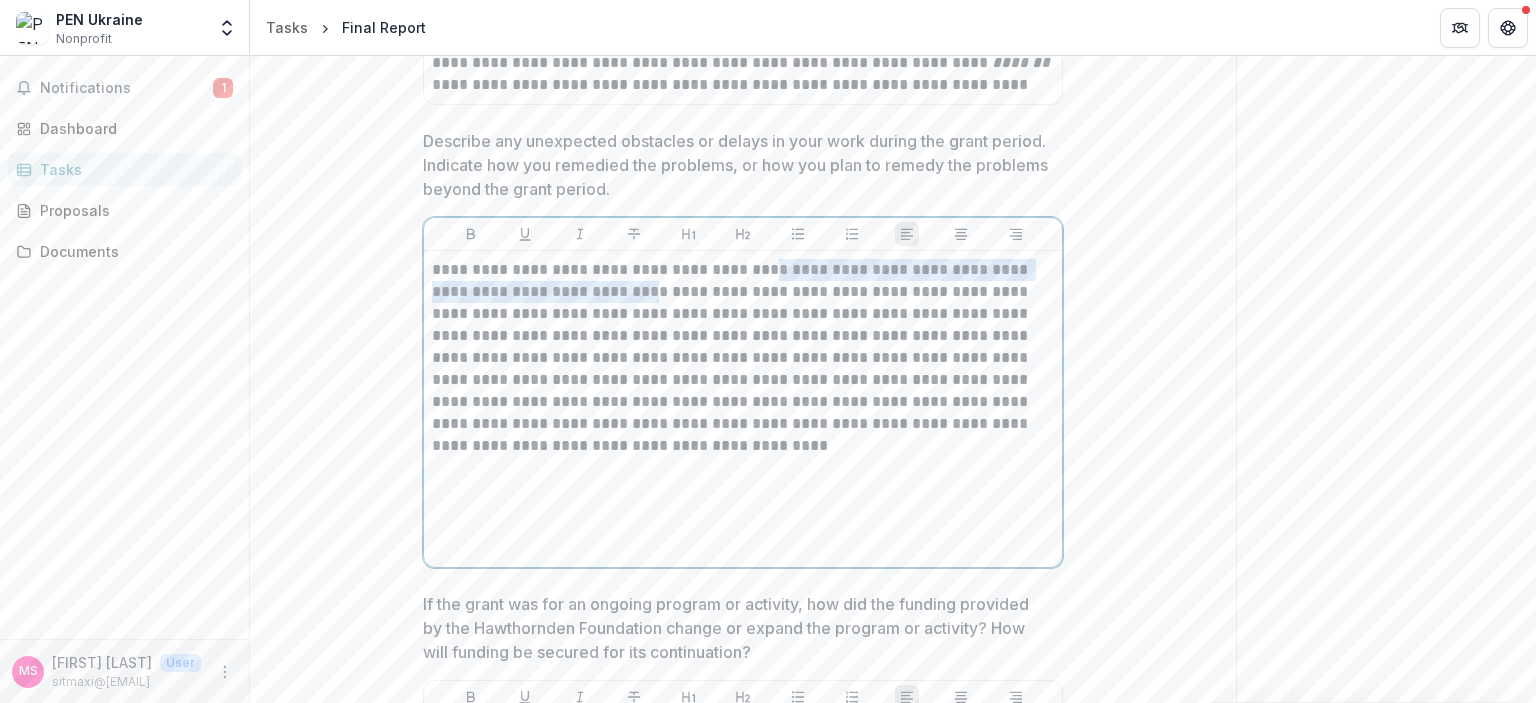 drag, startPoint x: 751, startPoint y: 267, endPoint x: 573, endPoint y: 291, distance: 179.61069 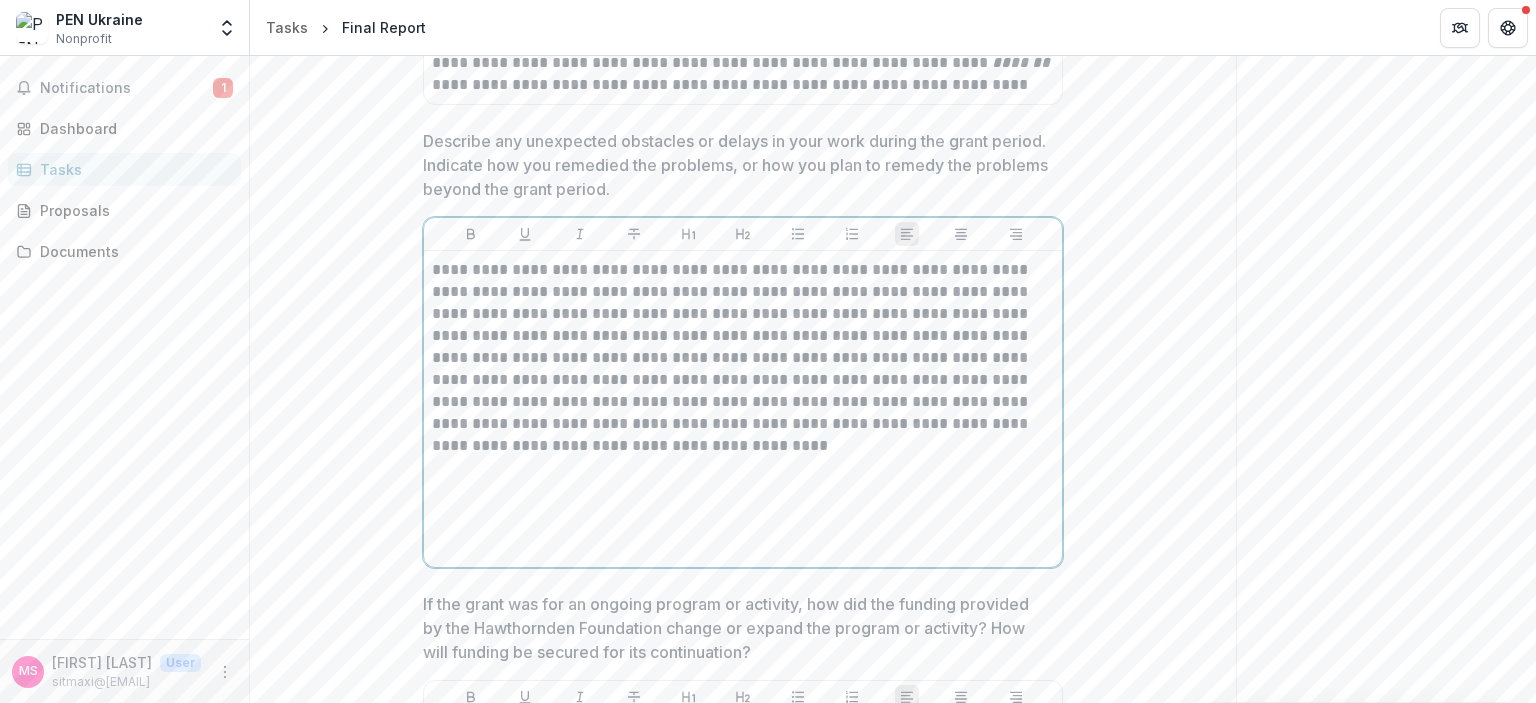 click on "**********" at bounding box center [743, 358] 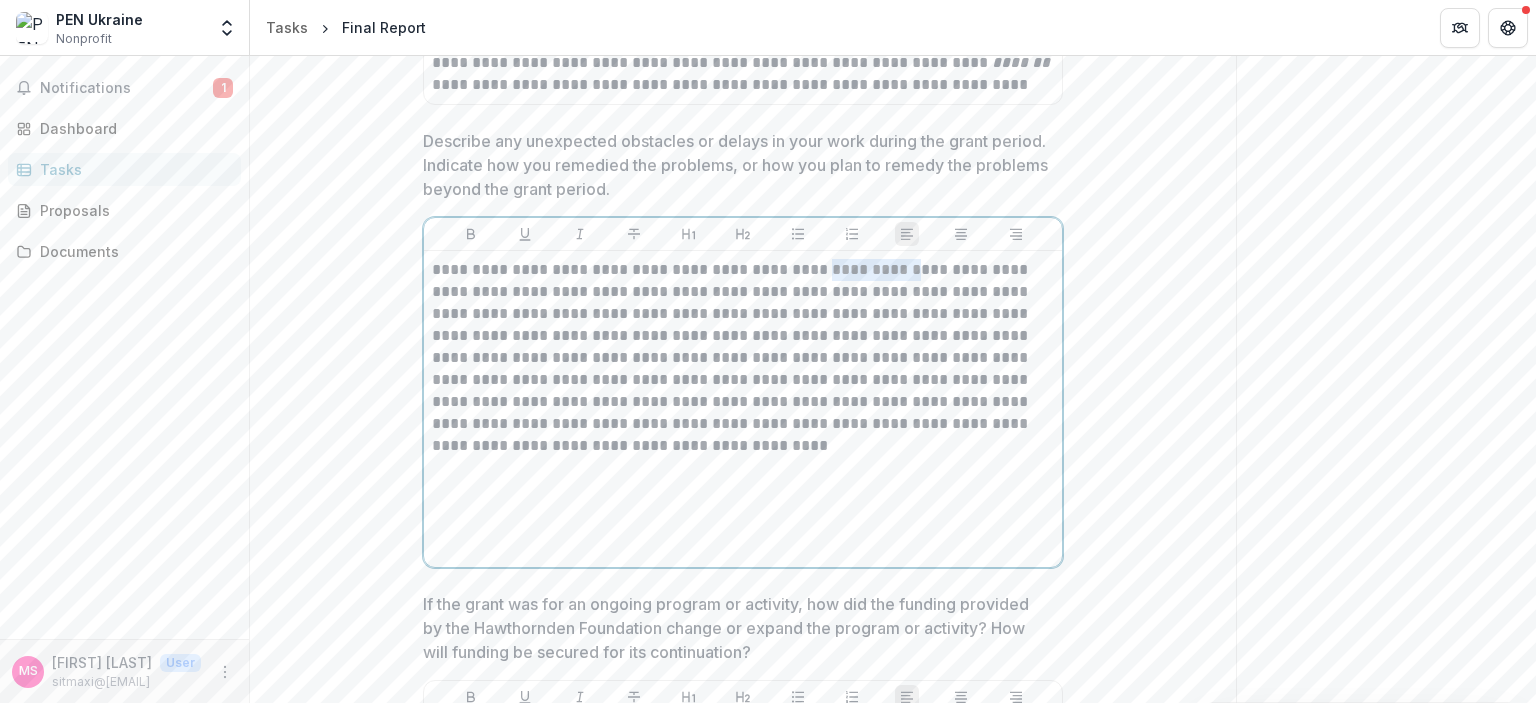 click on "**********" at bounding box center [743, 358] 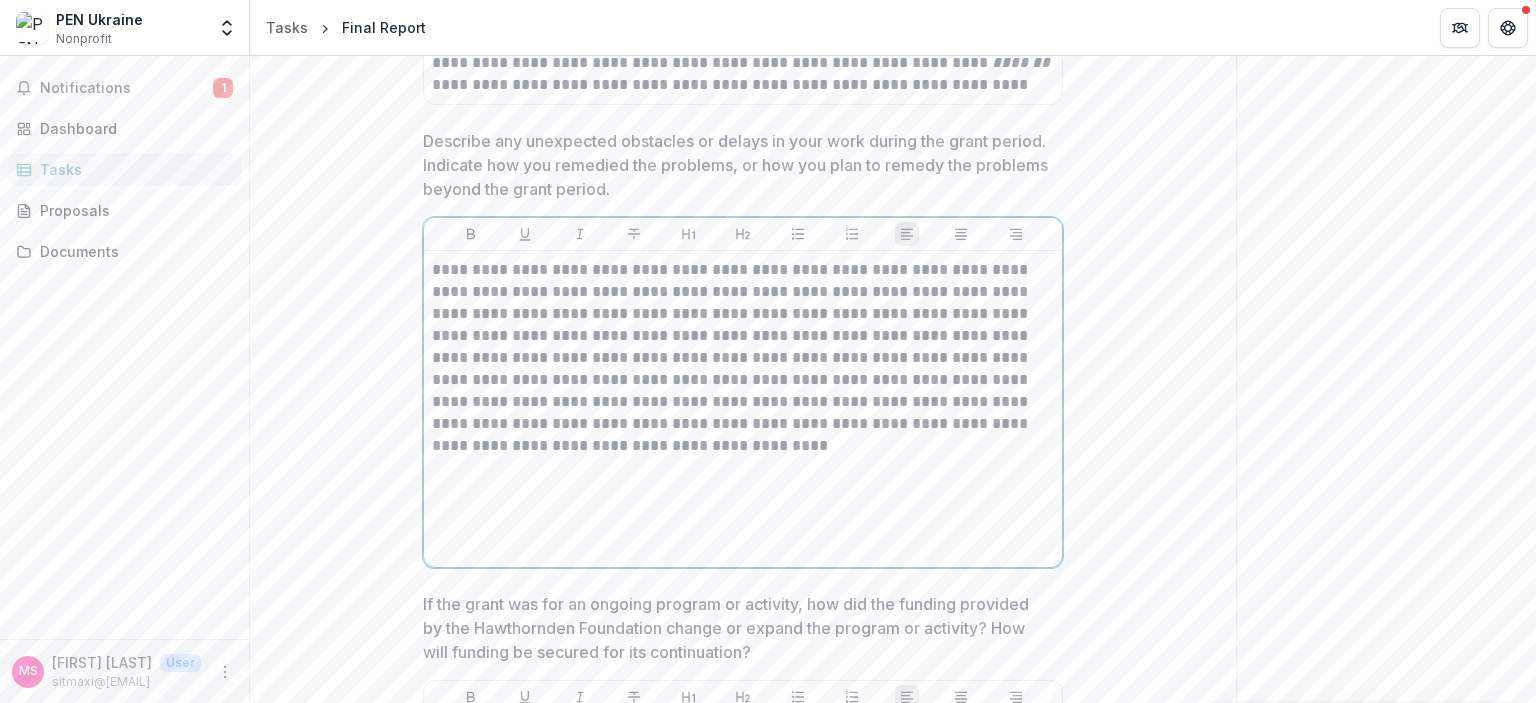 click on "**********" at bounding box center [743, 358] 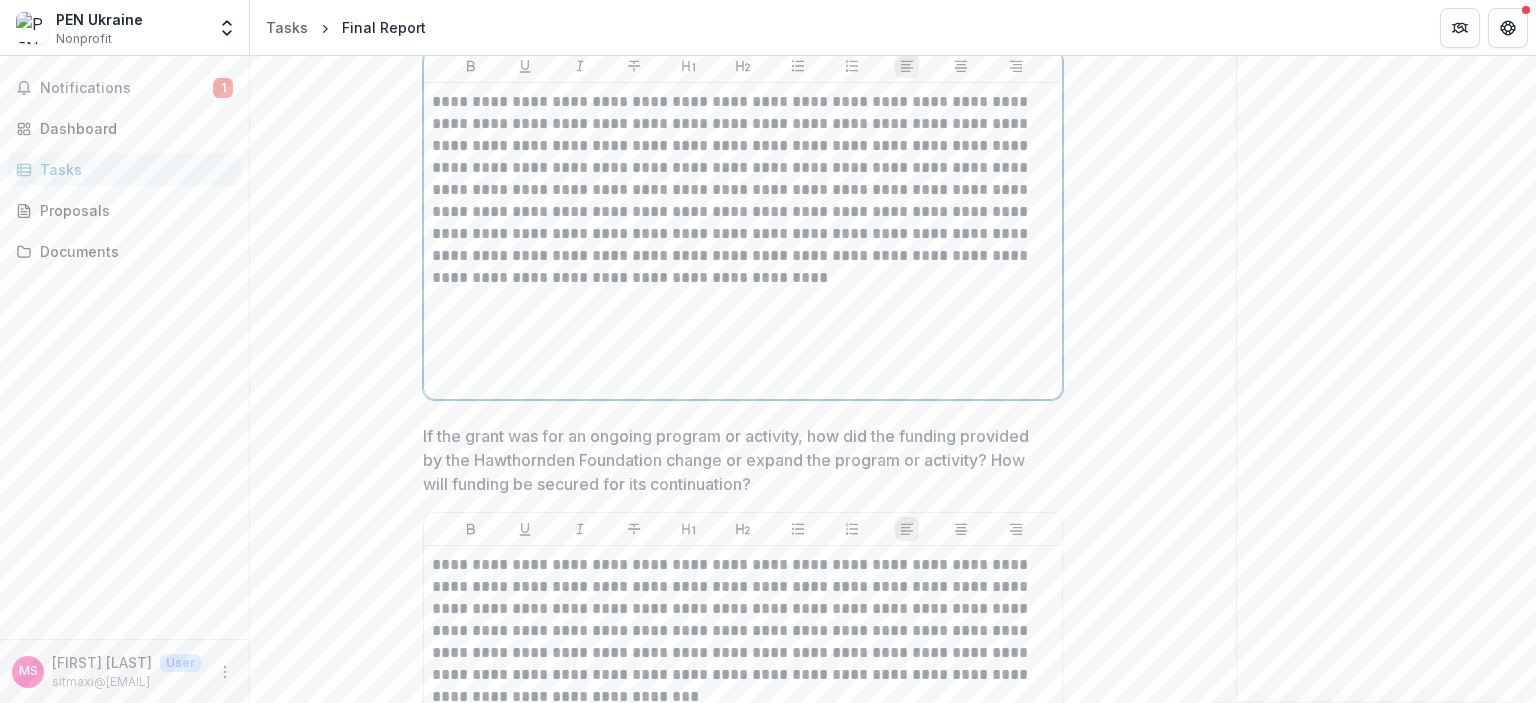 scroll, scrollTop: 2123, scrollLeft: 0, axis: vertical 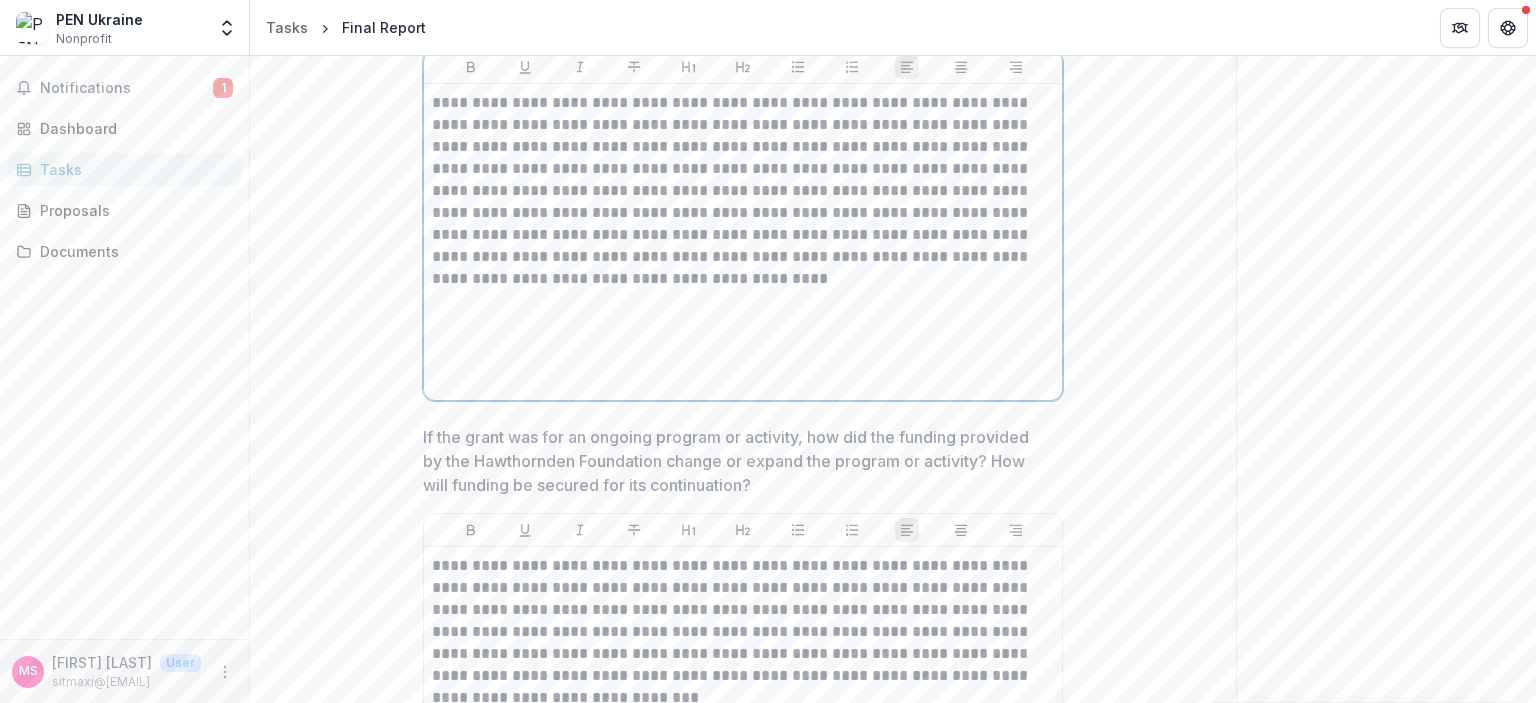 click on "**********" at bounding box center (743, 191) 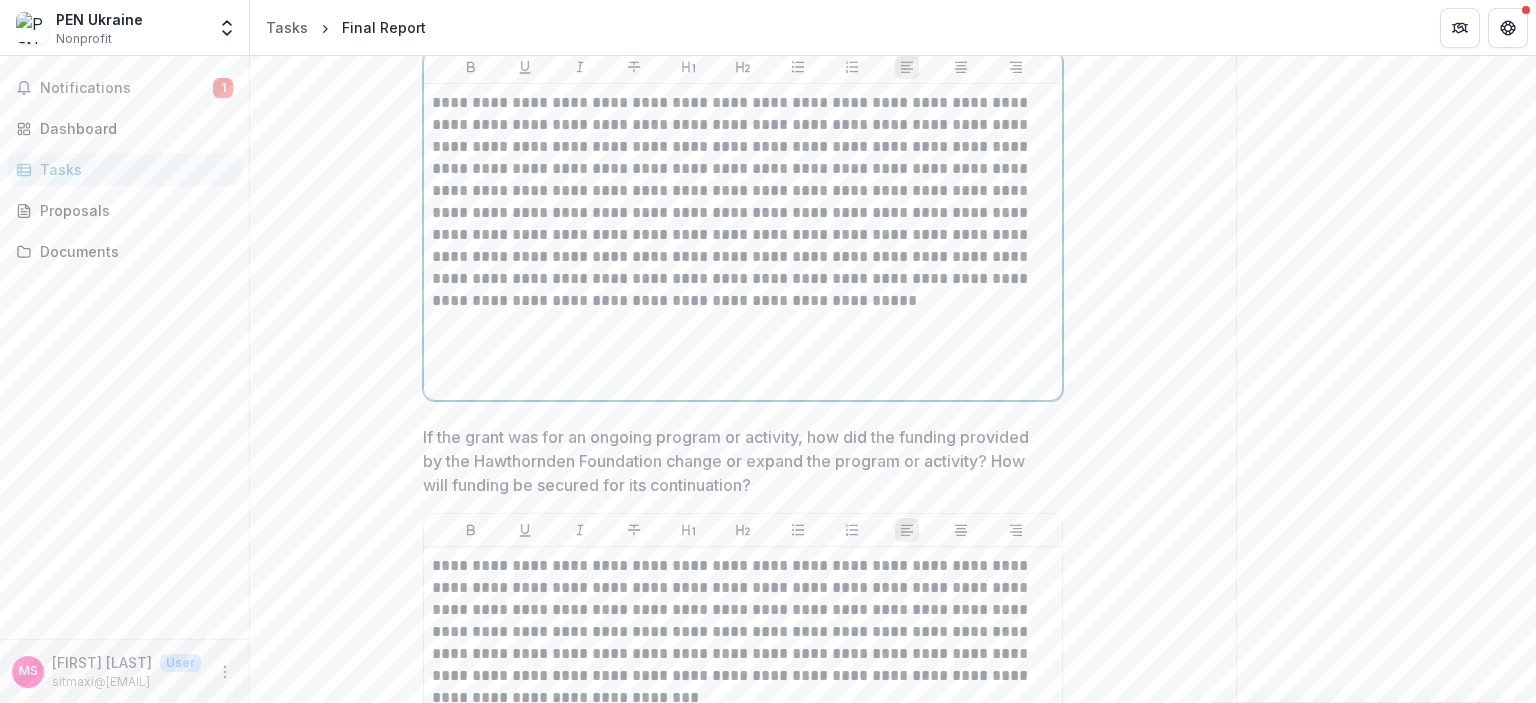 click on "**********" at bounding box center (743, 202) 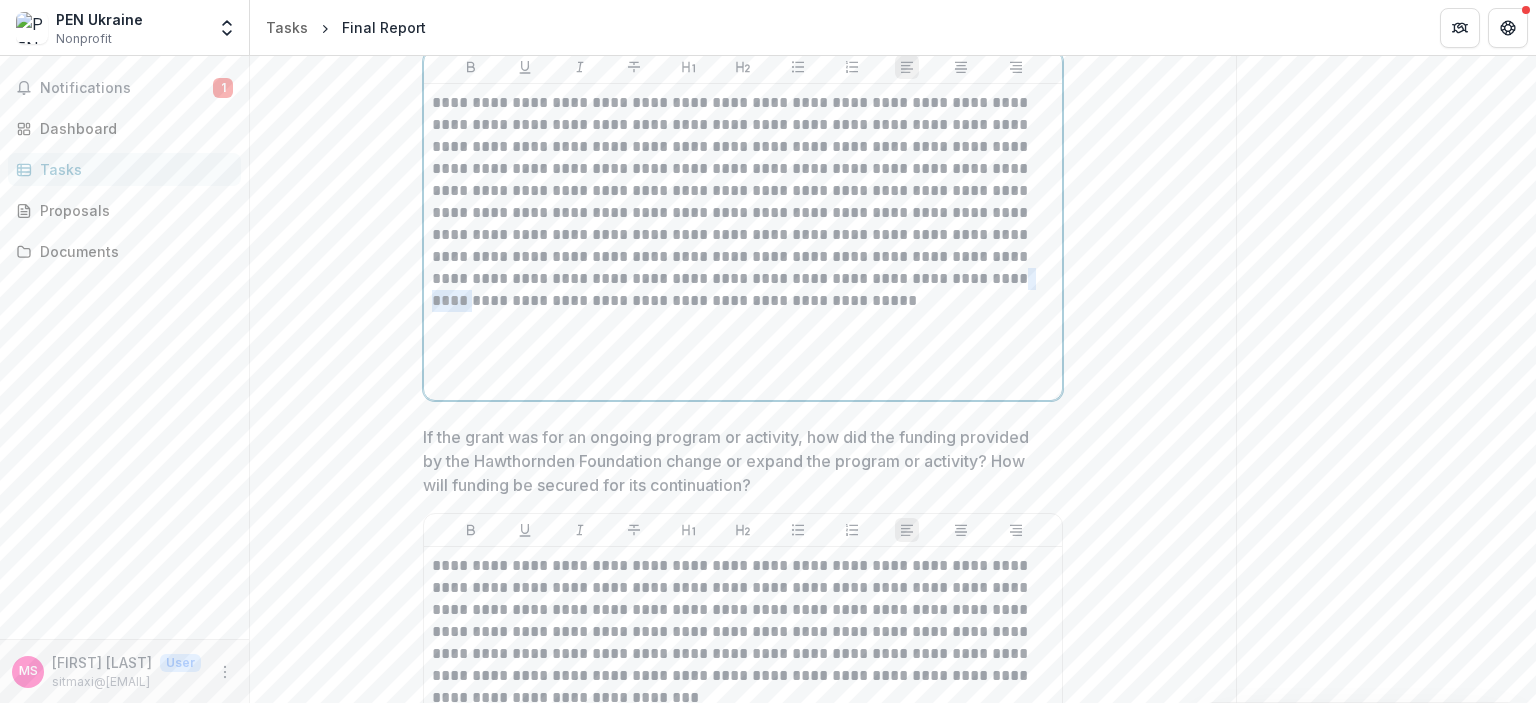 click on "**********" at bounding box center (743, 202) 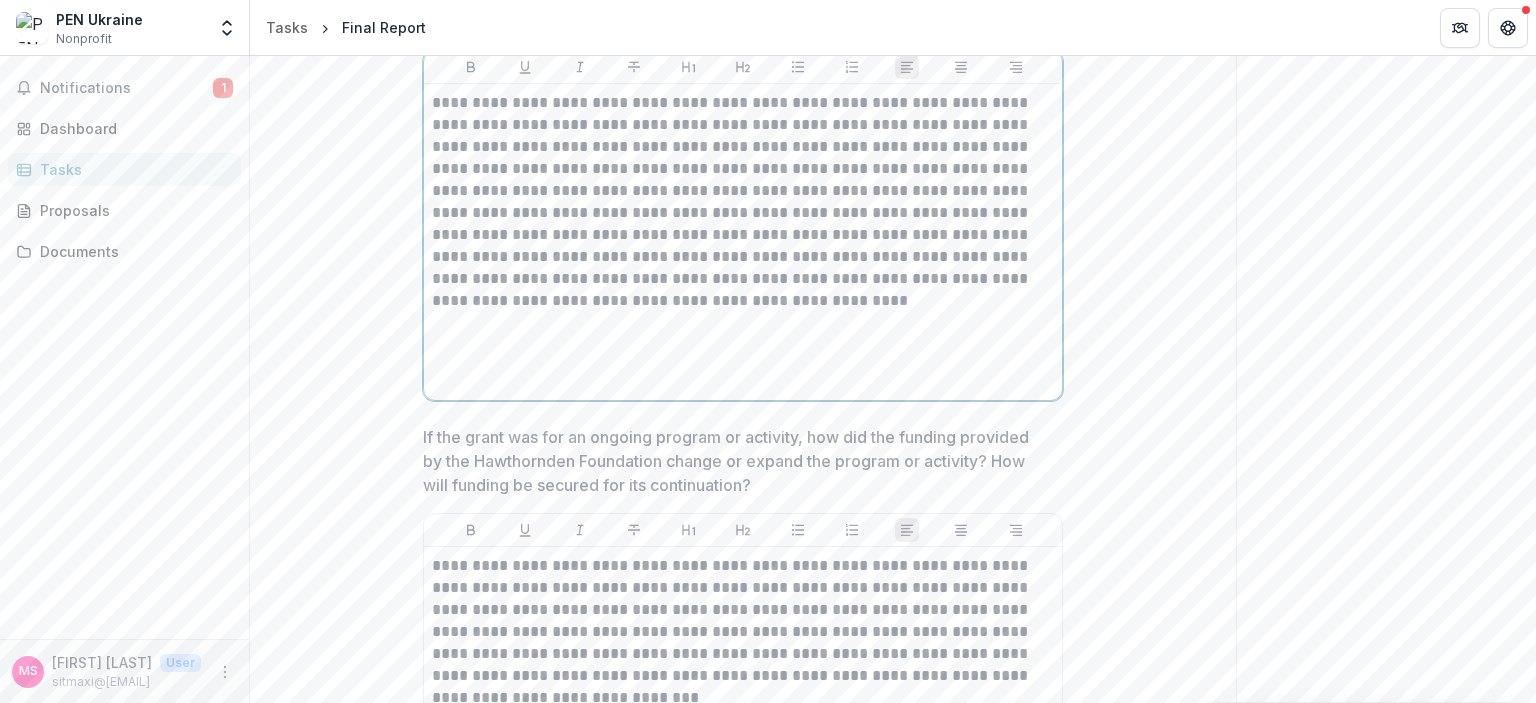 click on "**********" at bounding box center (743, 202) 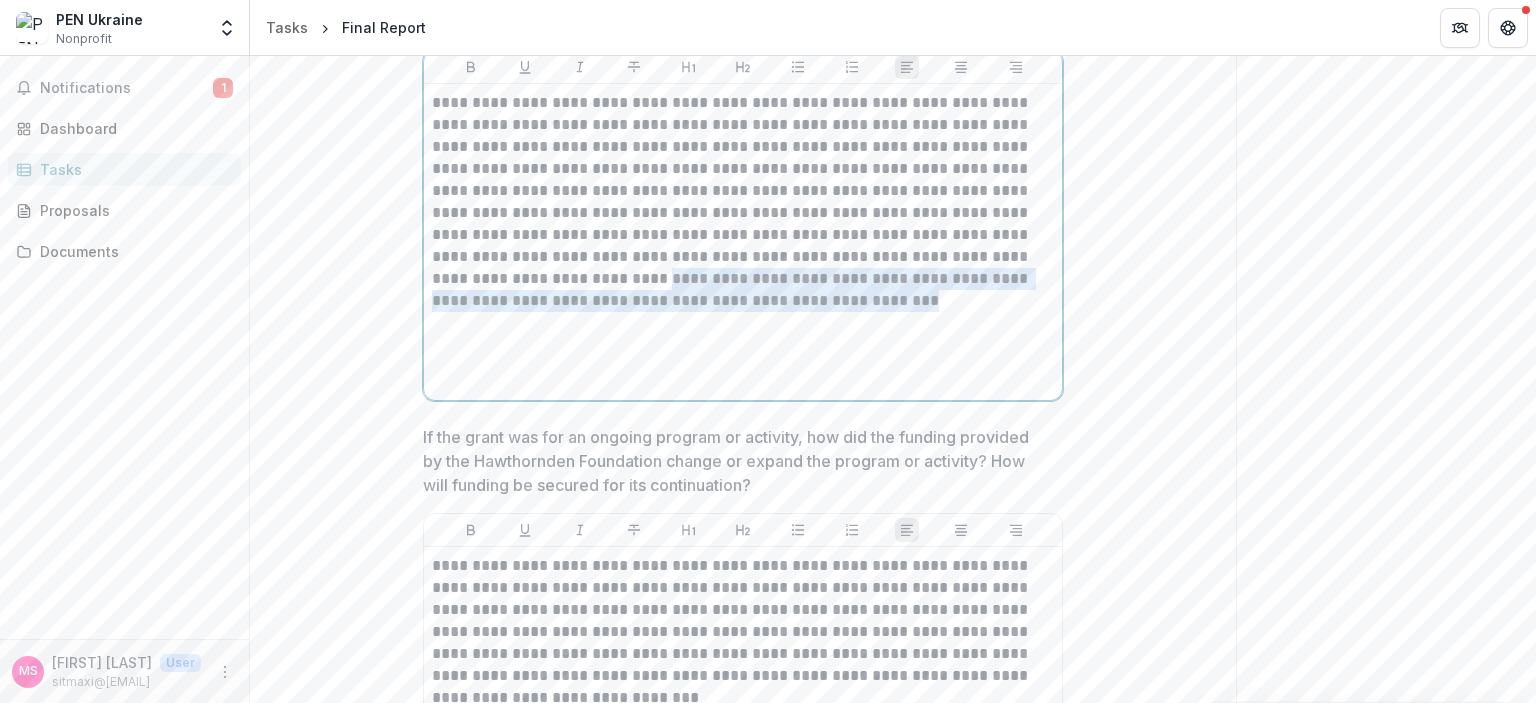 drag, startPoint x: 904, startPoint y: 256, endPoint x: 684, endPoint y: 298, distance: 223.9732 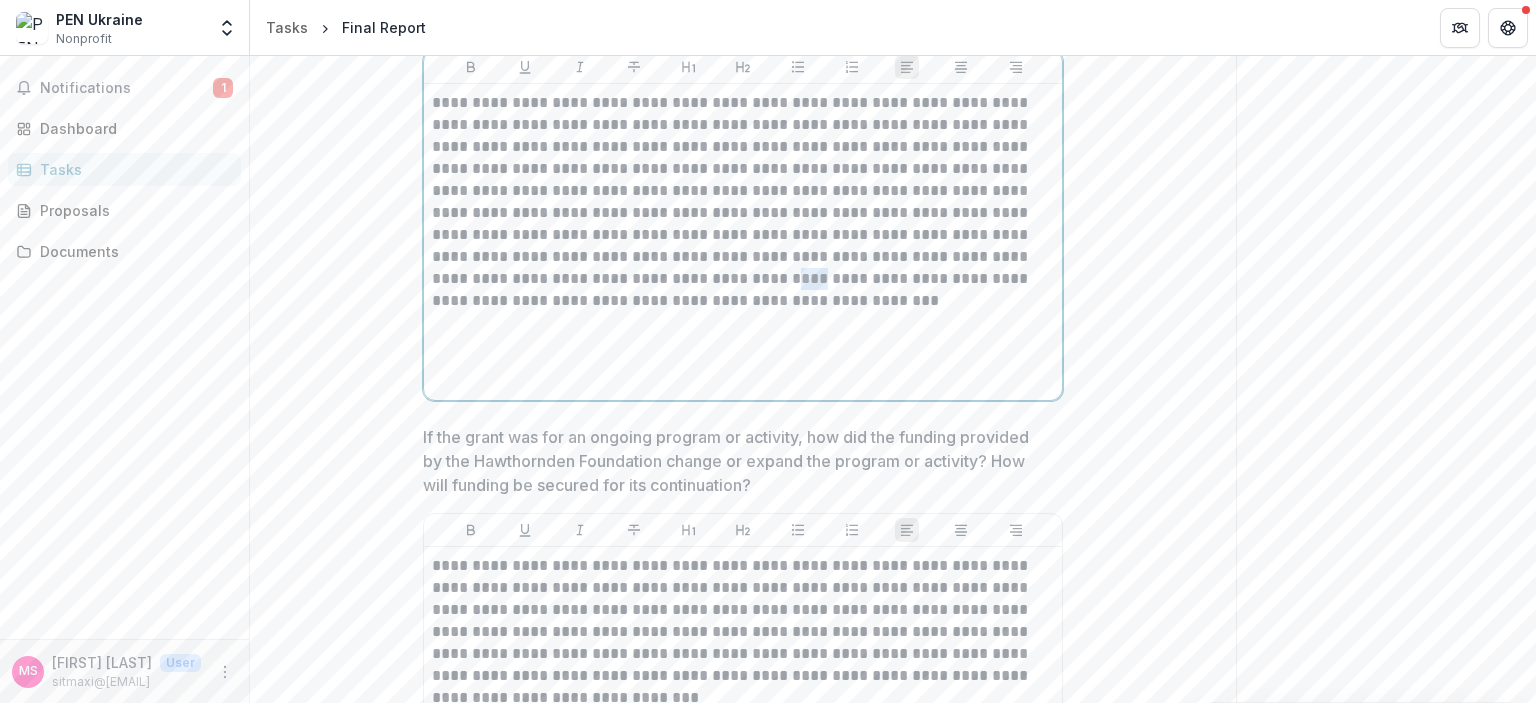click on "**********" at bounding box center [743, 202] 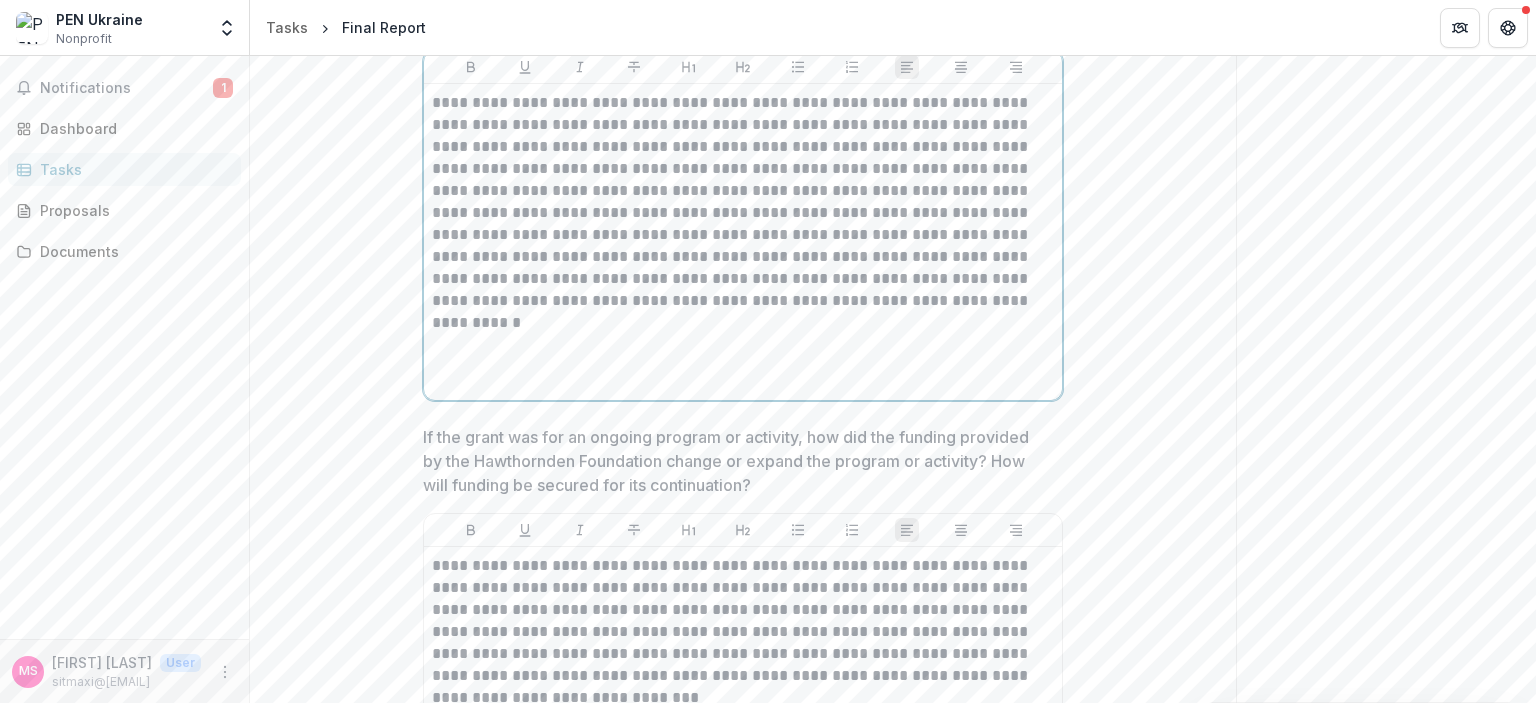 click on "**********" at bounding box center [743, 202] 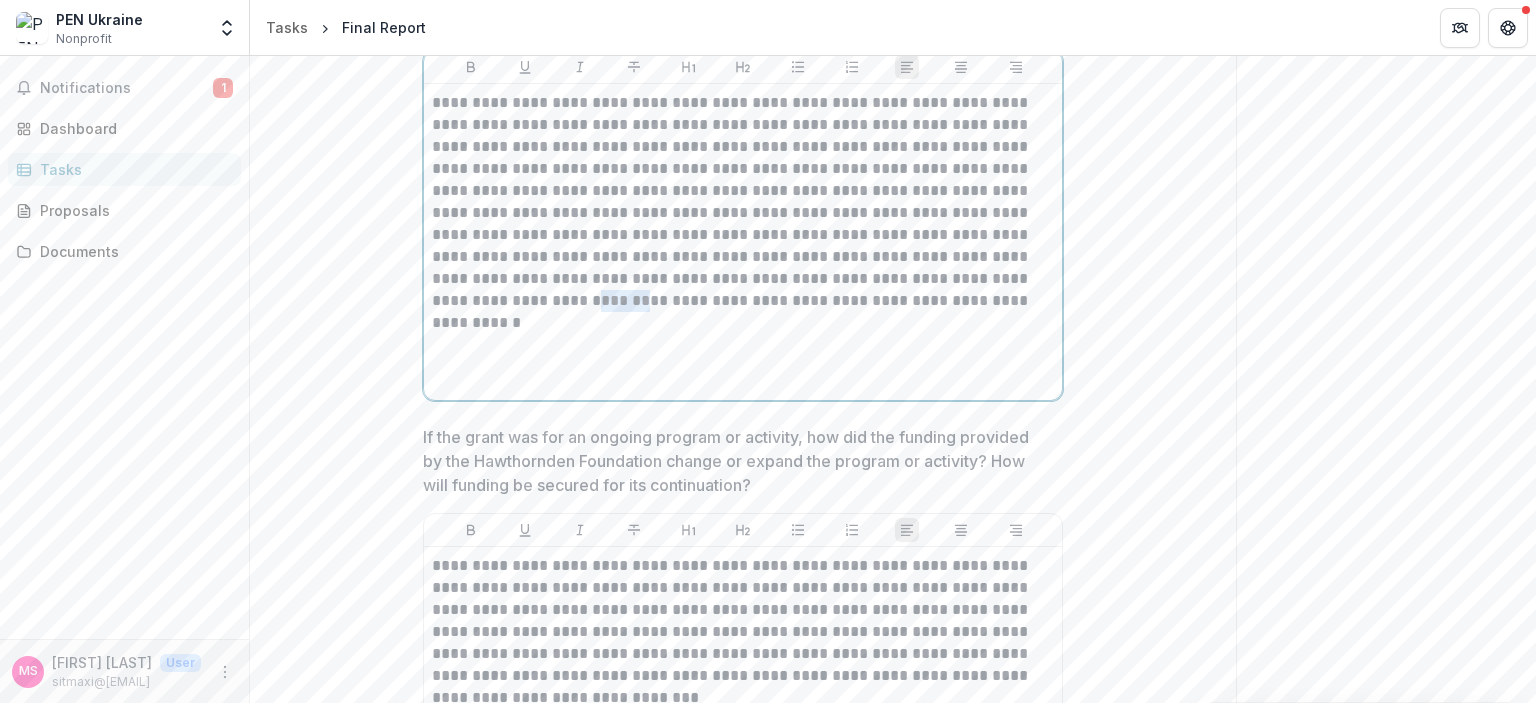 click on "**********" at bounding box center (743, 202) 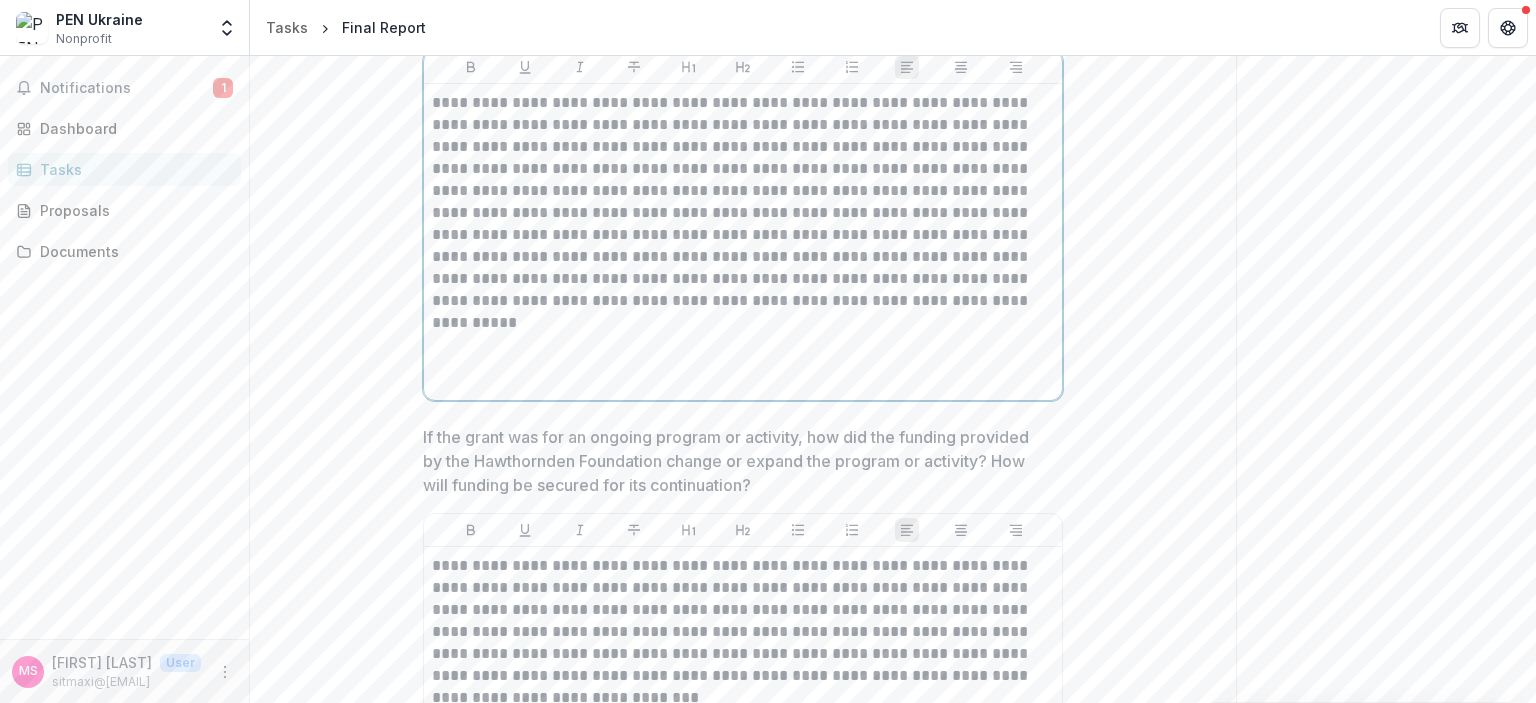 click on "**********" at bounding box center (743, 202) 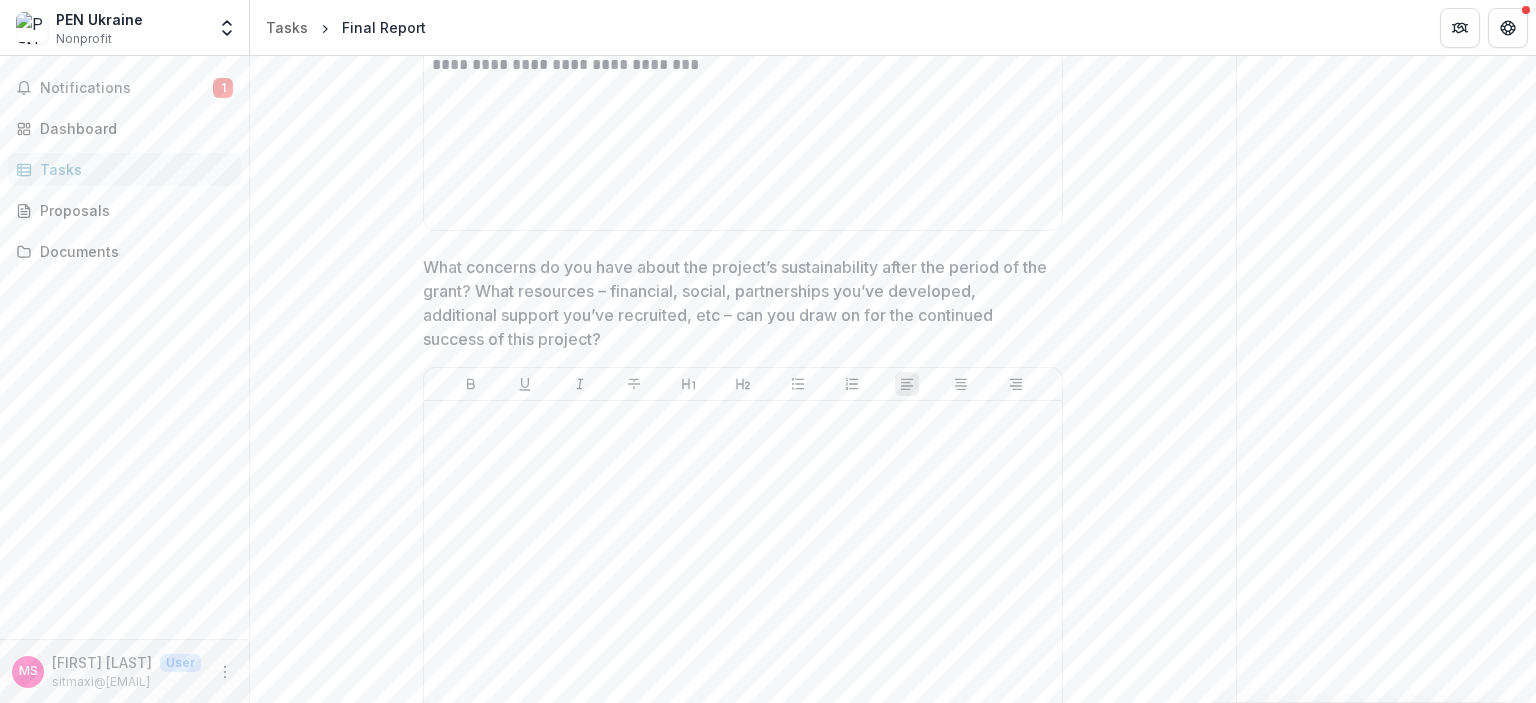 scroll, scrollTop: 2470, scrollLeft: 0, axis: vertical 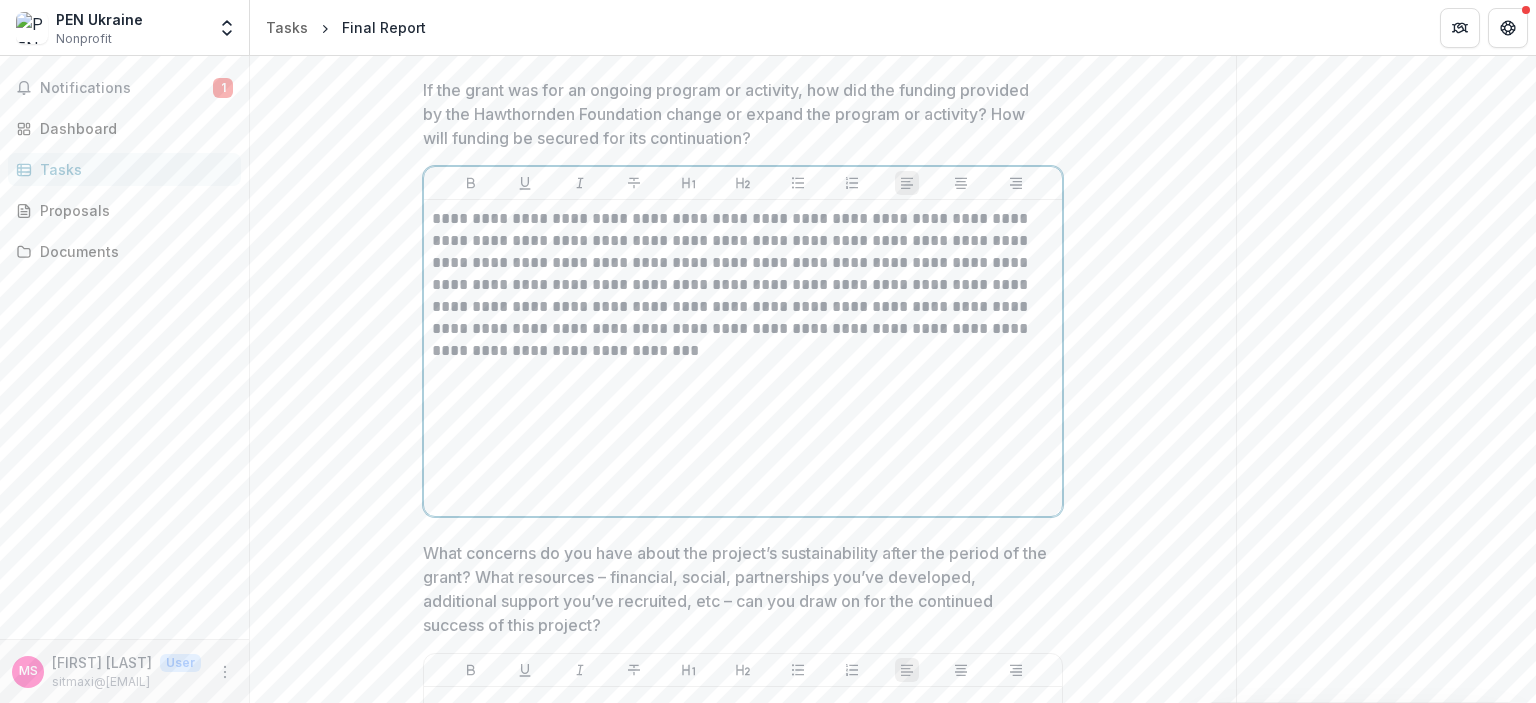 click on "**********" at bounding box center [743, 285] 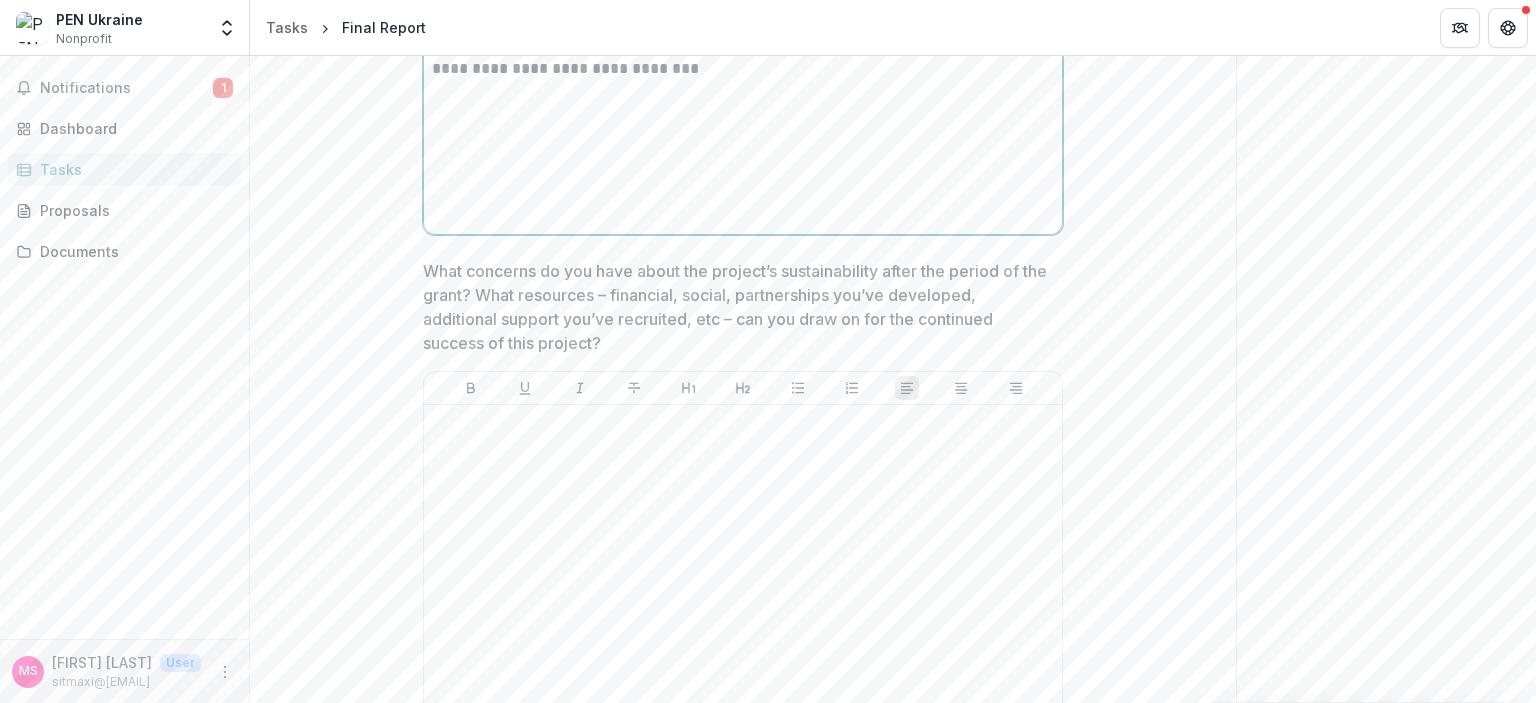 scroll, scrollTop: 2752, scrollLeft: 0, axis: vertical 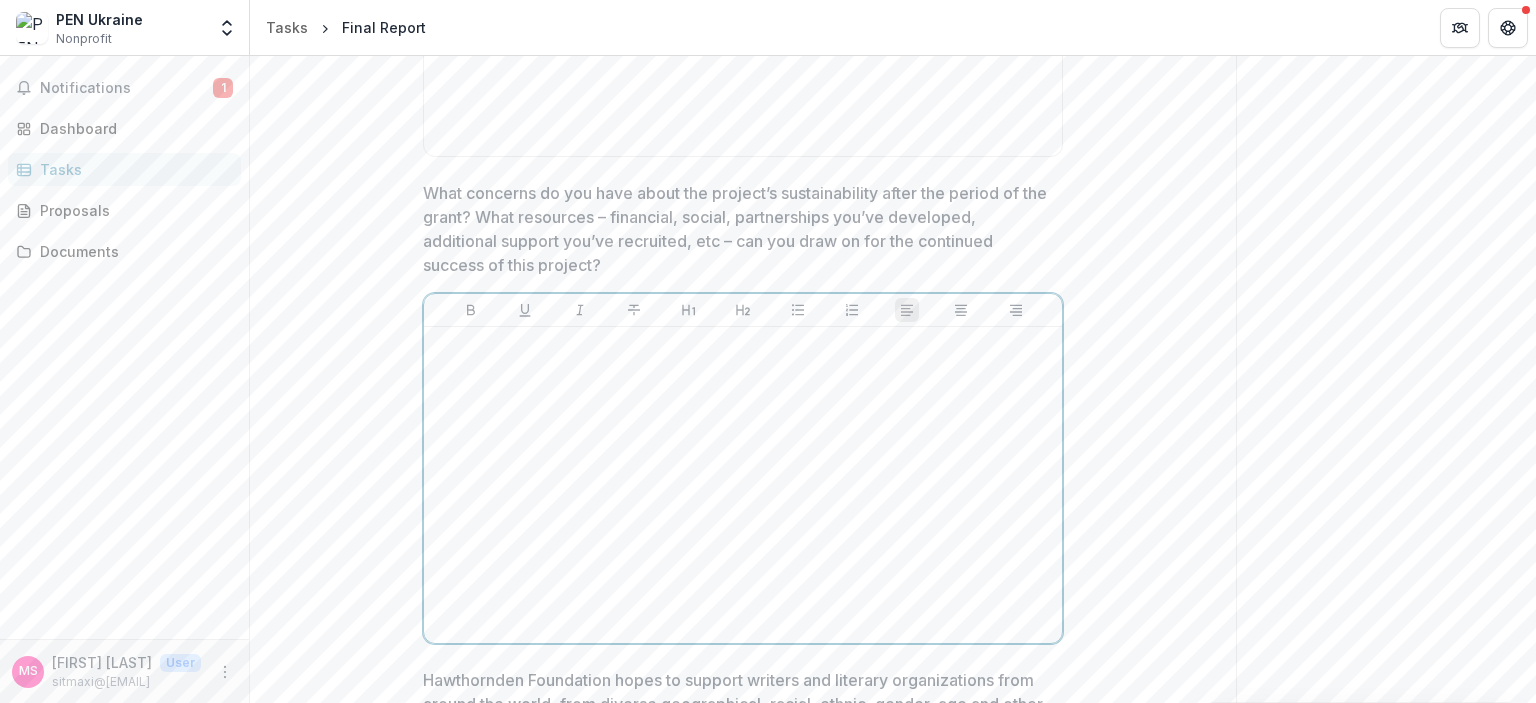 click at bounding box center [743, 485] 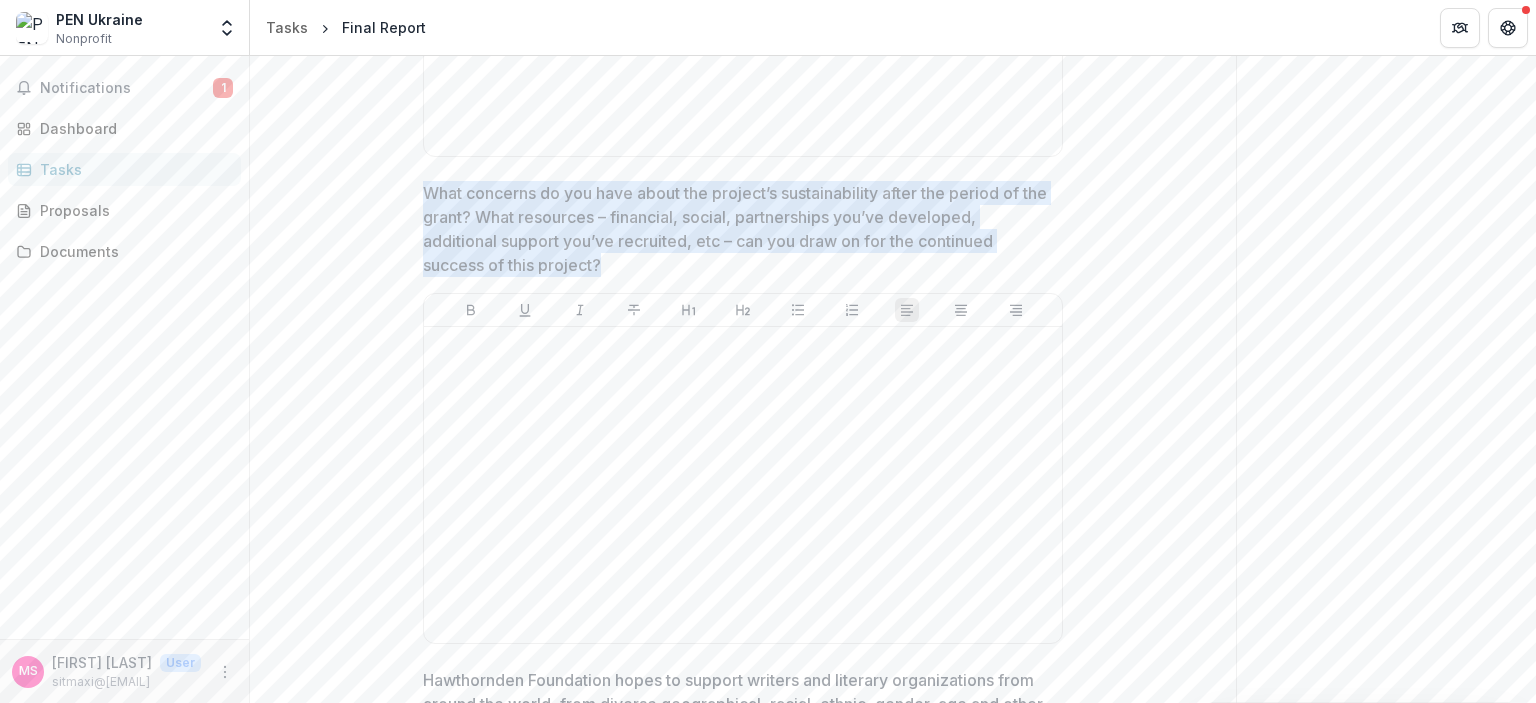 drag, startPoint x: 417, startPoint y: 189, endPoint x: 636, endPoint y: 257, distance: 229.3142 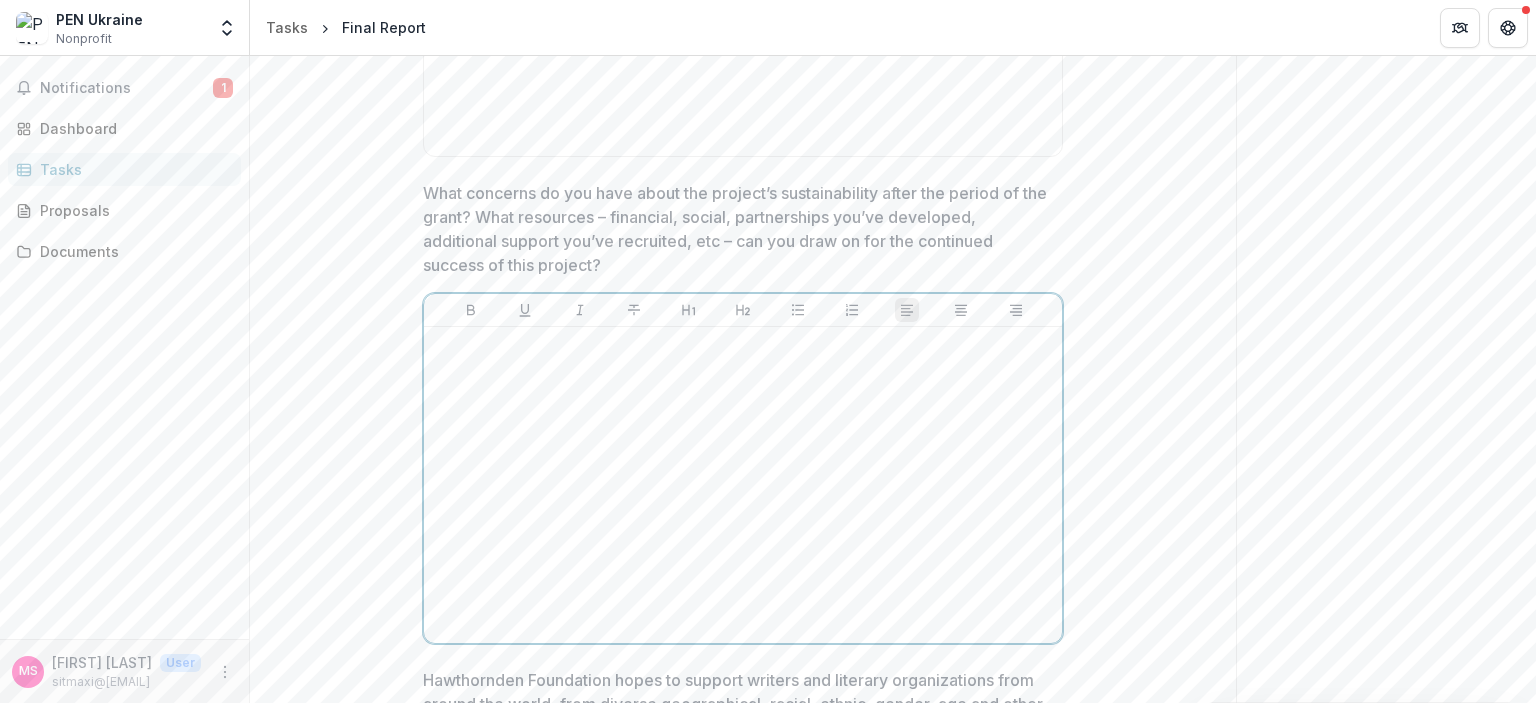 click at bounding box center [743, 485] 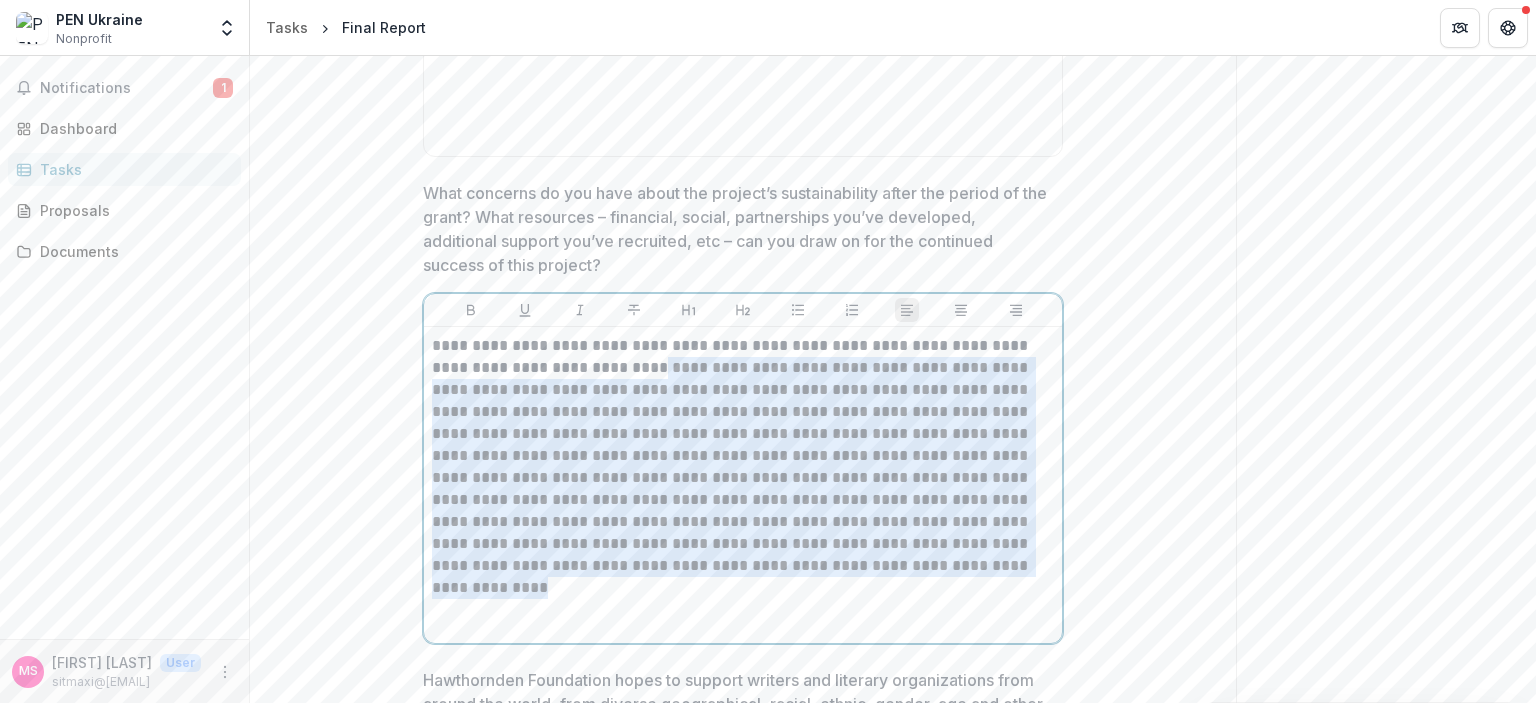 drag, startPoint x: 623, startPoint y: 366, endPoint x: 950, endPoint y: 562, distance: 381.2414 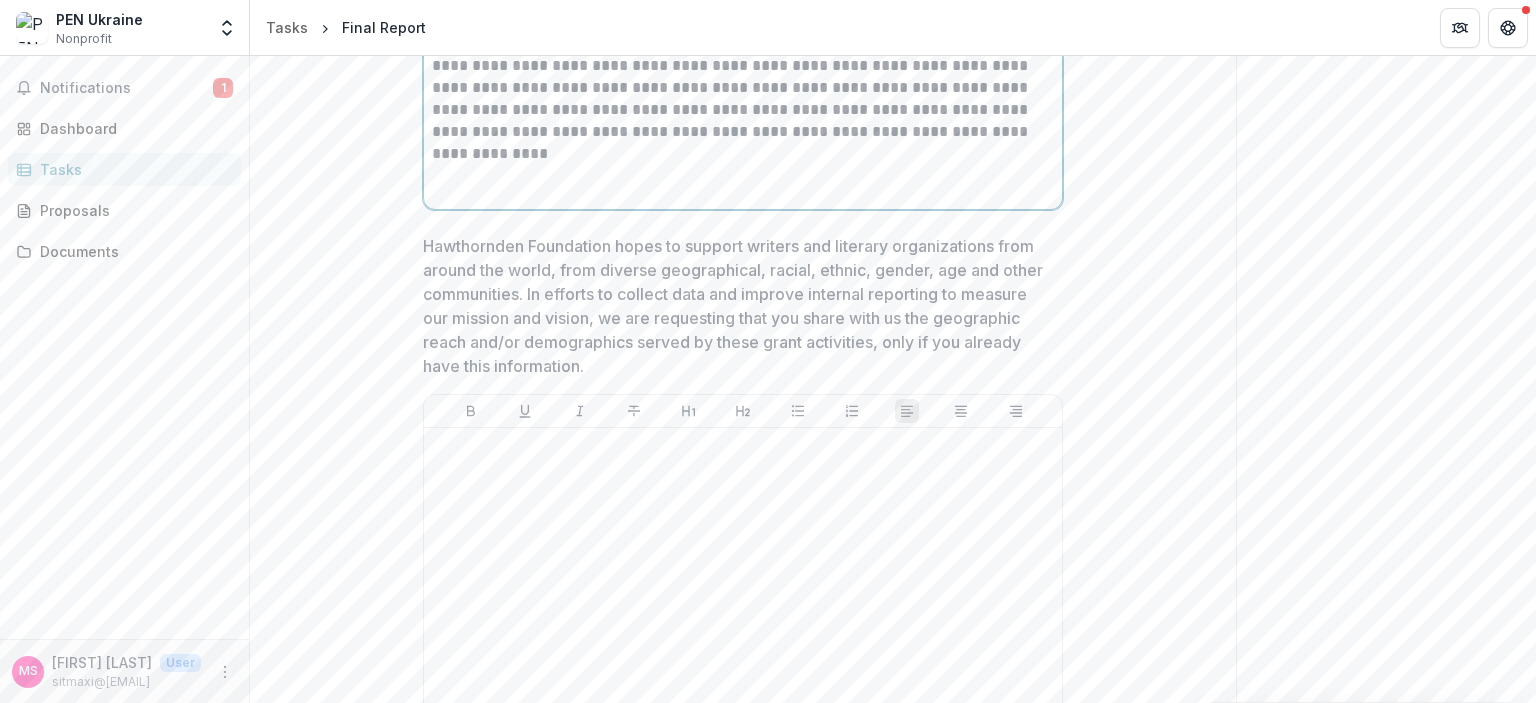 scroll, scrollTop: 3286, scrollLeft: 0, axis: vertical 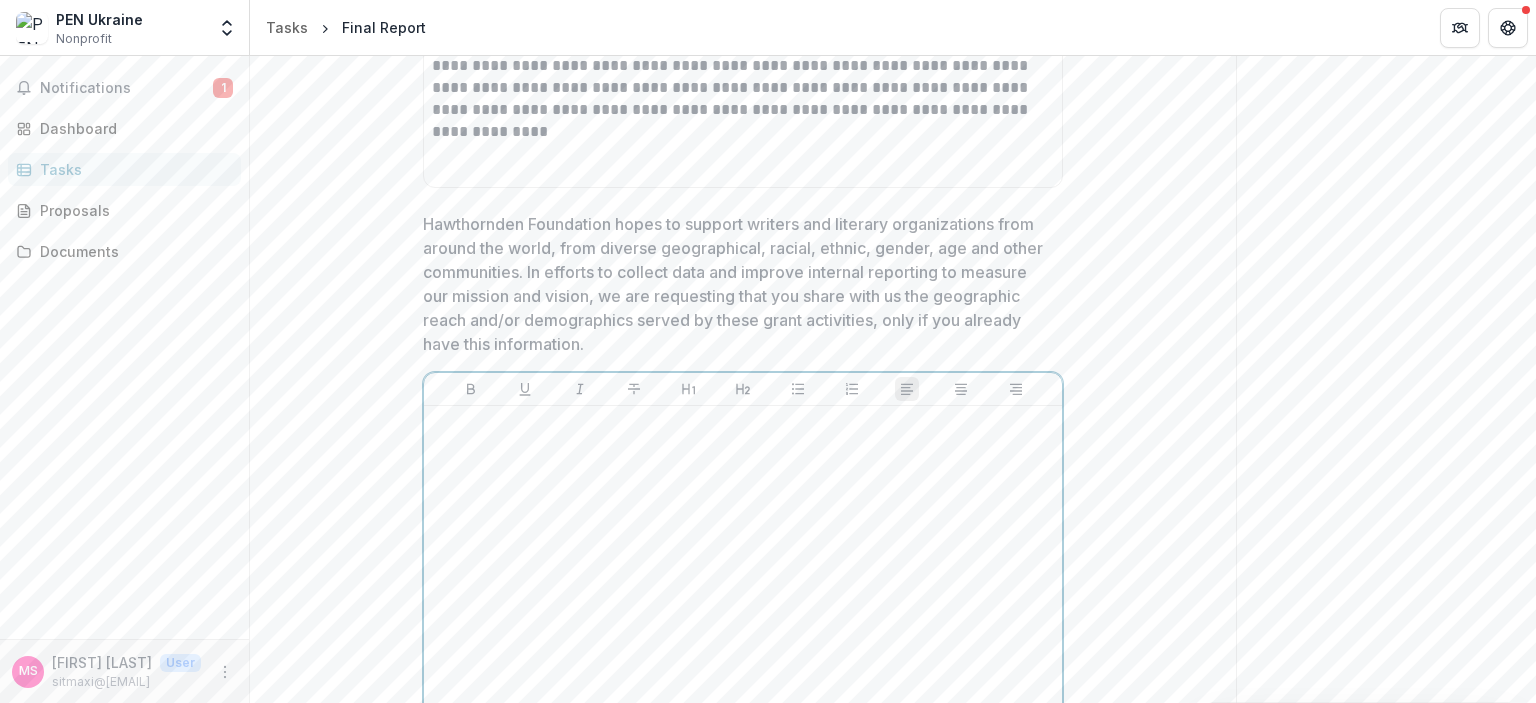 click at bounding box center [743, 564] 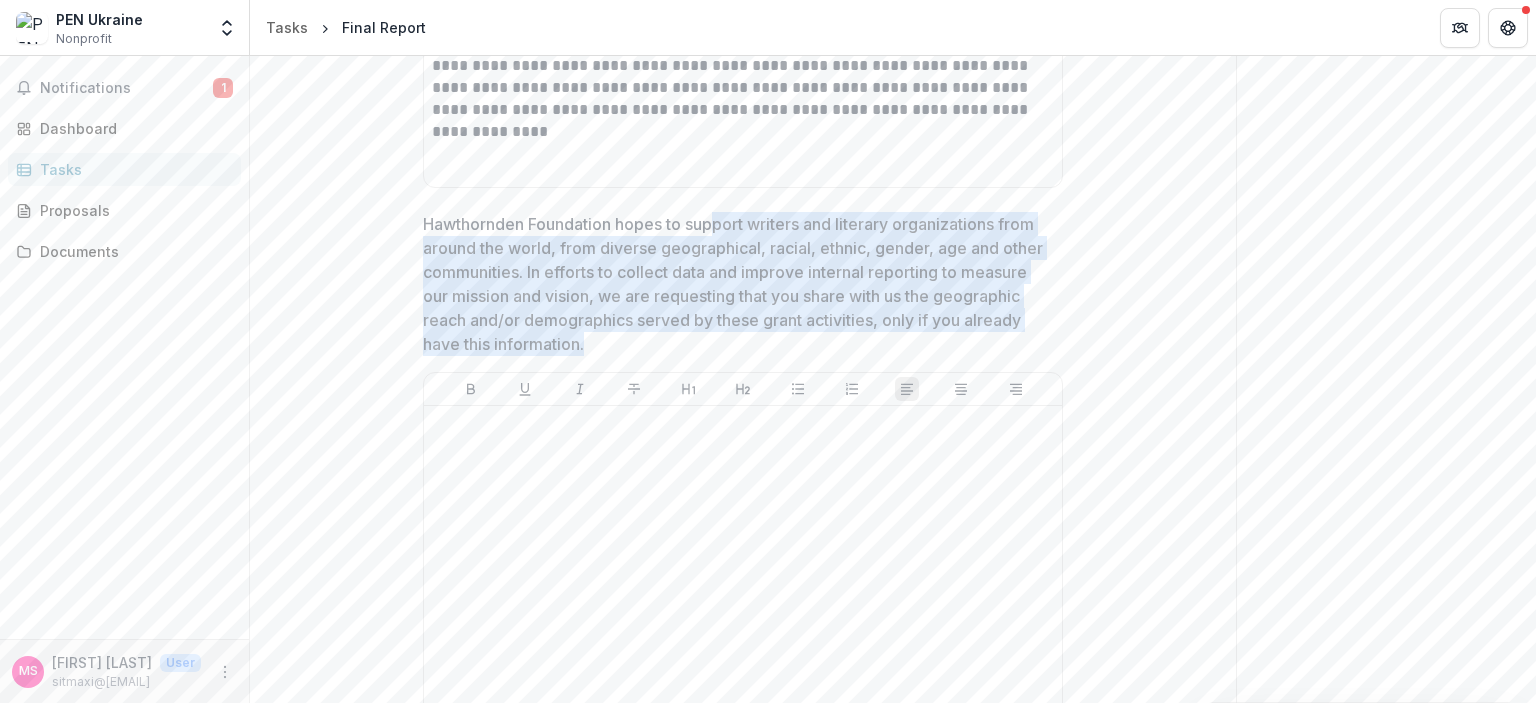 drag, startPoint x: 715, startPoint y: 223, endPoint x: 642, endPoint y: 329, distance: 128.7051 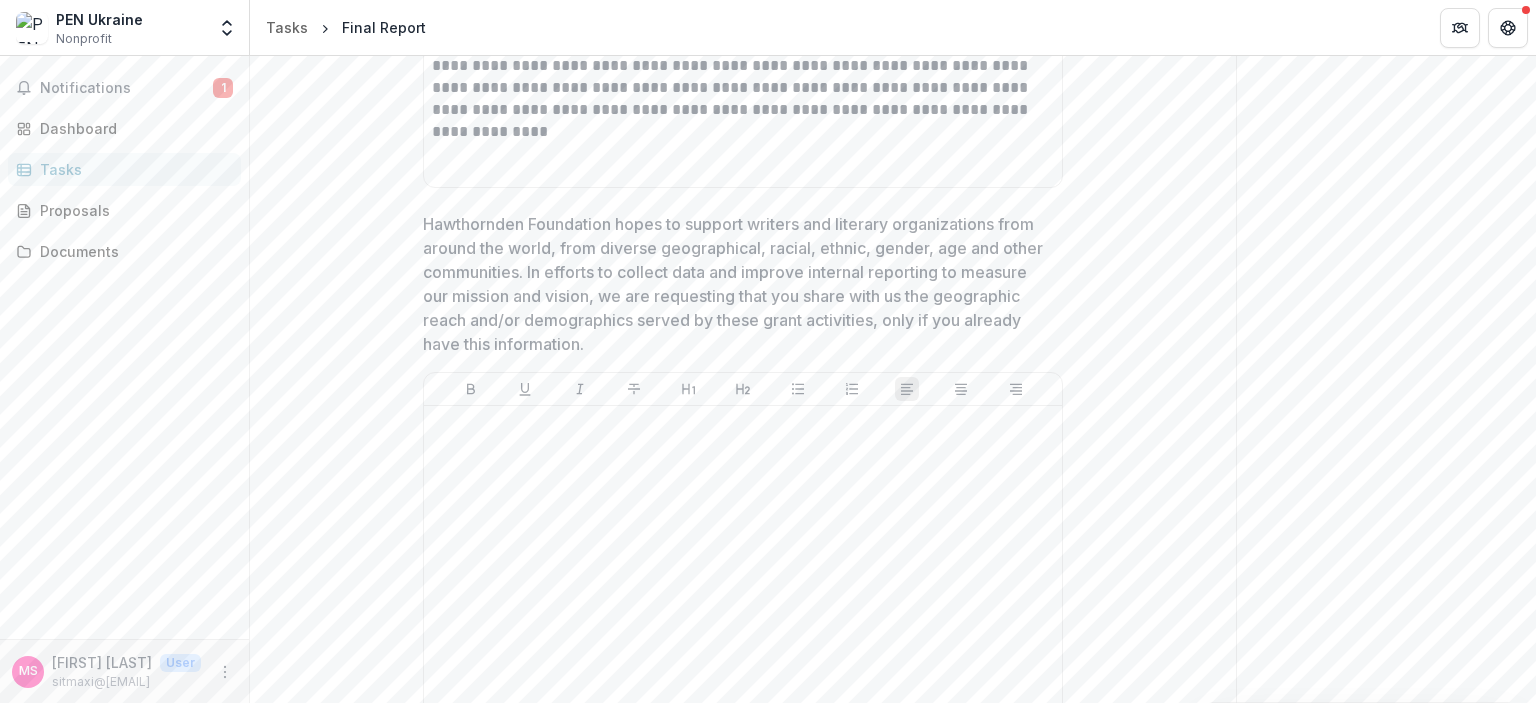 click on "Hawthornden Foundation hopes to support writers and literary organizations from around the world, from diverse geographical, racial, ethnic, gender, age and other communities. In efforts to collect data and improve internal reporting to measure our mission and vision, we are requesting that you share with us the geographic reach and/or demographics served by these grant activities, only if you already have this information." at bounding box center (737, 284) 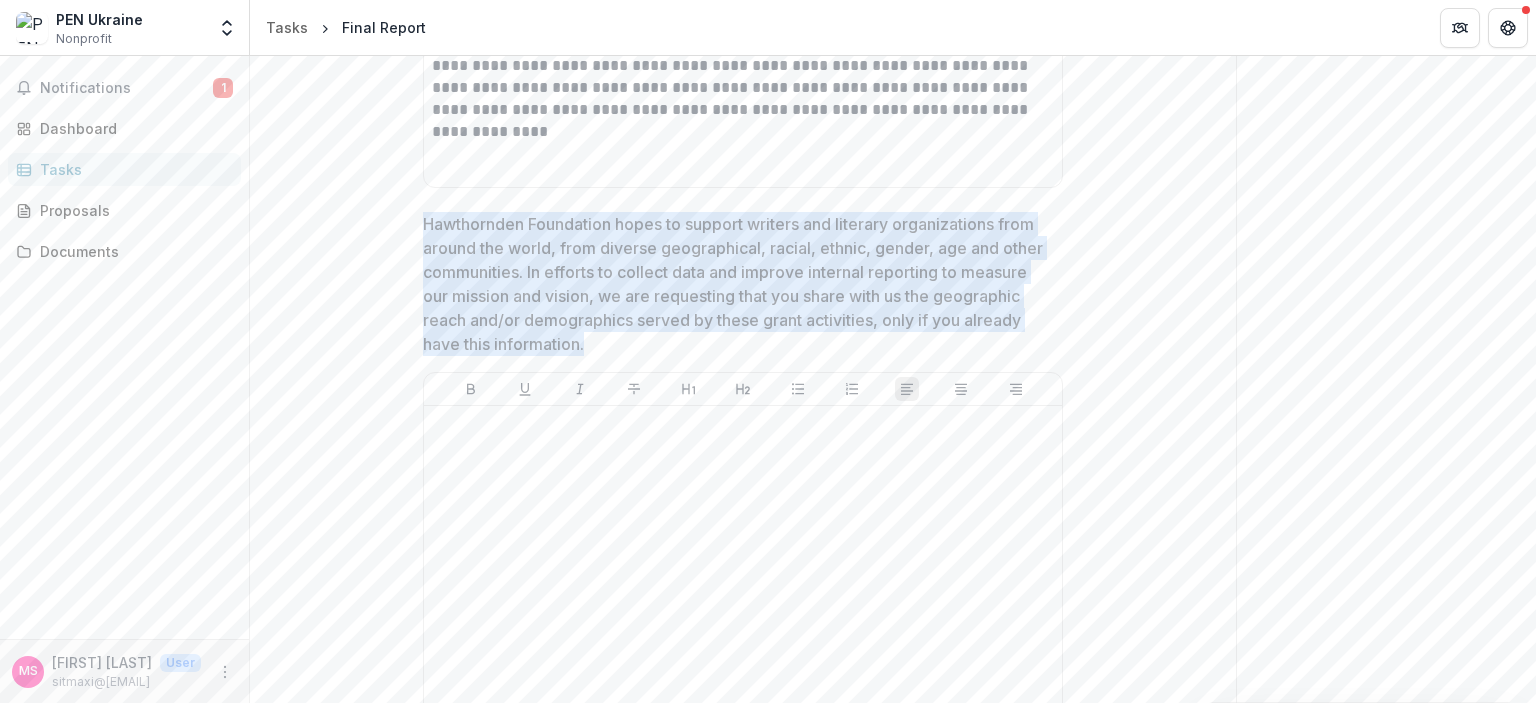 drag, startPoint x: 642, startPoint y: 329, endPoint x: 416, endPoint y: 230, distance: 246.73265 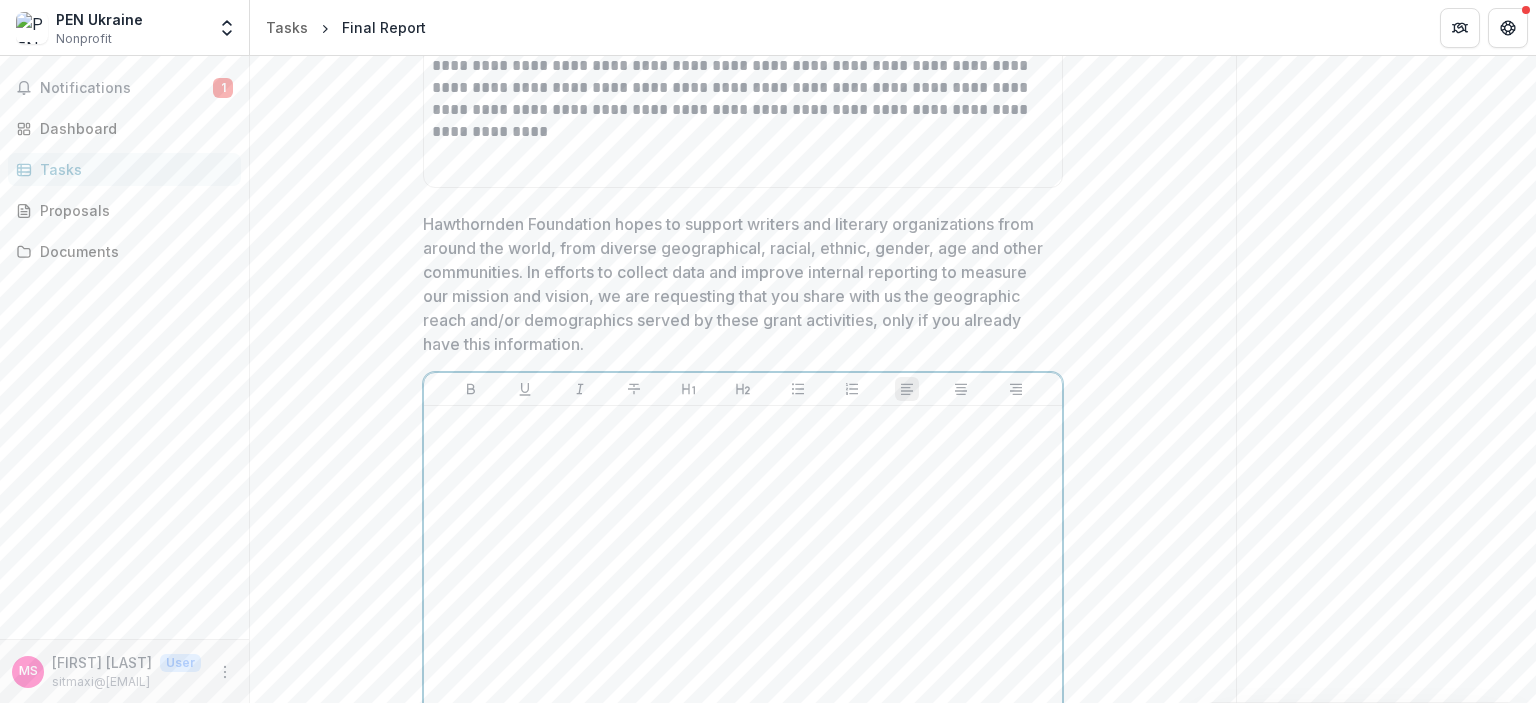 click at bounding box center [743, 564] 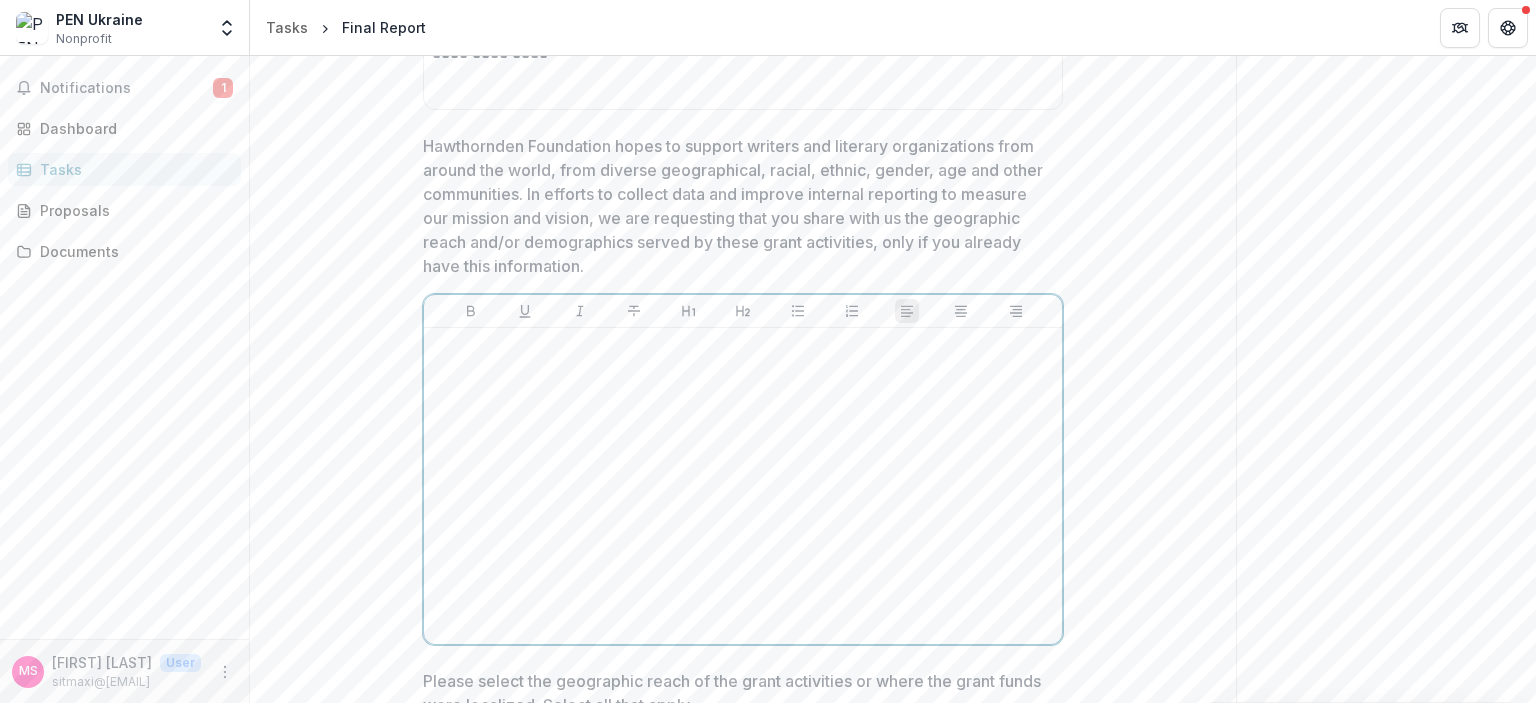 scroll, scrollTop: 3364, scrollLeft: 0, axis: vertical 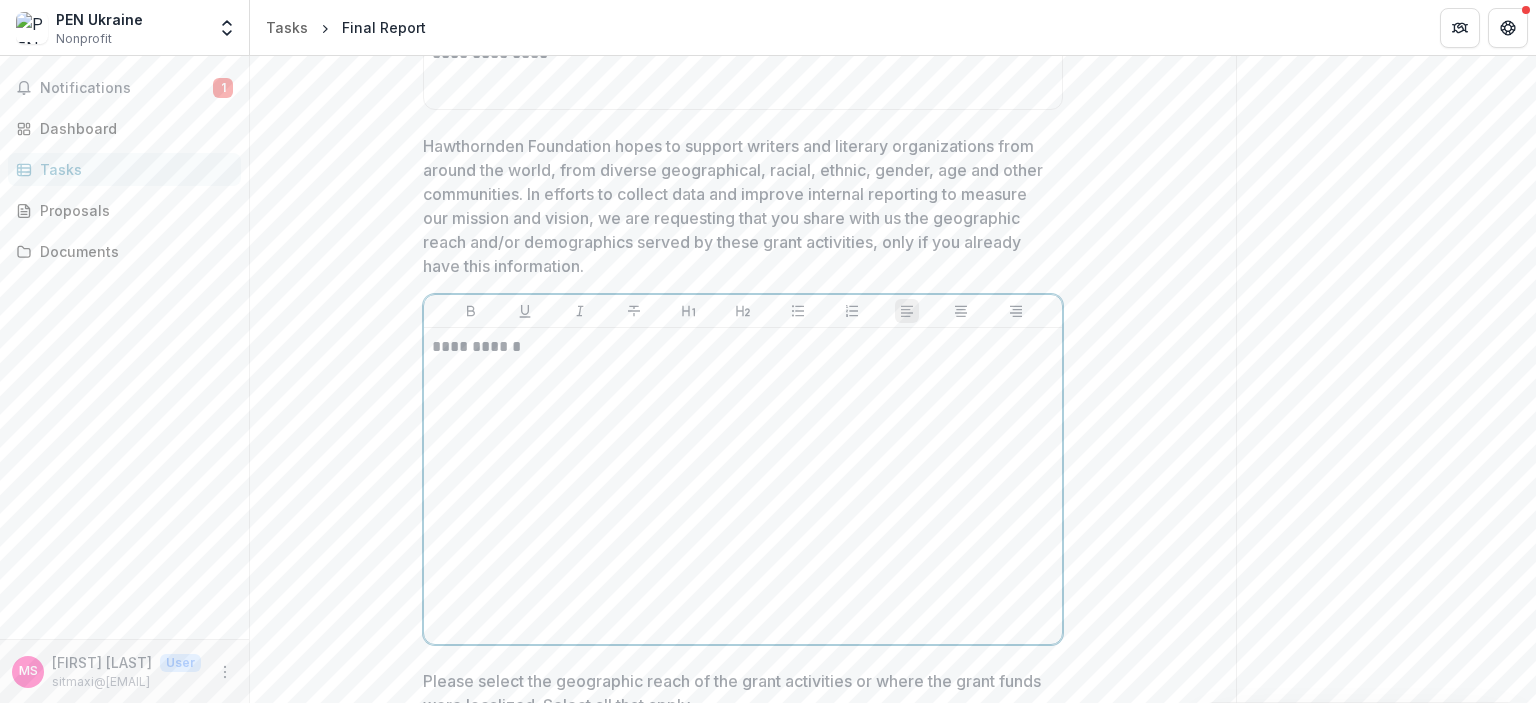 click on "**********" at bounding box center [743, 347] 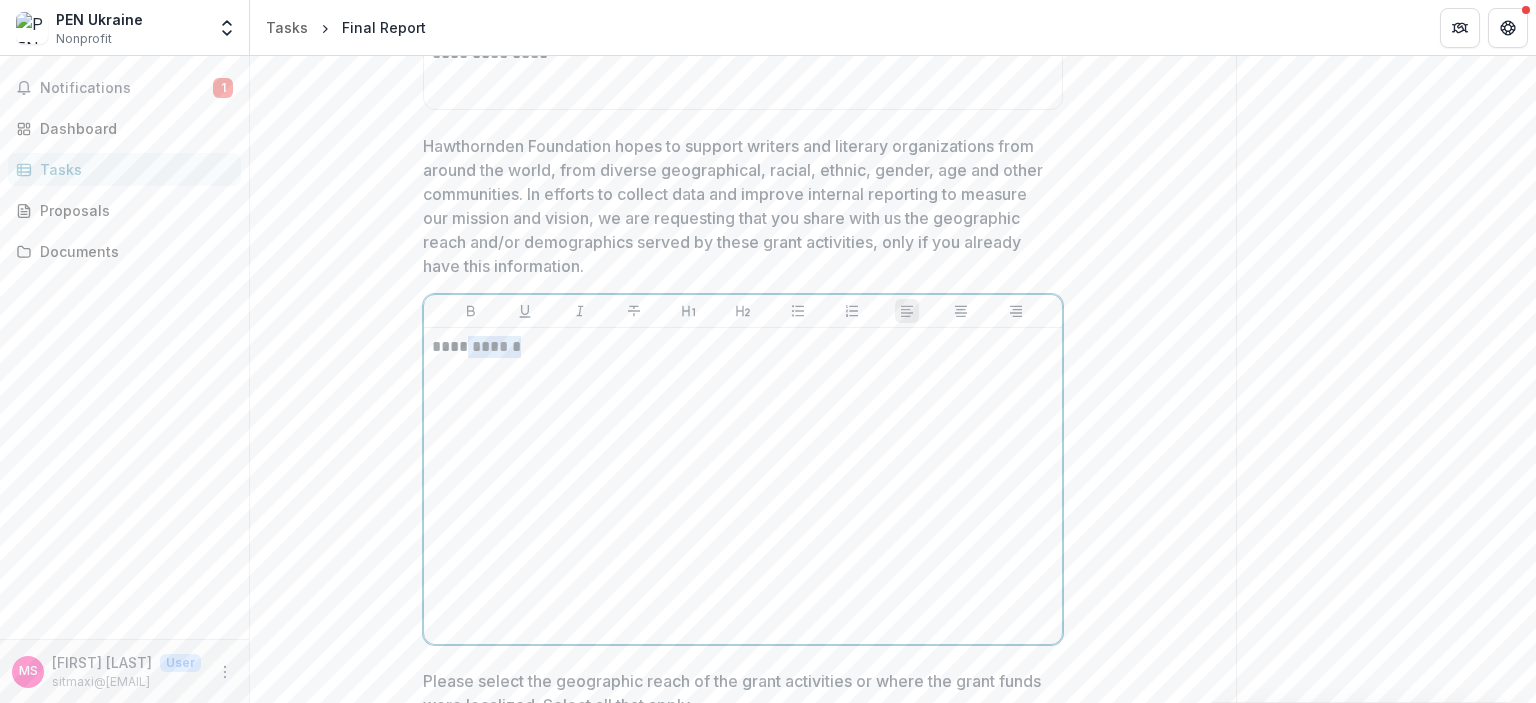 click on "**********" at bounding box center (743, 347) 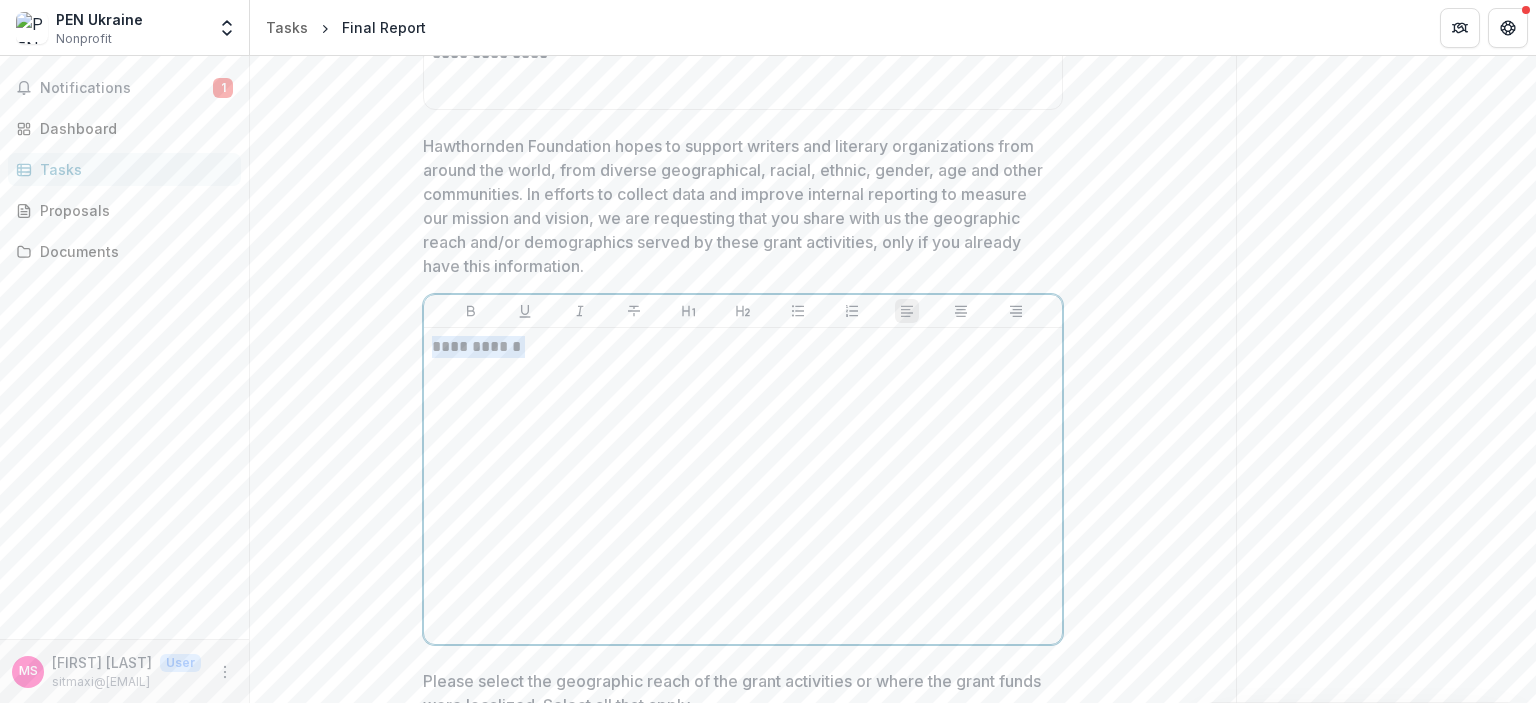 click on "**********" at bounding box center (743, 347) 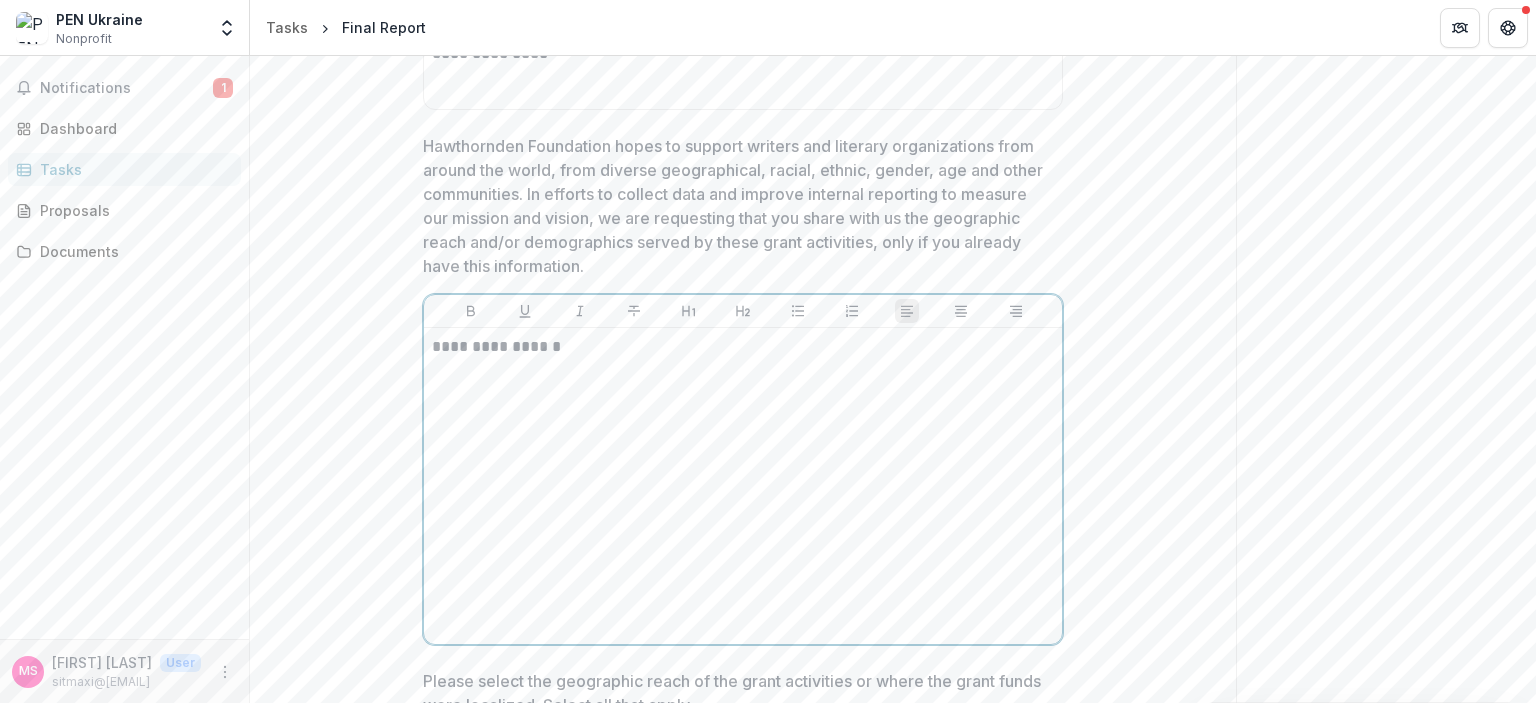 click on "**********" at bounding box center [743, 347] 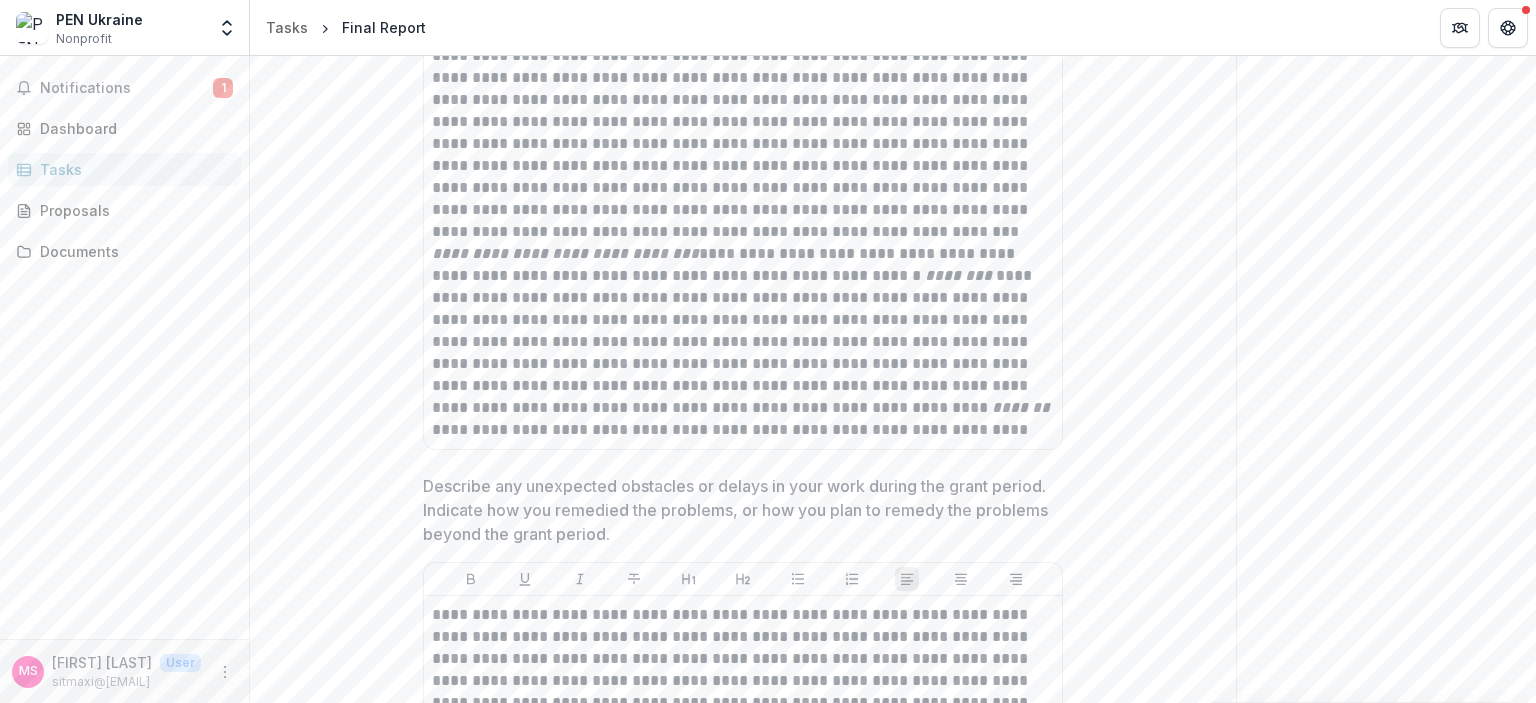 scroll, scrollTop: 1584, scrollLeft: 0, axis: vertical 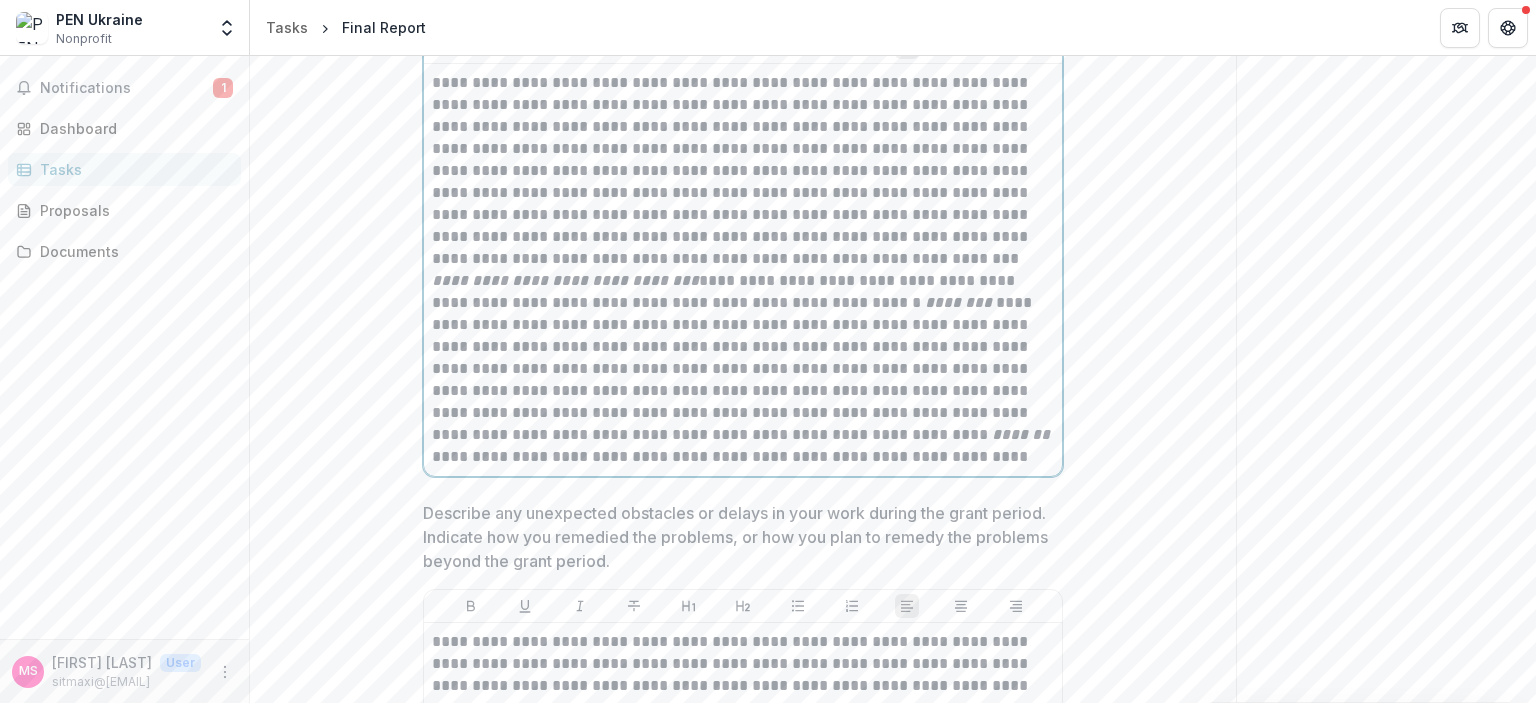 click on "**********" at bounding box center (743, 270) 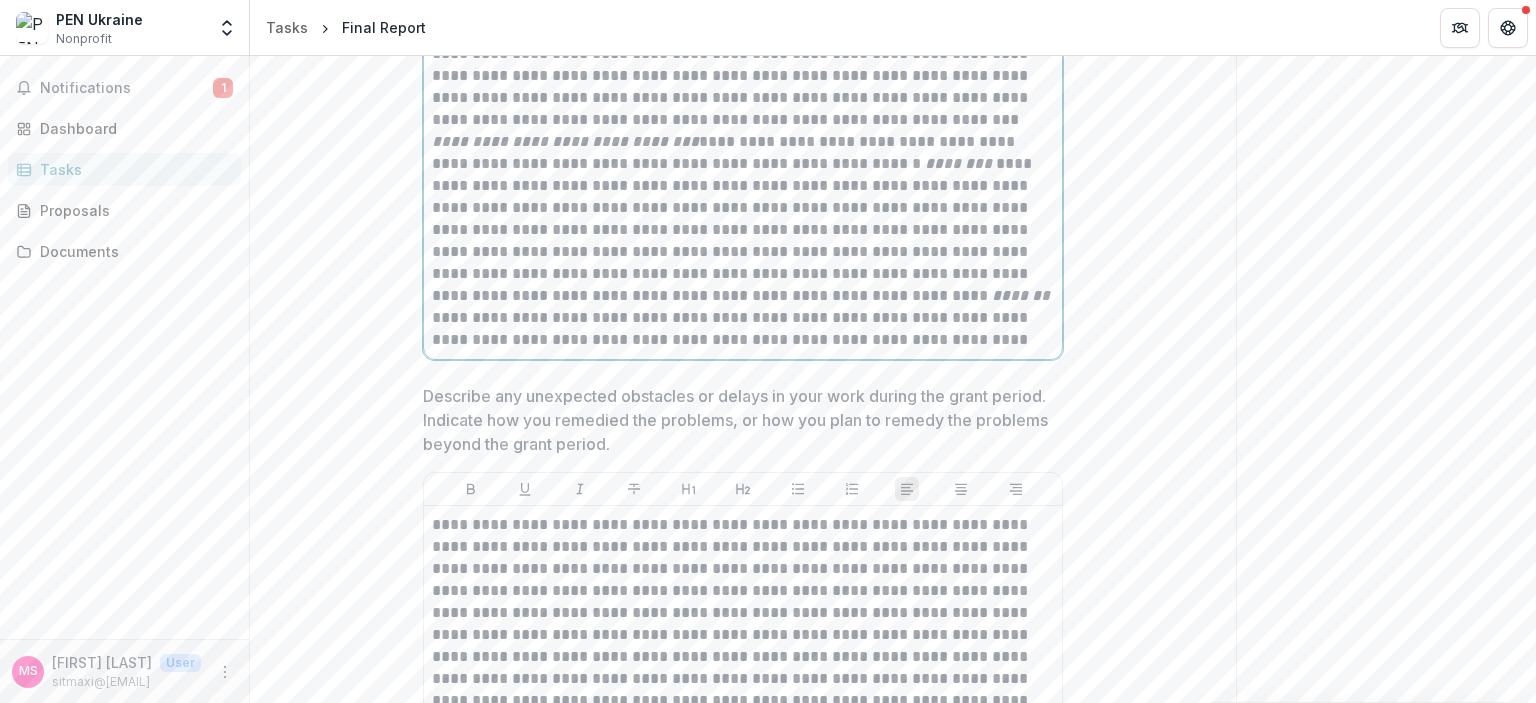 scroll, scrollTop: 1724, scrollLeft: 0, axis: vertical 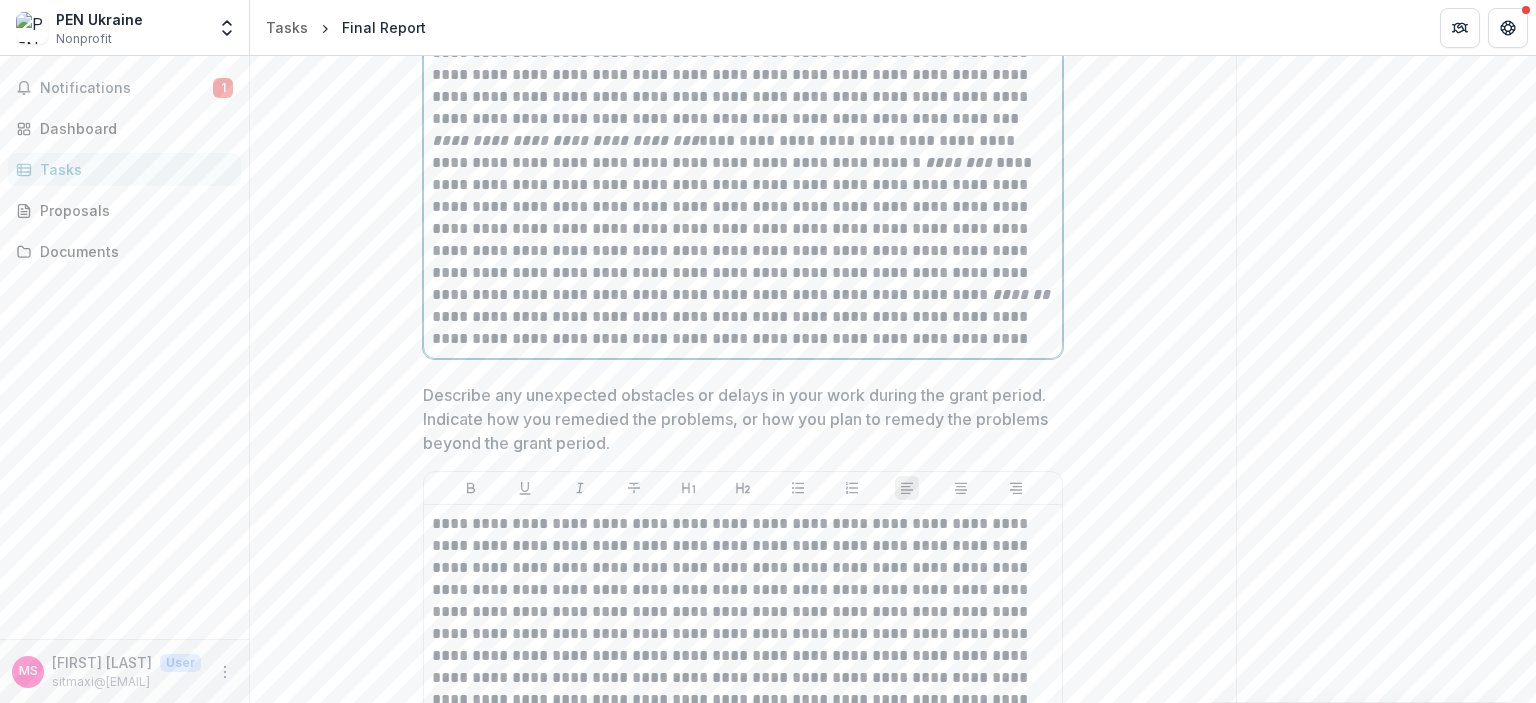 click on "**********" at bounding box center (743, 141) 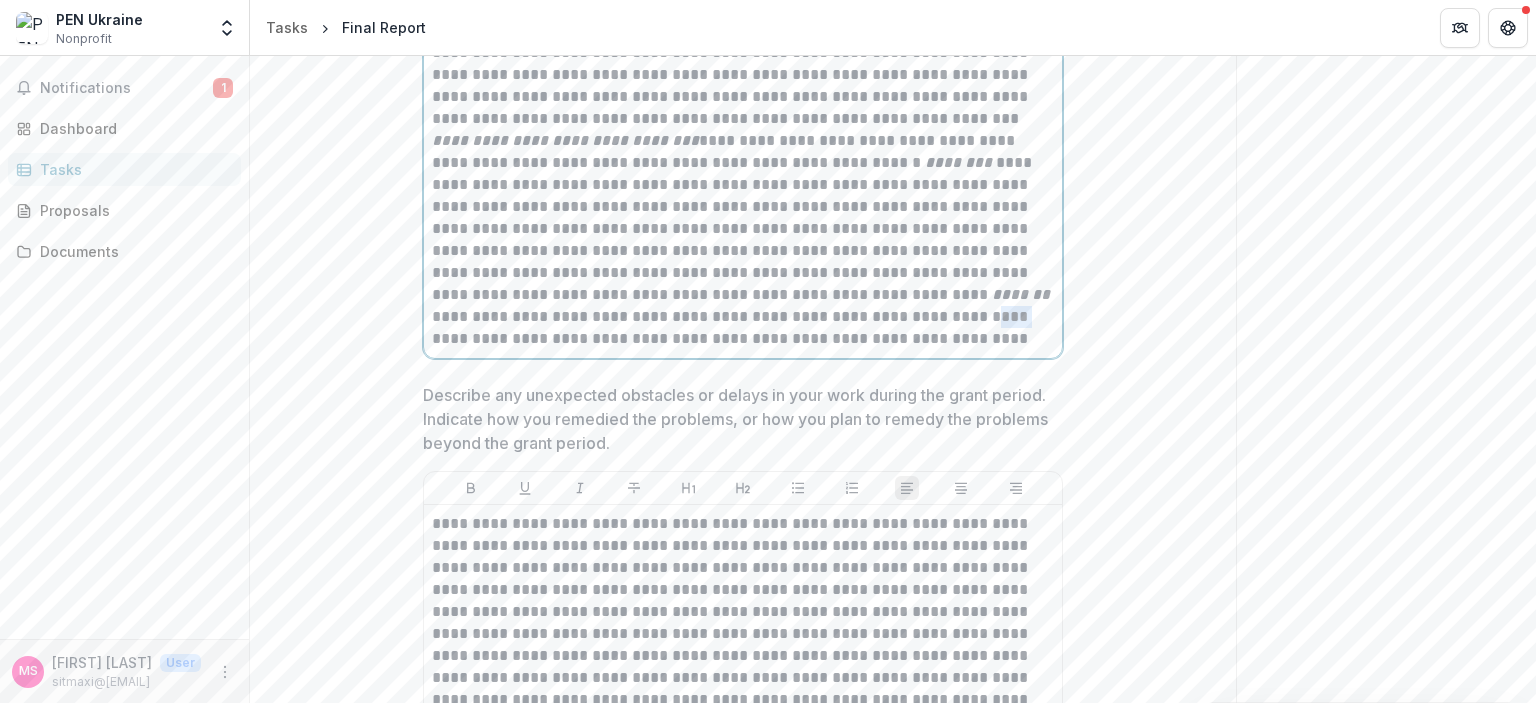 click on "**********" at bounding box center (743, 141) 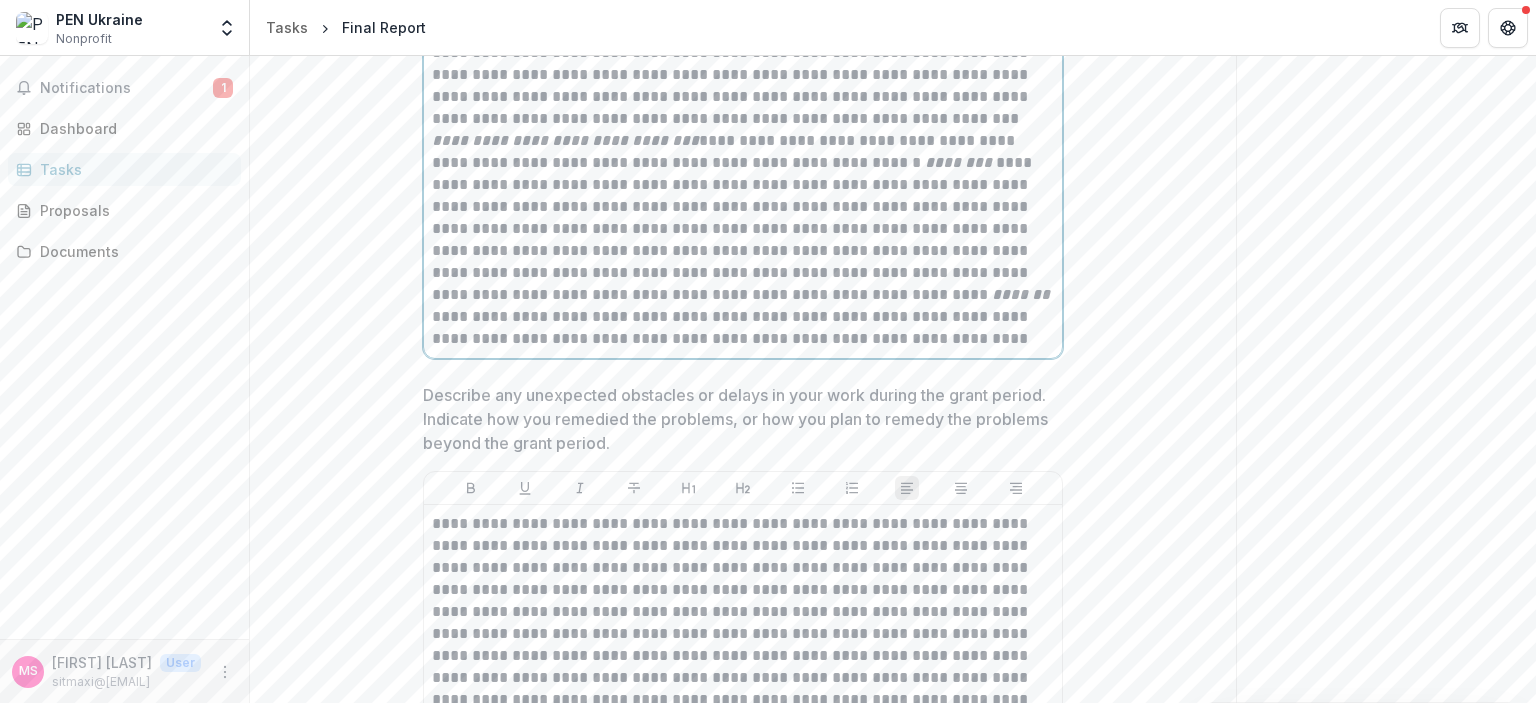 click on "**********" at bounding box center [743, 141] 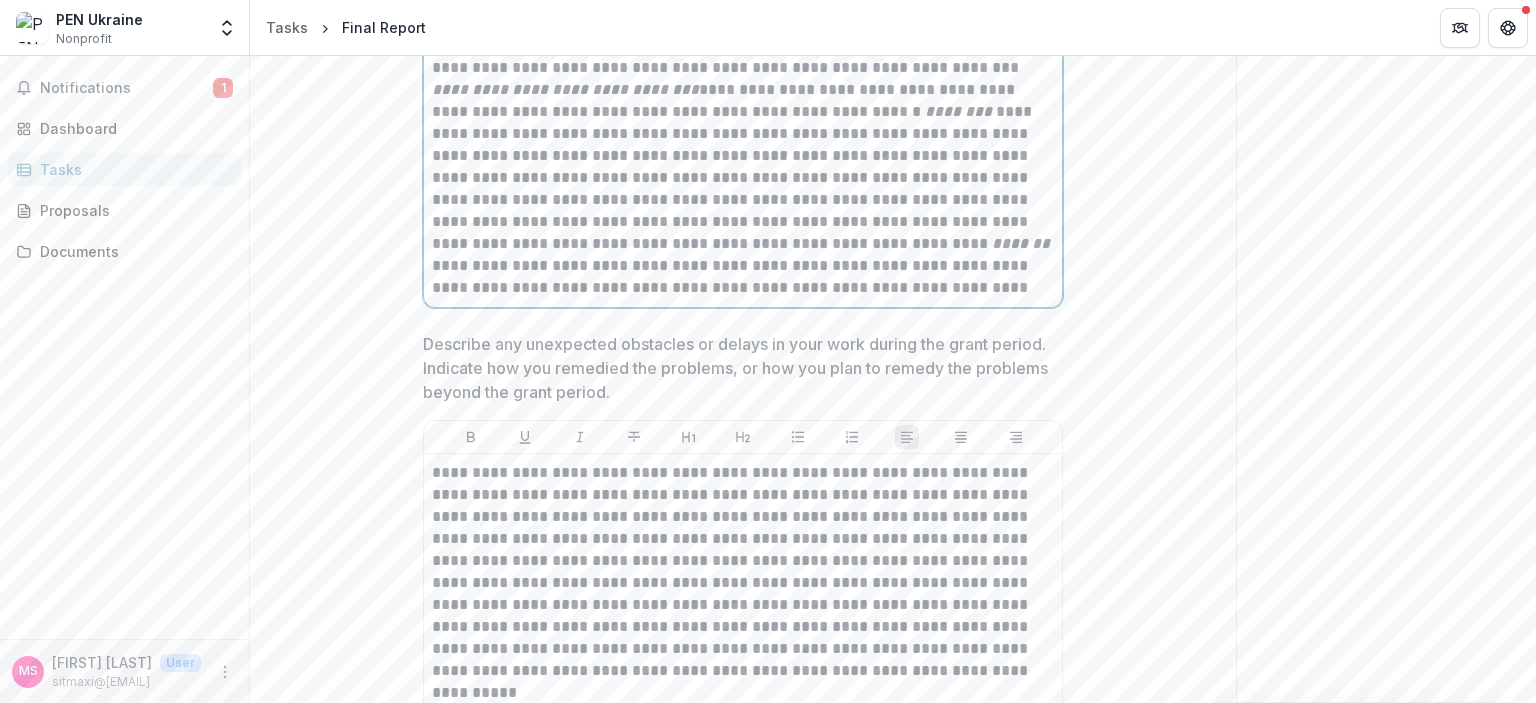 scroll, scrollTop: 1778, scrollLeft: 0, axis: vertical 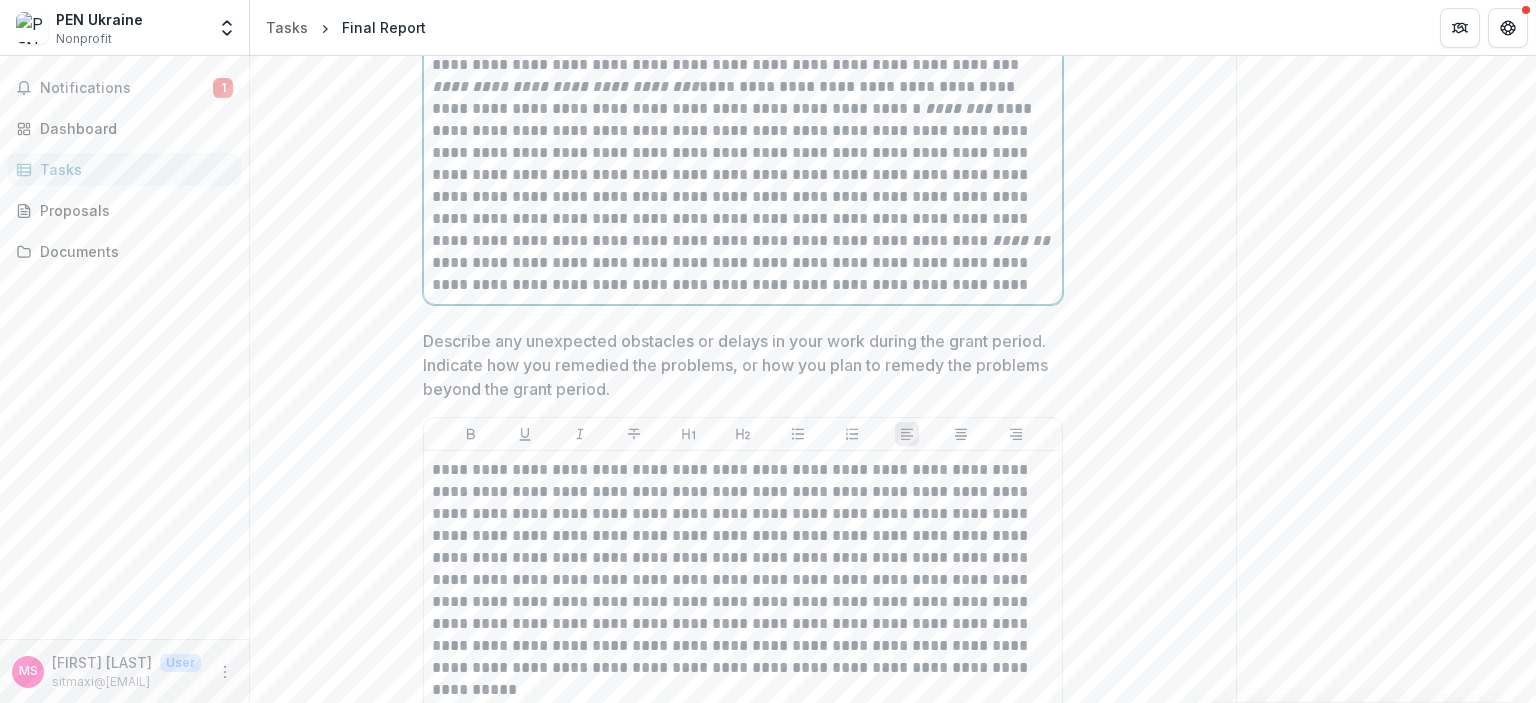 click on "**********" at bounding box center (743, 87) 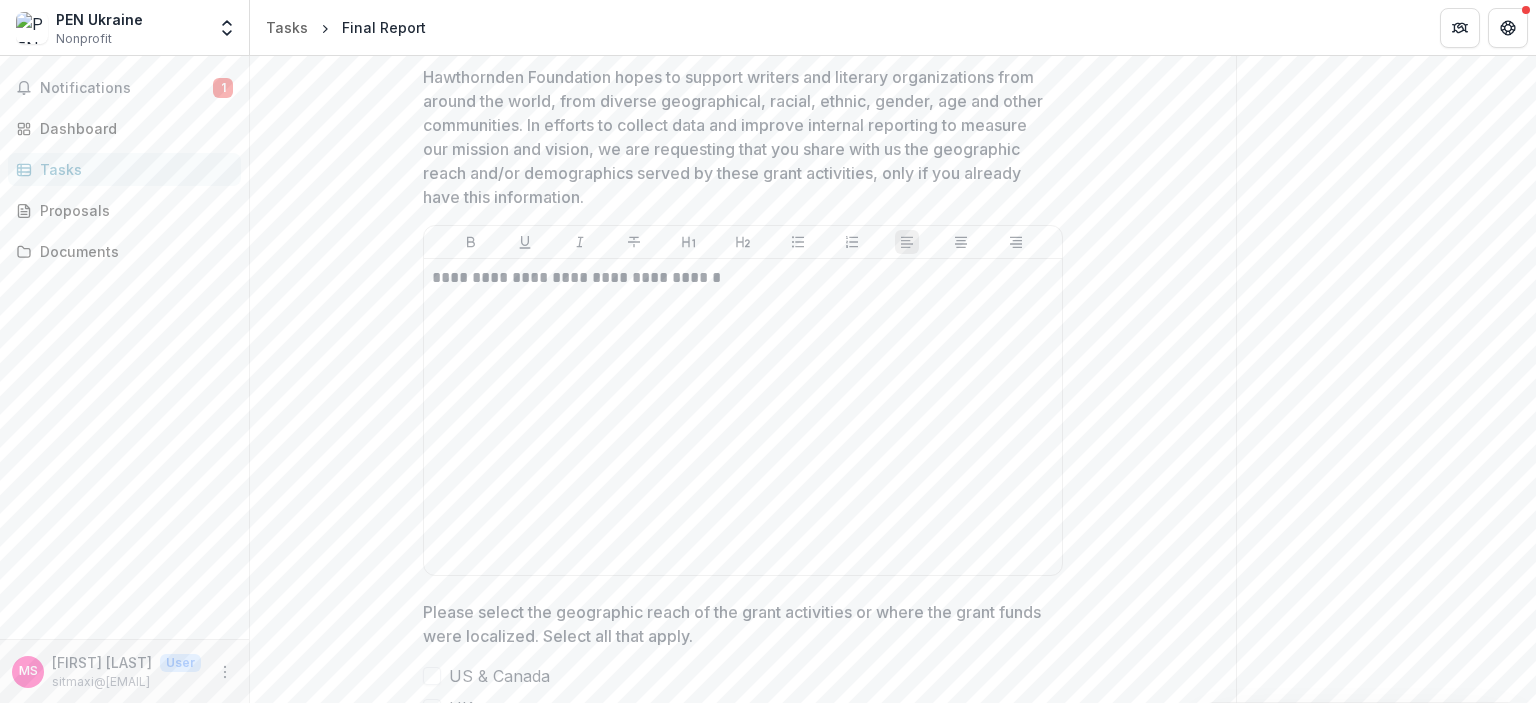 scroll, scrollTop: 3456, scrollLeft: 0, axis: vertical 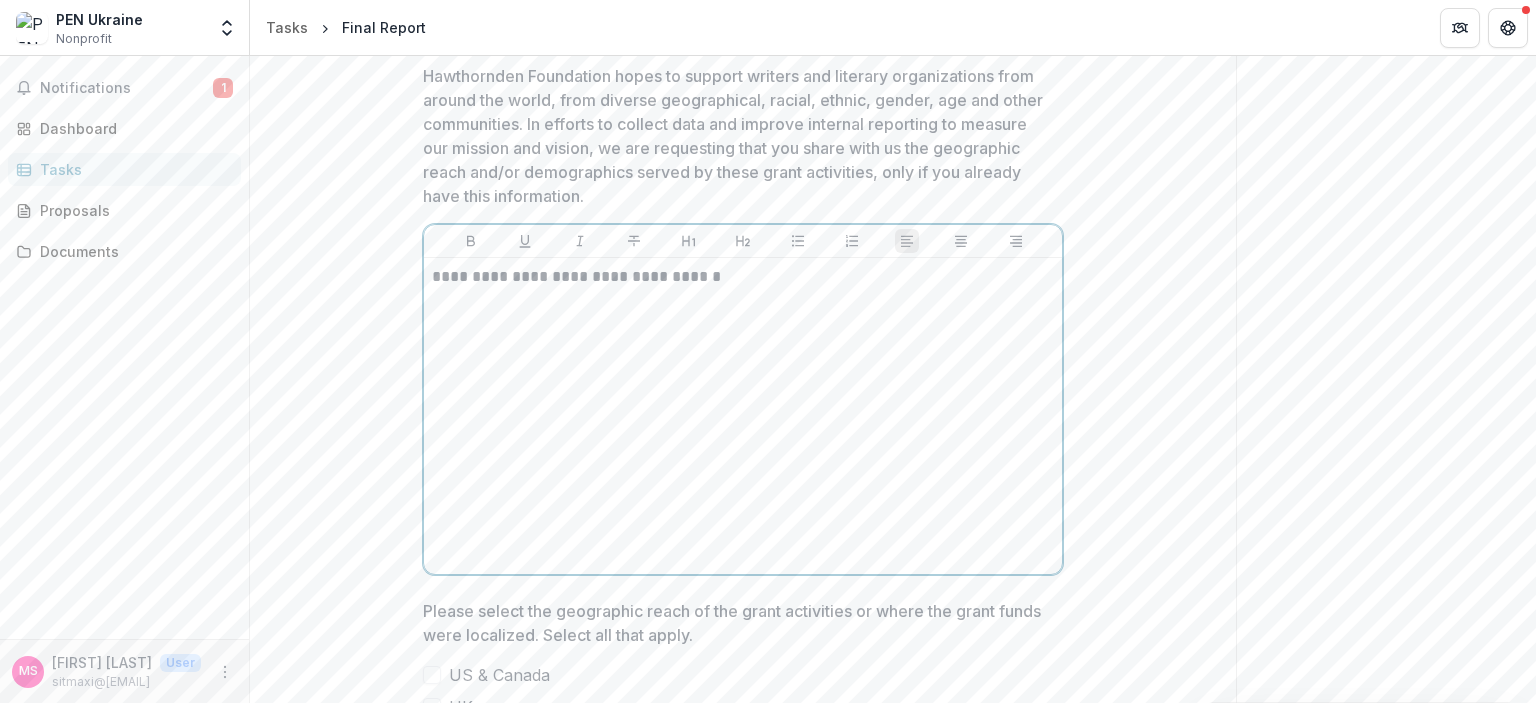 click on "**********" at bounding box center [743, 277] 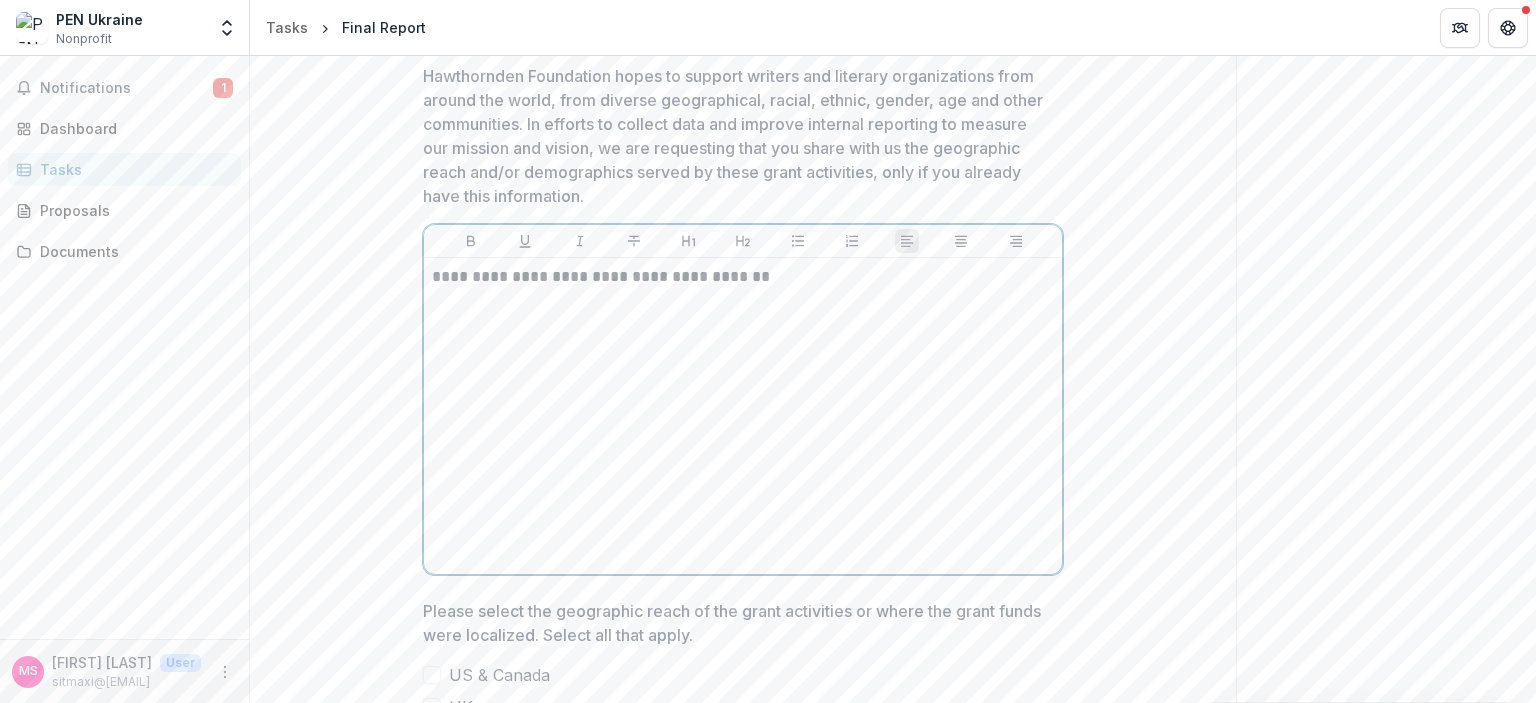 scroll, scrollTop: 3380, scrollLeft: 0, axis: vertical 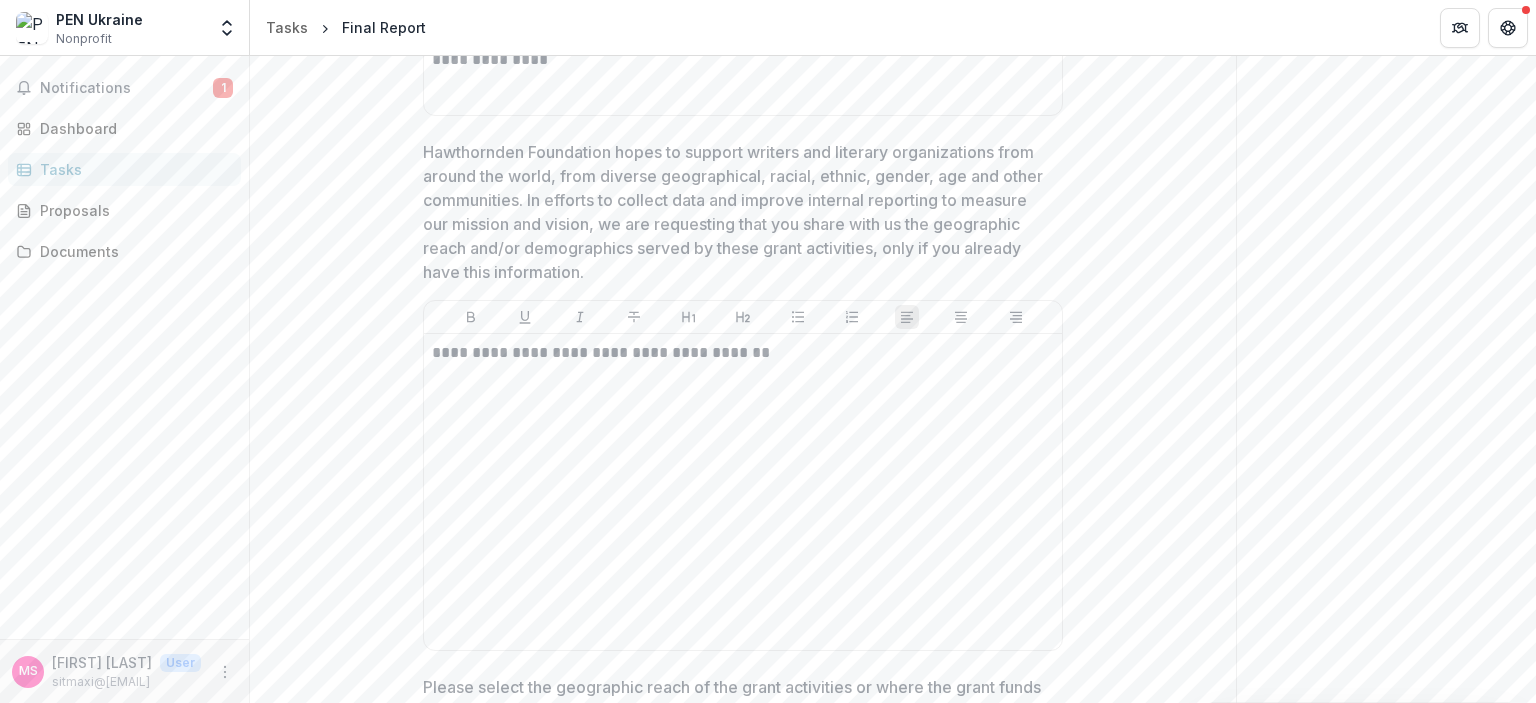 click on "Hawthornden Foundation hopes to support writers and literary organizations from around the world, from diverse geographical, racial, ethnic, gender, age and other communities. In efforts to collect data and improve internal reporting to measure our mission and vision, we are requesting that you share with us the geographic reach and/or demographics served by these grant activities, only if you already have this information." at bounding box center [737, 212] 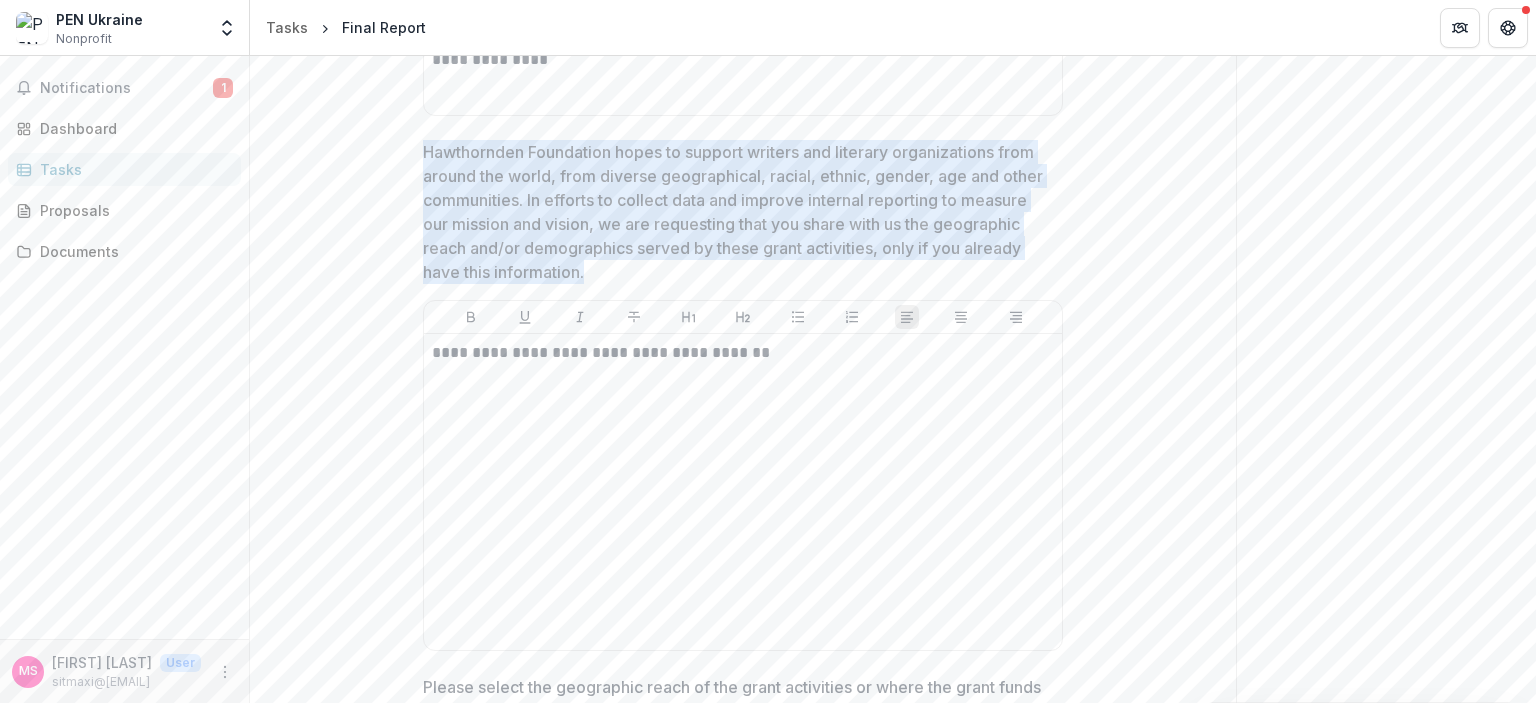 click on "Hawthornden Foundation hopes to support writers and literary organizations from around the world, from diverse geographical, racial, ethnic, gender, age and other communities. In efforts to collect data and improve internal reporting to measure our mission and vision, we are requesting that you share with us the geographic reach and/or demographics served by these grant activities, only if you already have this information." at bounding box center [737, 212] 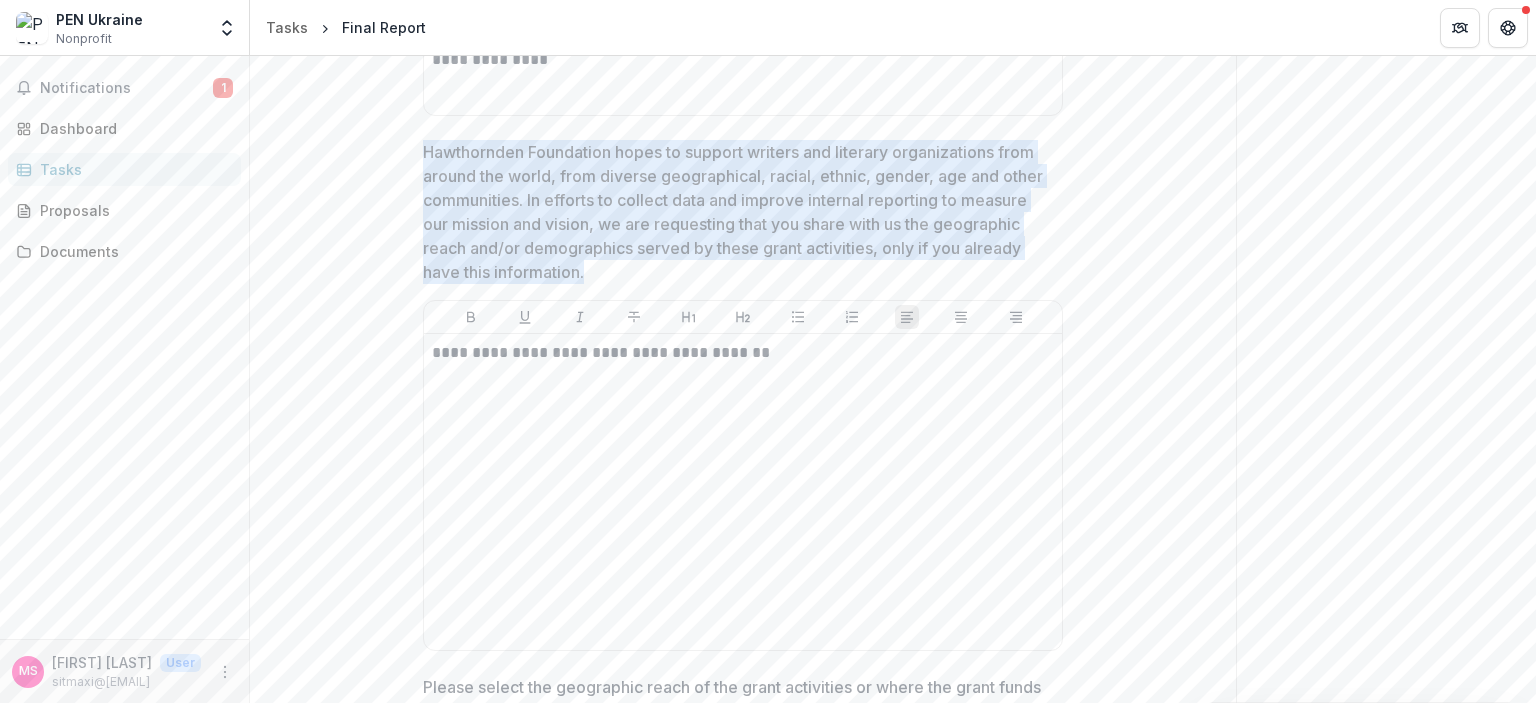 drag, startPoint x: 423, startPoint y: 143, endPoint x: 595, endPoint y: 270, distance: 213.80598 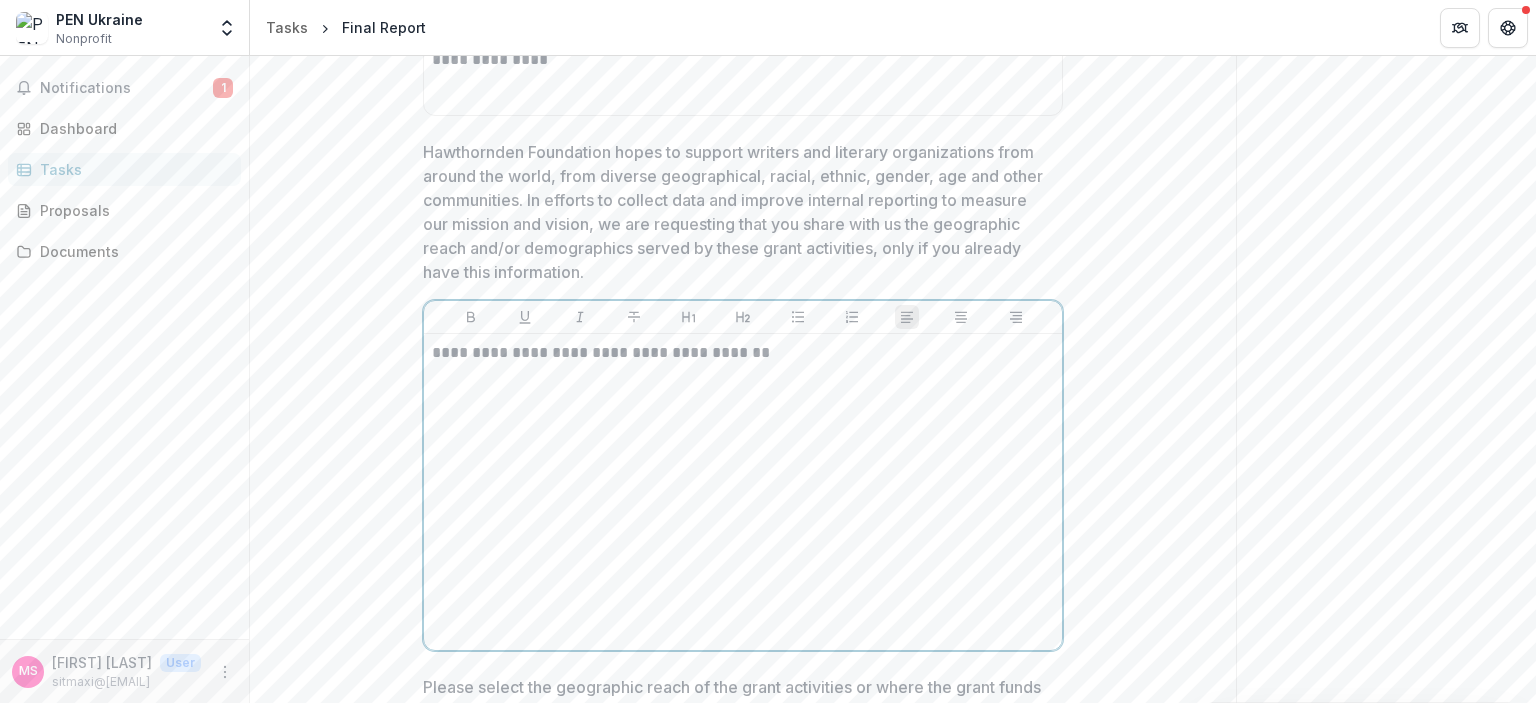 click on "**********" at bounding box center [743, 353] 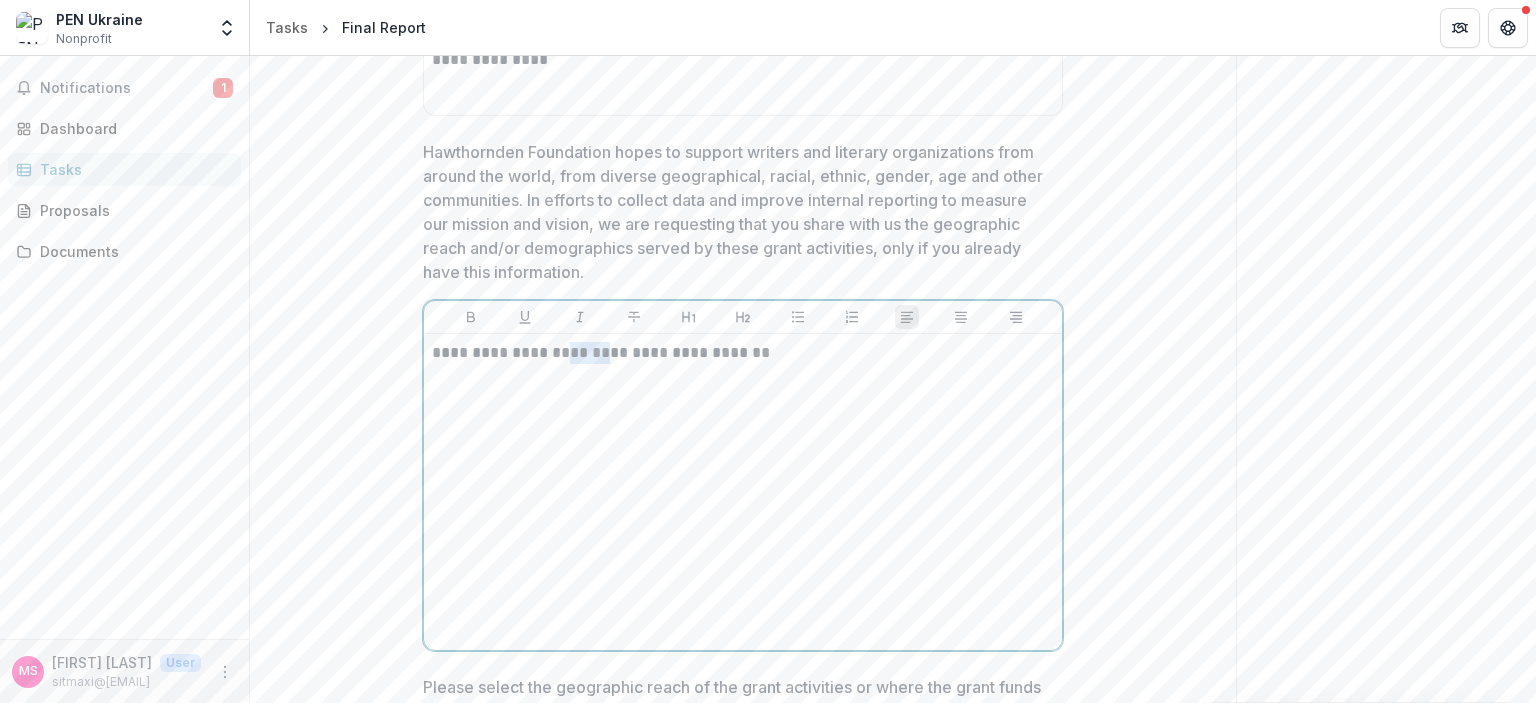 click on "**********" at bounding box center [743, 353] 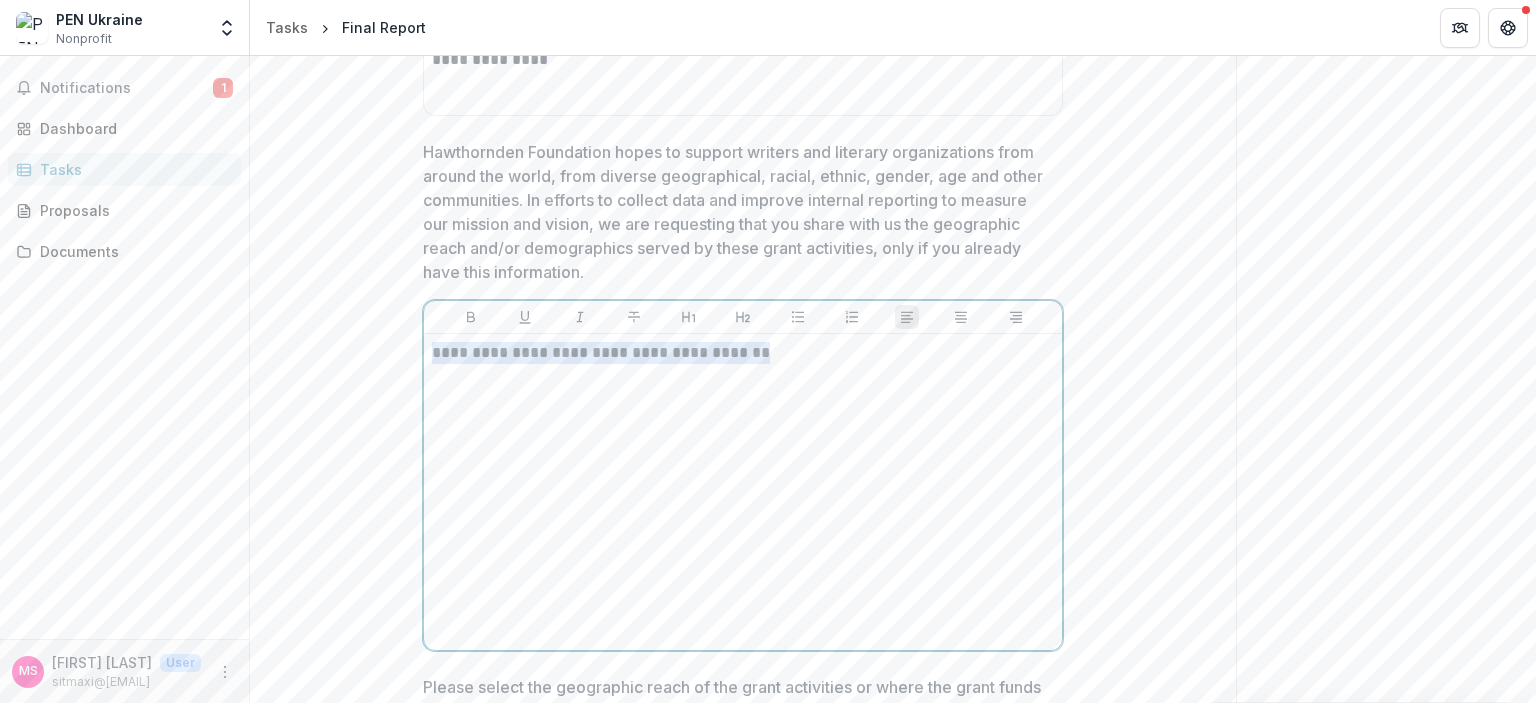 click on "**********" at bounding box center (743, 353) 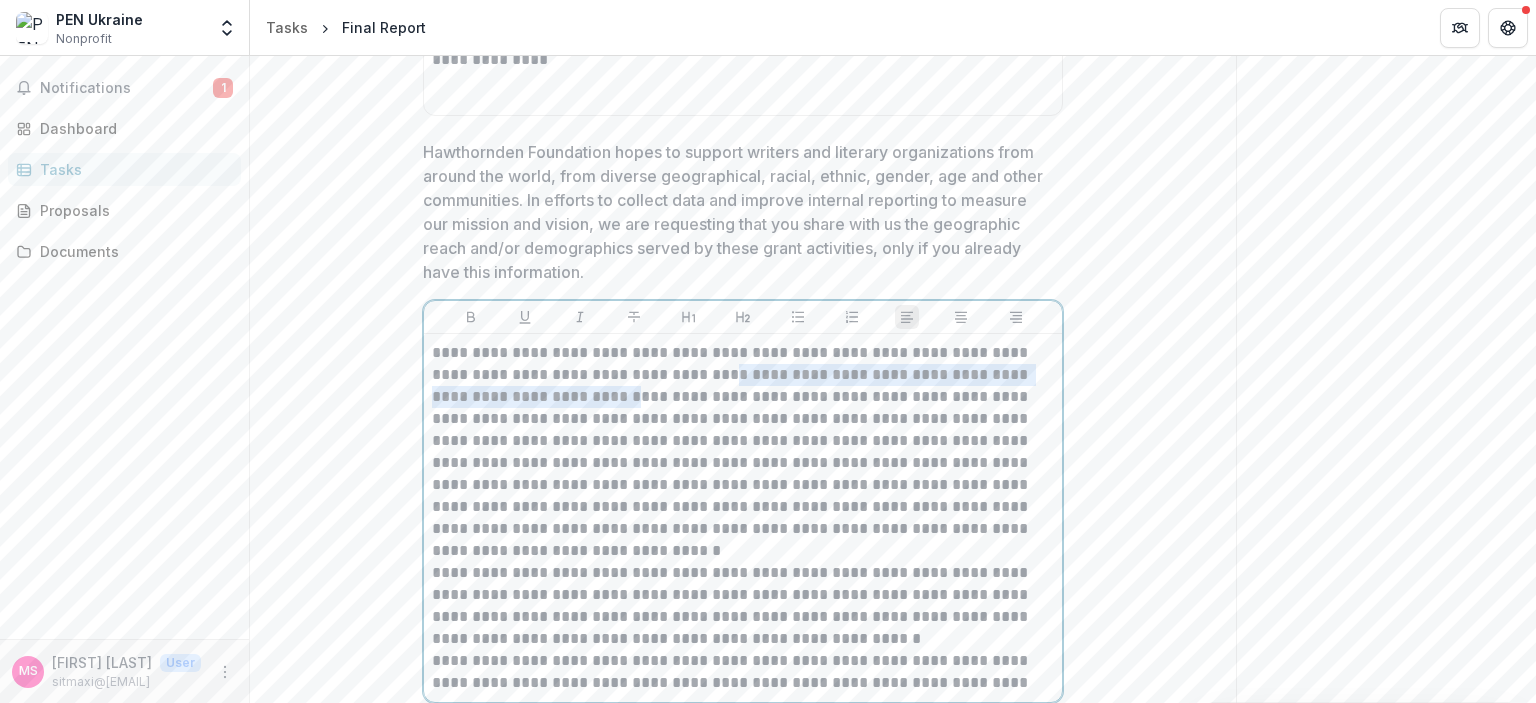drag, startPoint x: 735, startPoint y: 375, endPoint x: 661, endPoint y: 395, distance: 76.655075 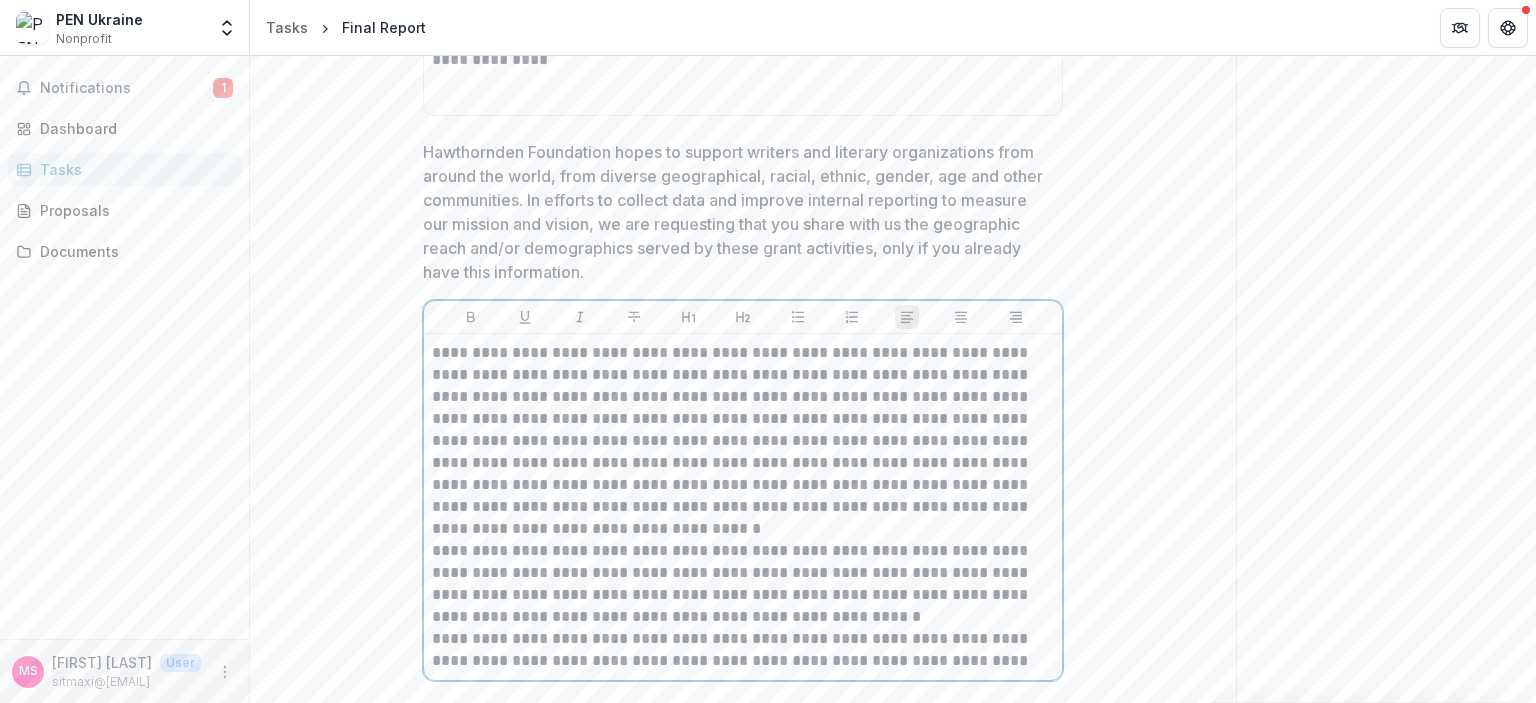 click on "**********" at bounding box center (743, 441) 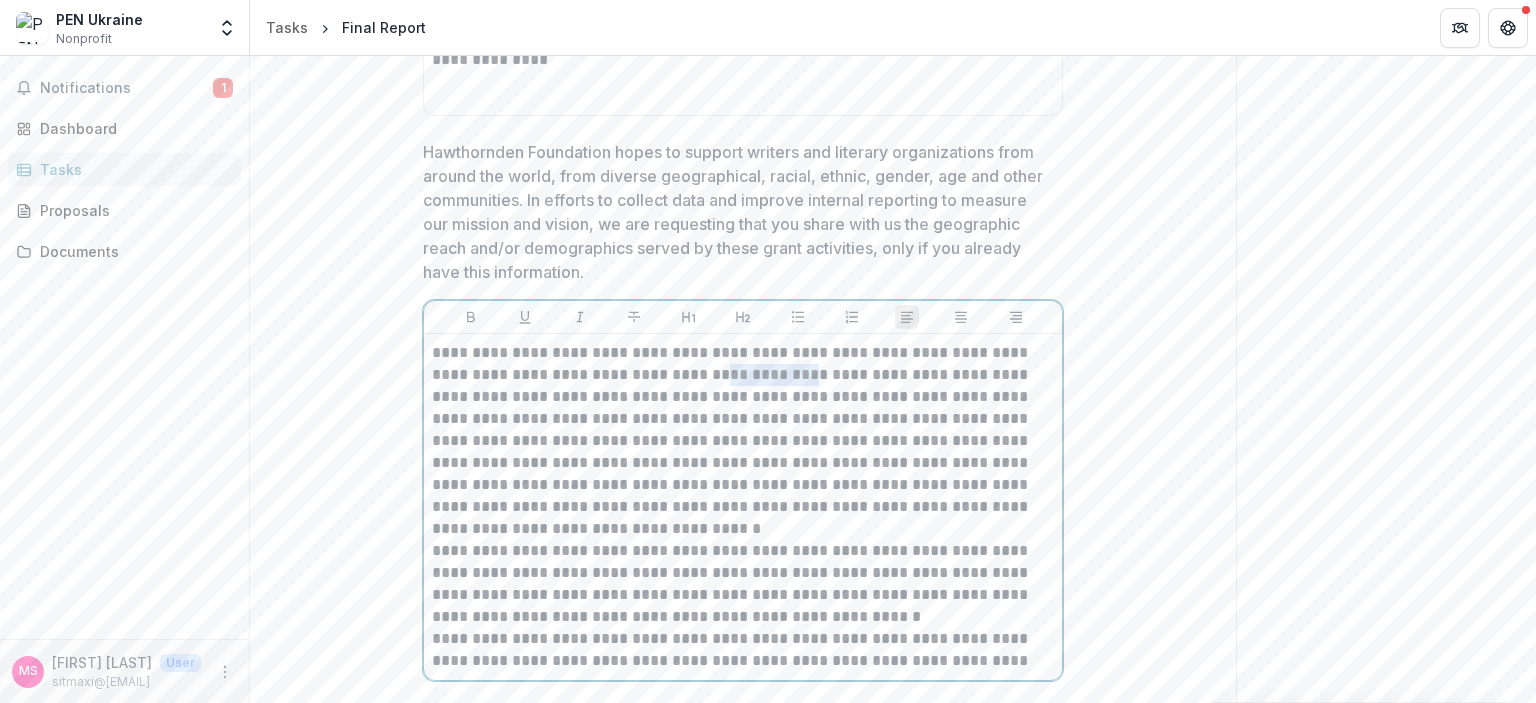 click on "**********" at bounding box center [743, 441] 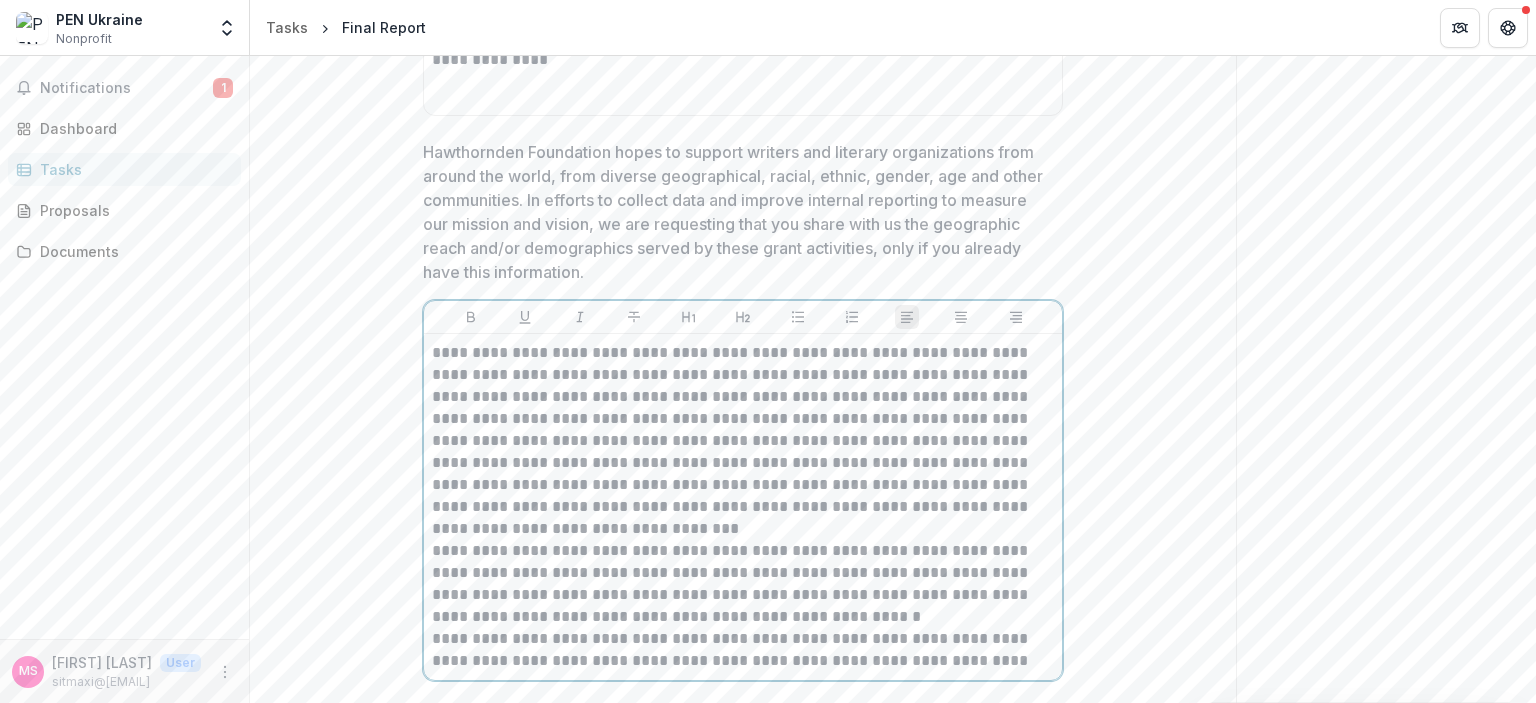 click on "**********" at bounding box center (743, 441) 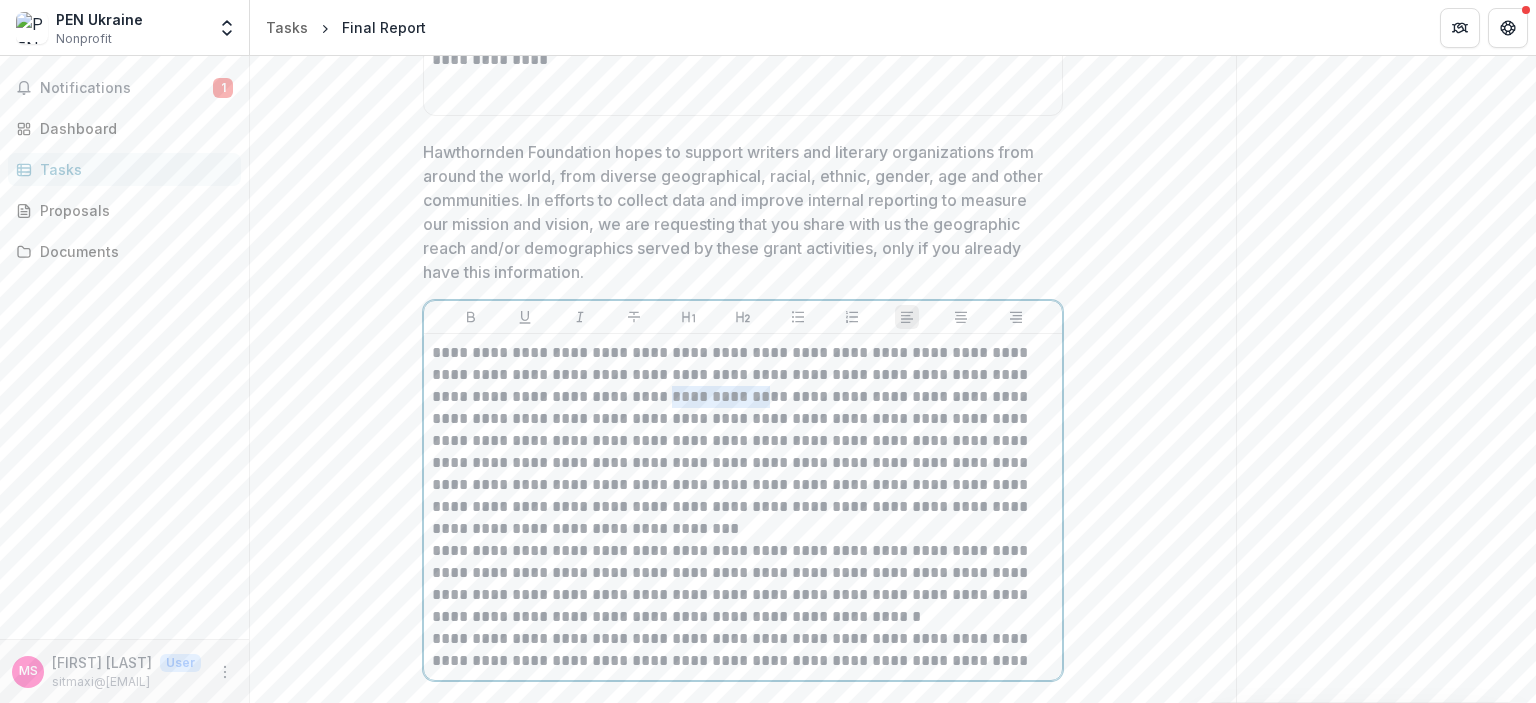 click on "**********" at bounding box center [743, 441] 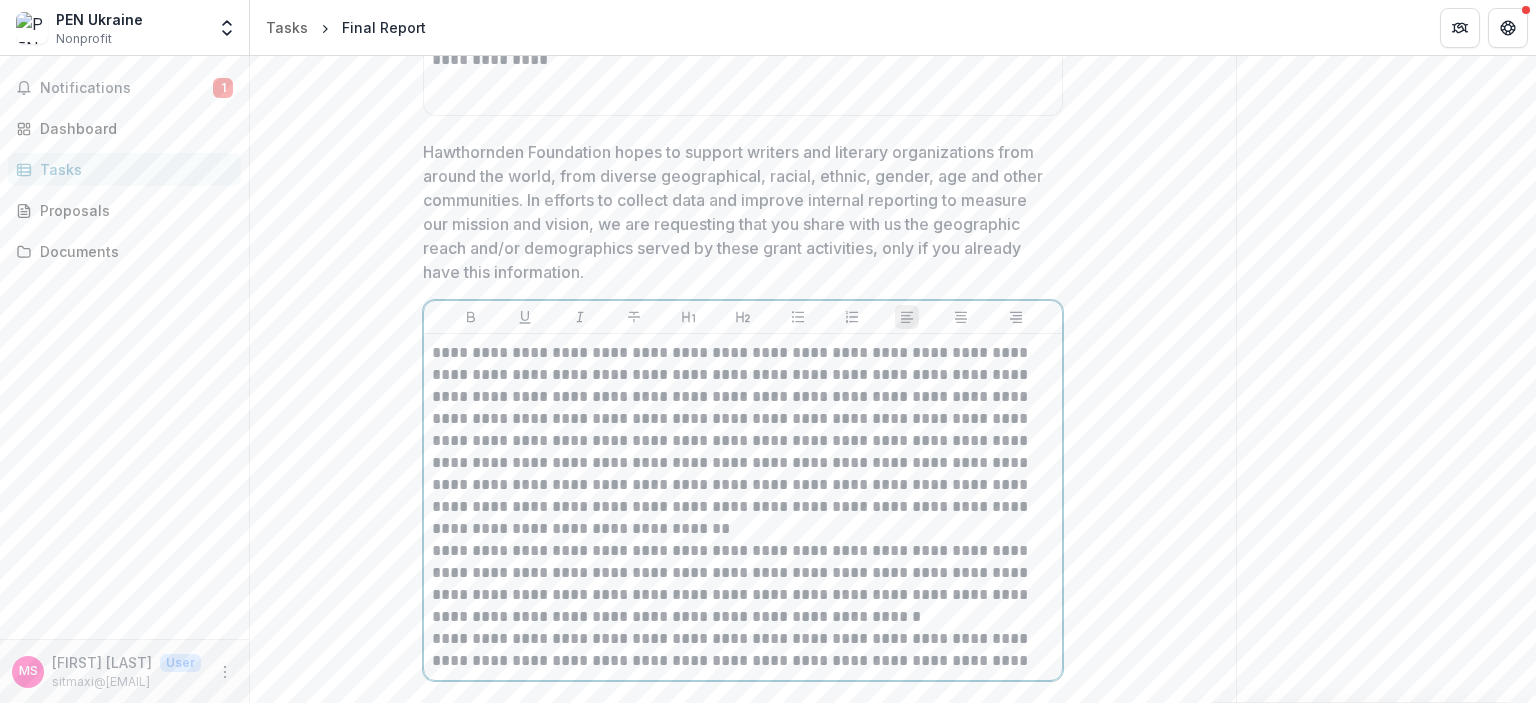 click on "**********" at bounding box center (743, 441) 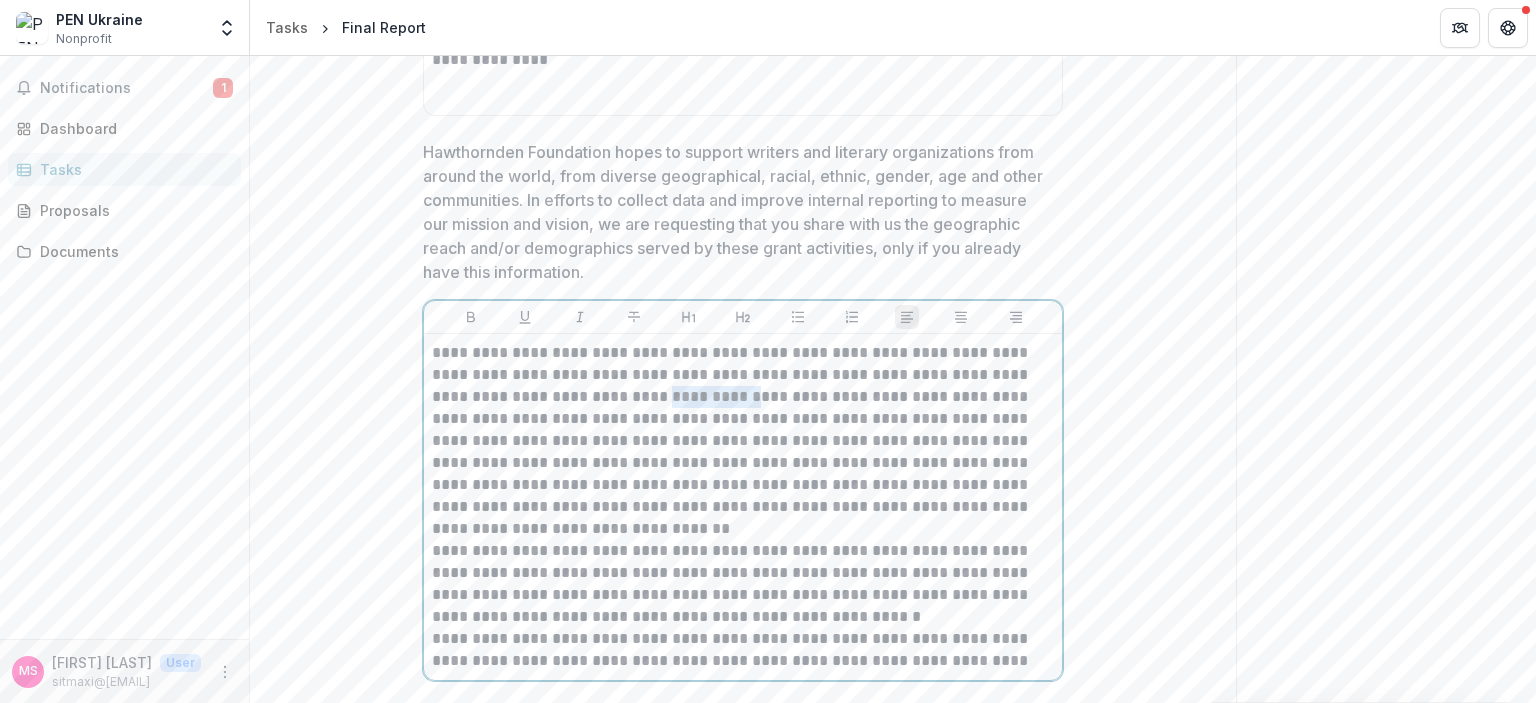 click on "**********" at bounding box center (743, 441) 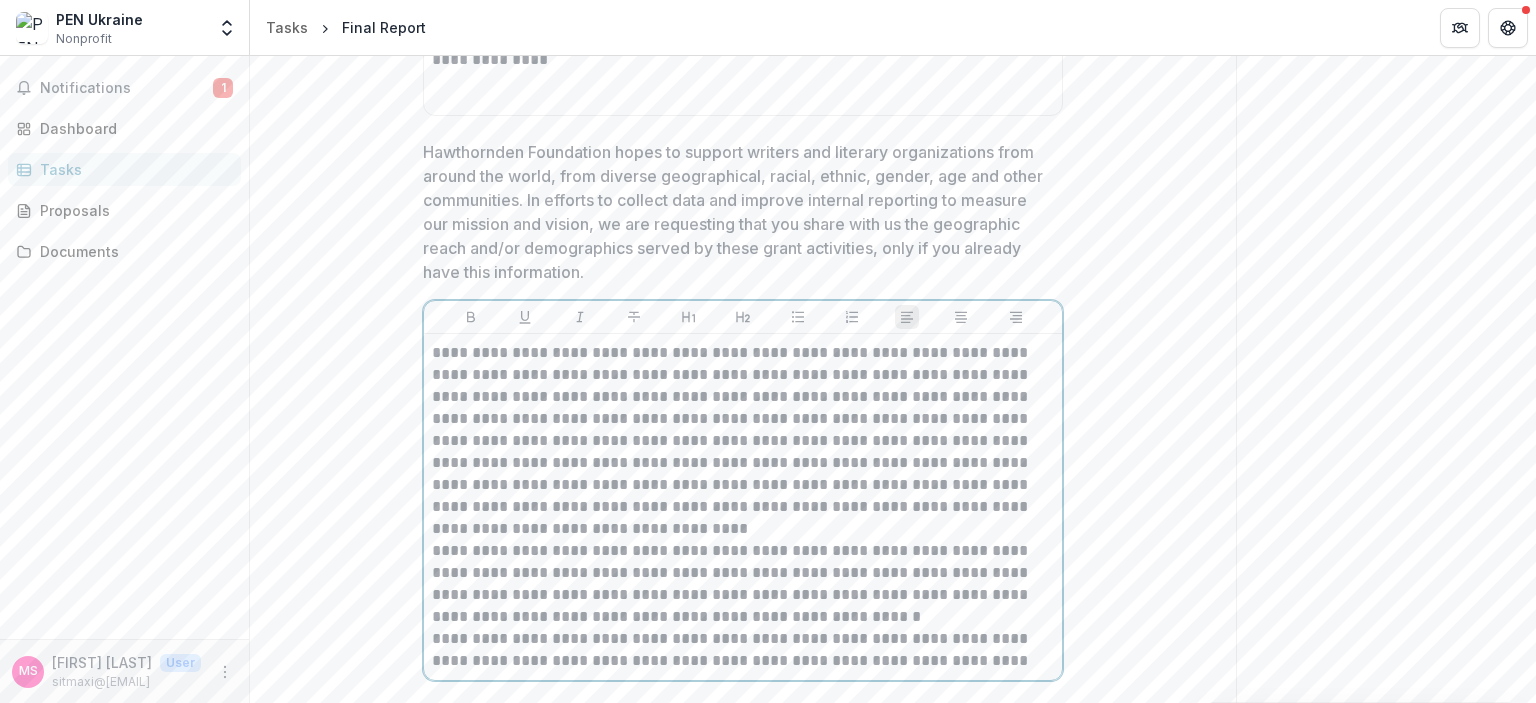 click on "**********" at bounding box center (743, 441) 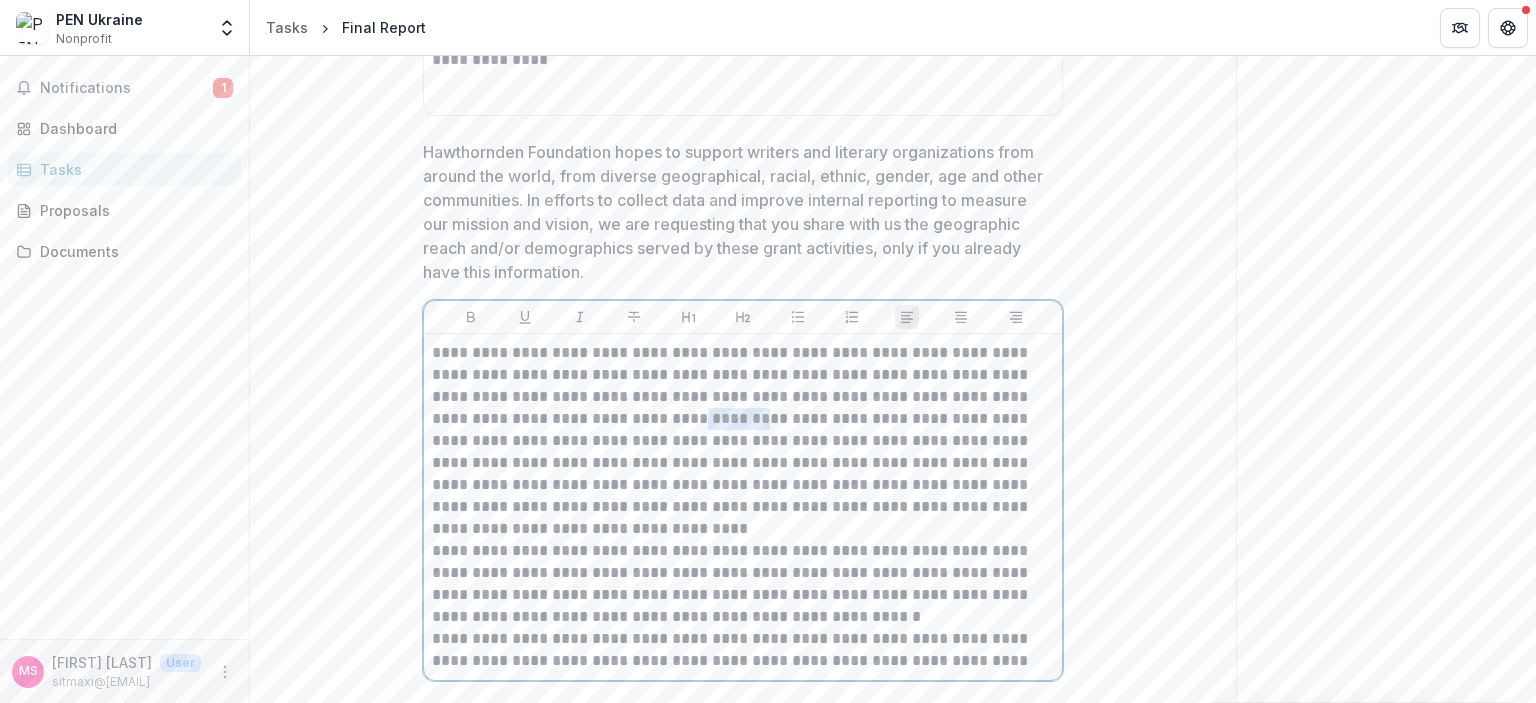 click on "**********" at bounding box center [743, 441] 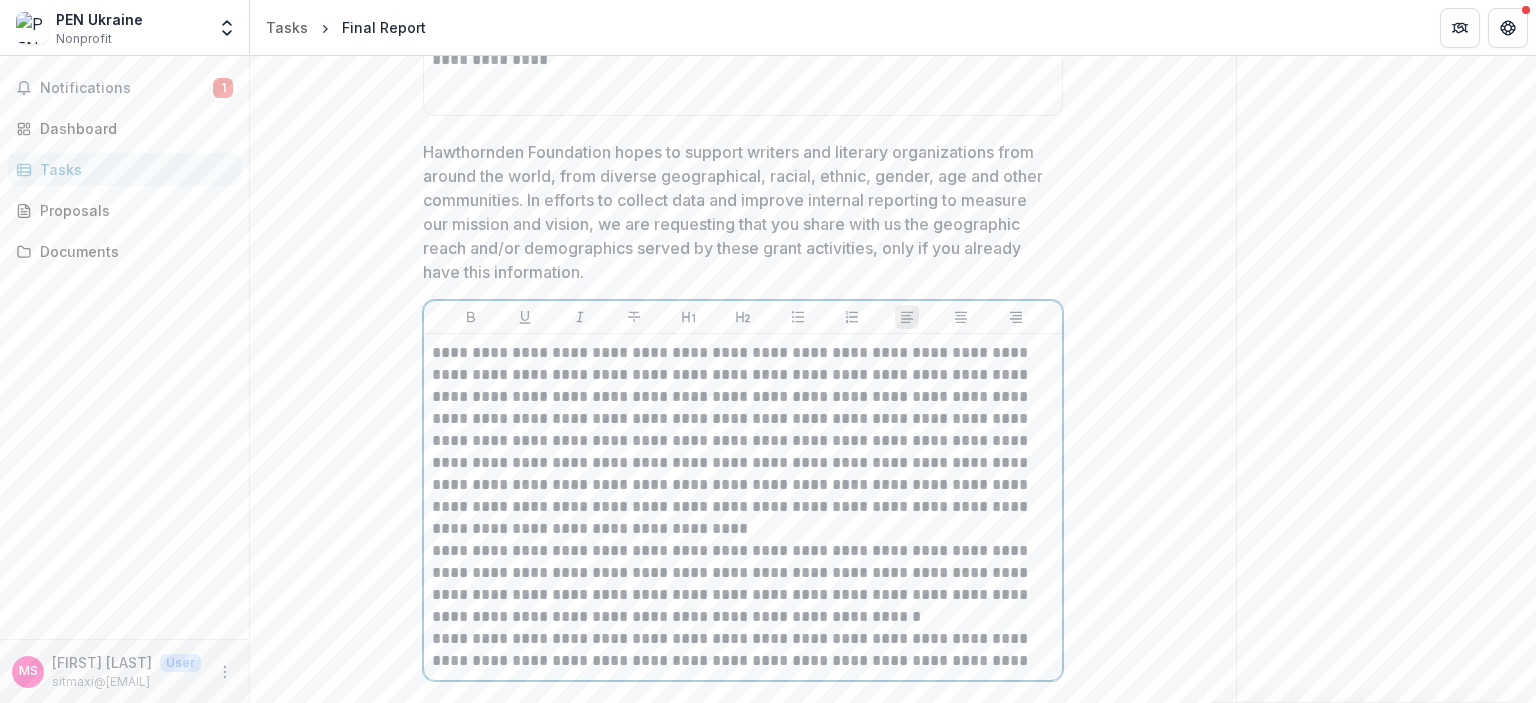 click on "**********" at bounding box center (743, 441) 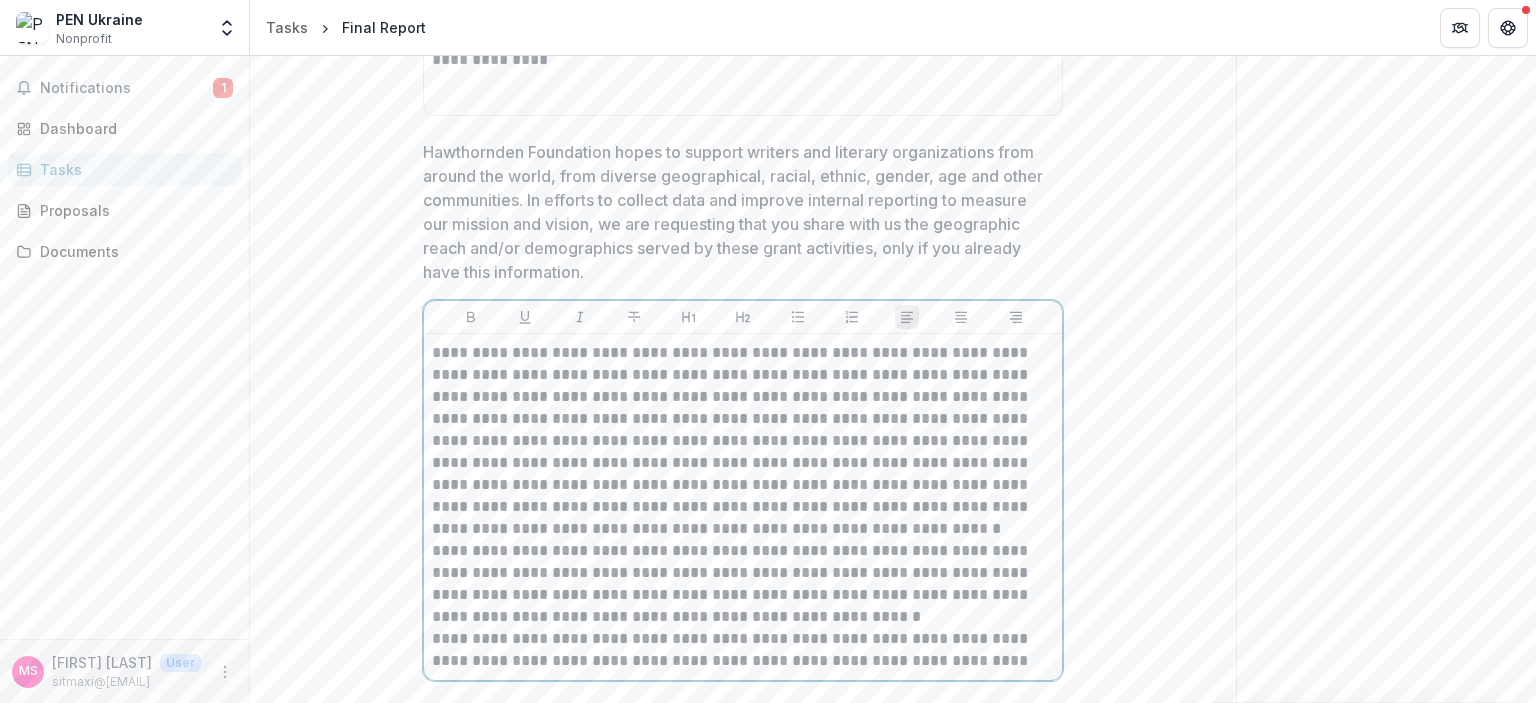 click on "**********" at bounding box center (743, 441) 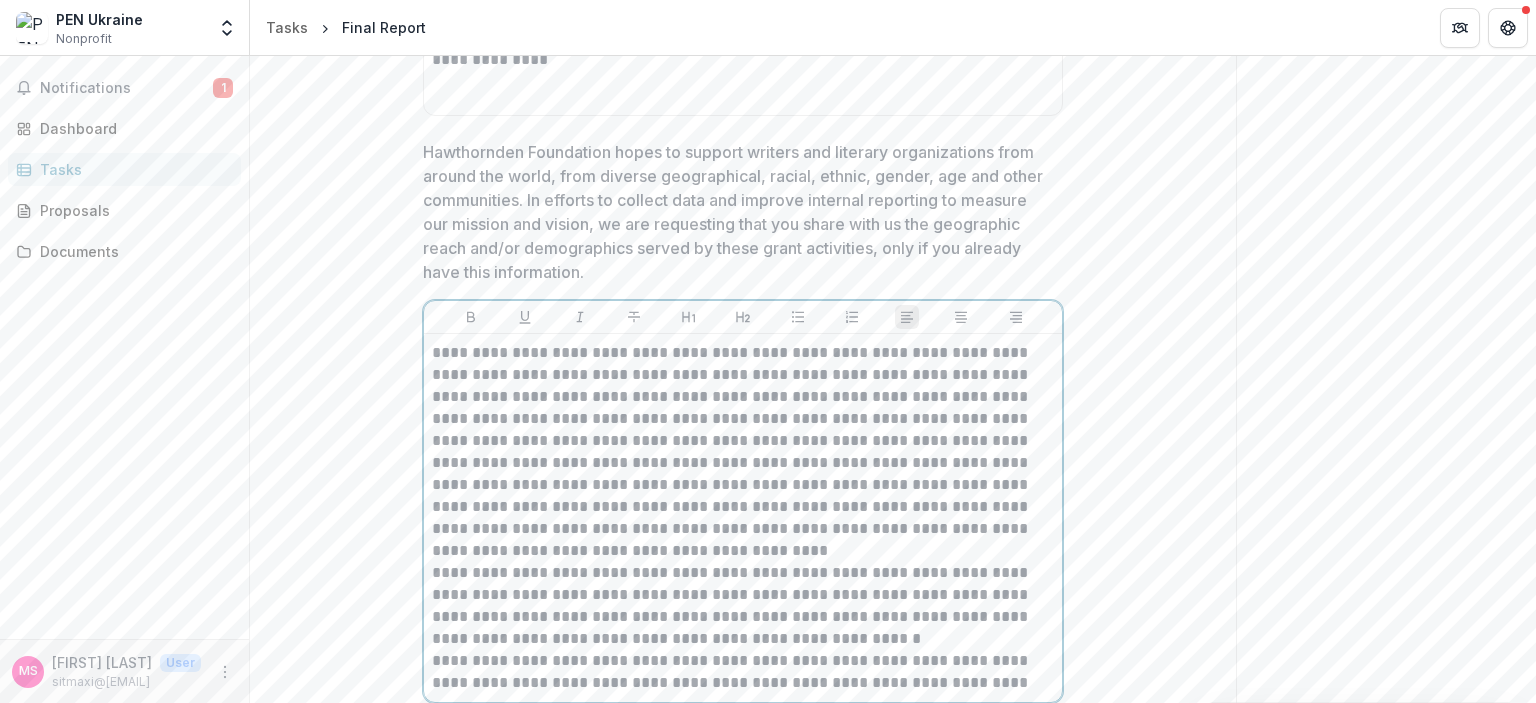 click on "**********" at bounding box center [743, 452] 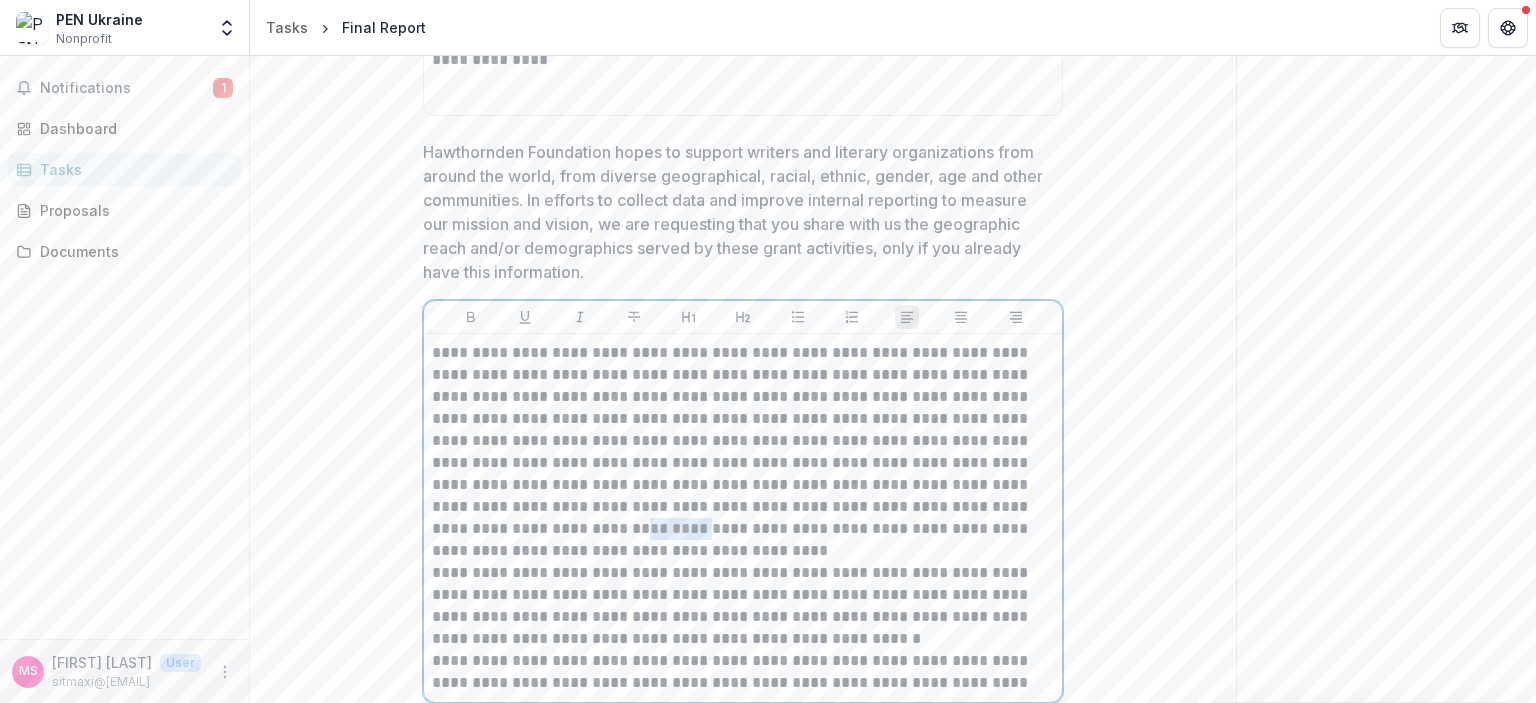 click on "**********" at bounding box center [743, 452] 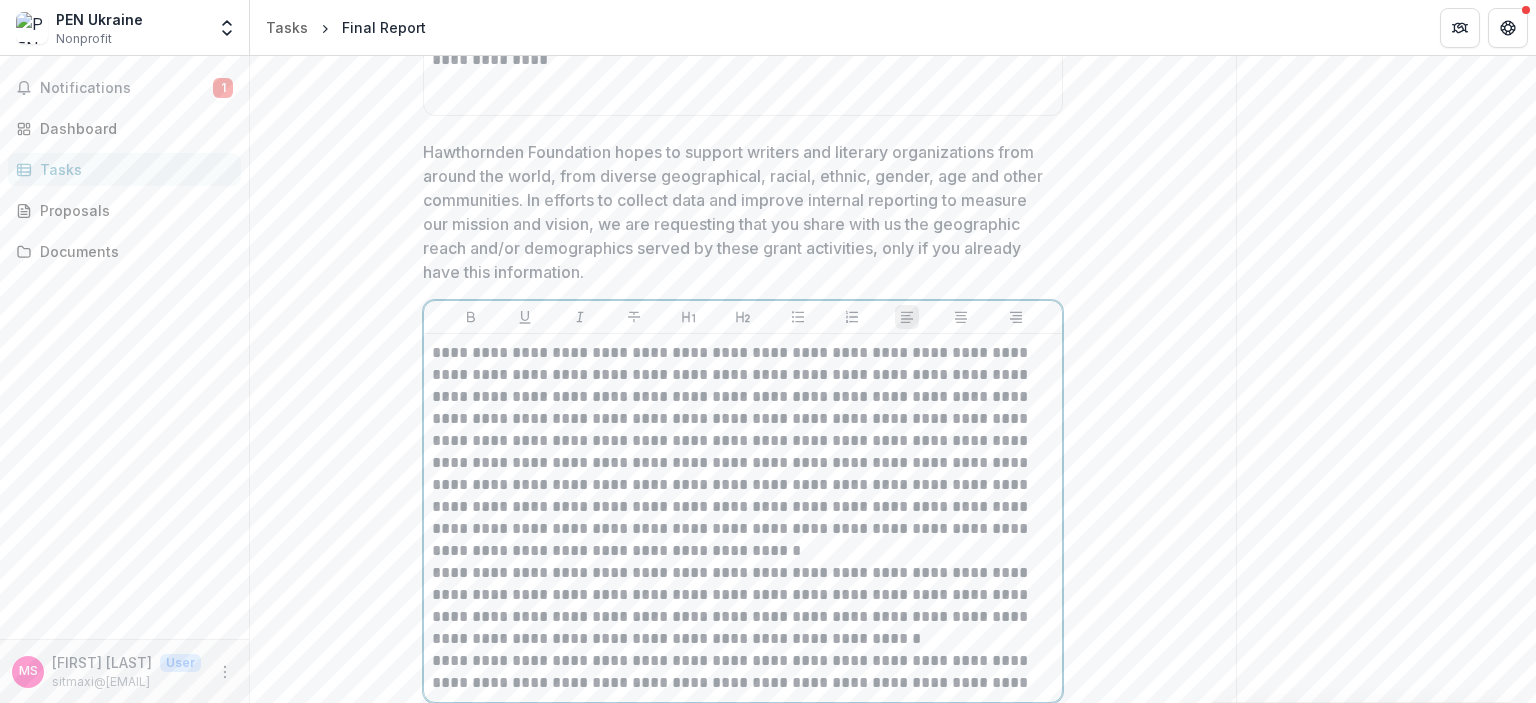 click on "**********" at bounding box center [743, 452] 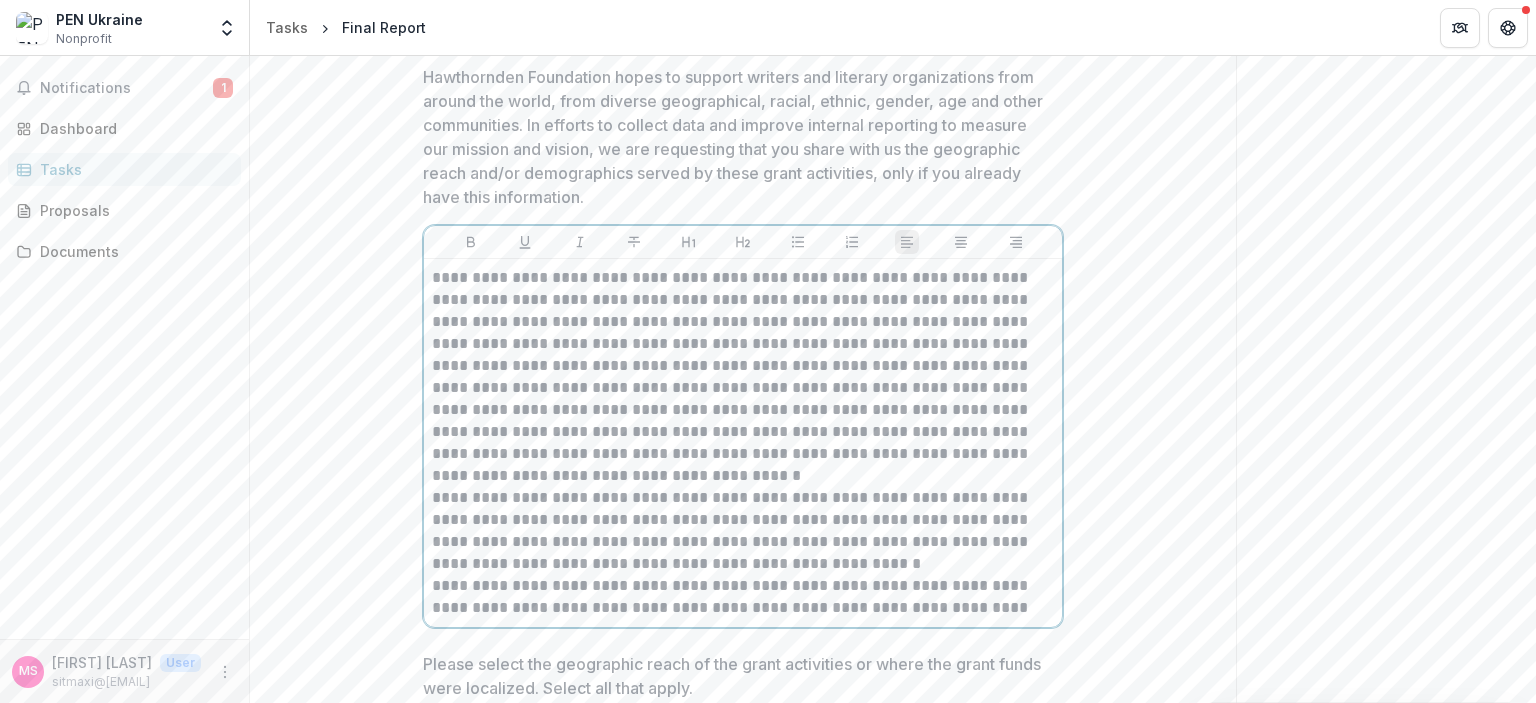 scroll, scrollTop: 3467, scrollLeft: 0, axis: vertical 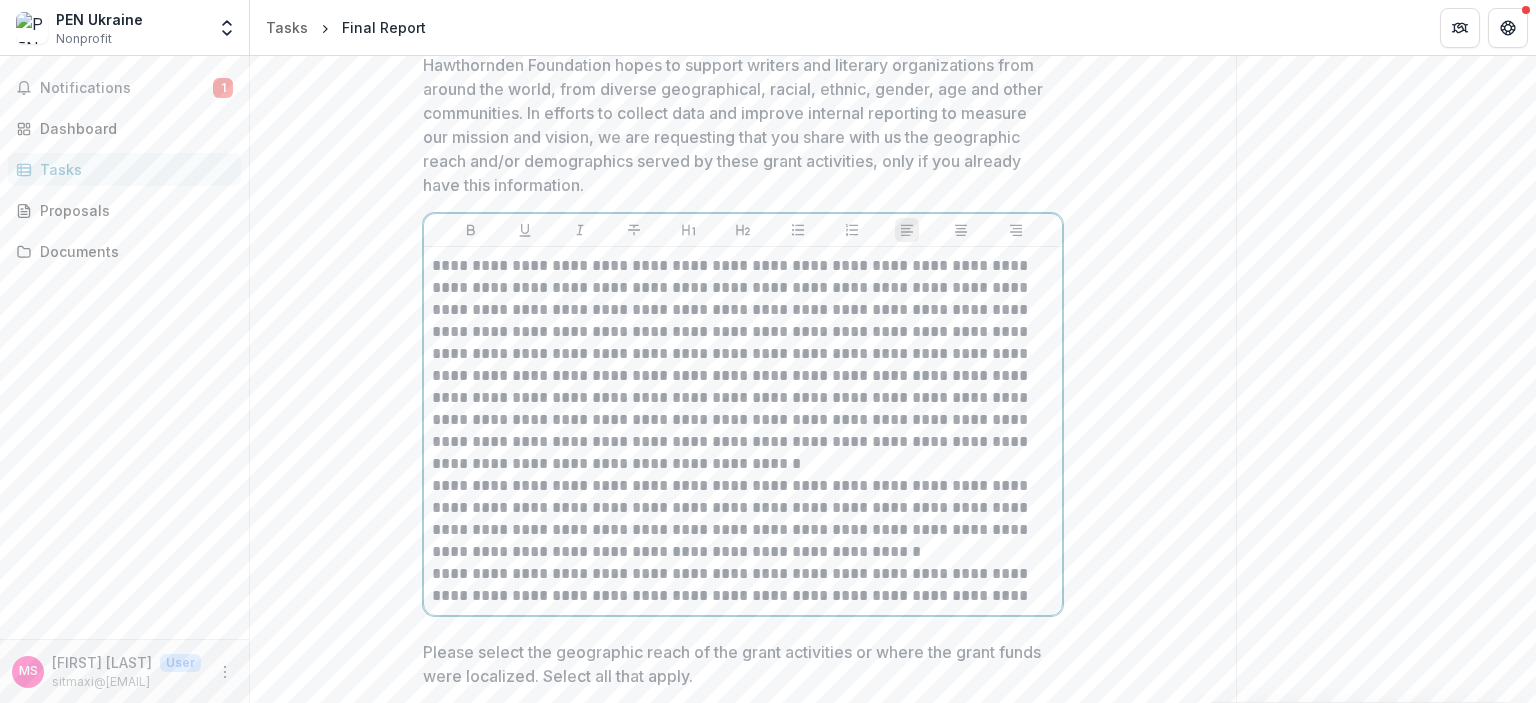 click on "**********" at bounding box center [743, 365] 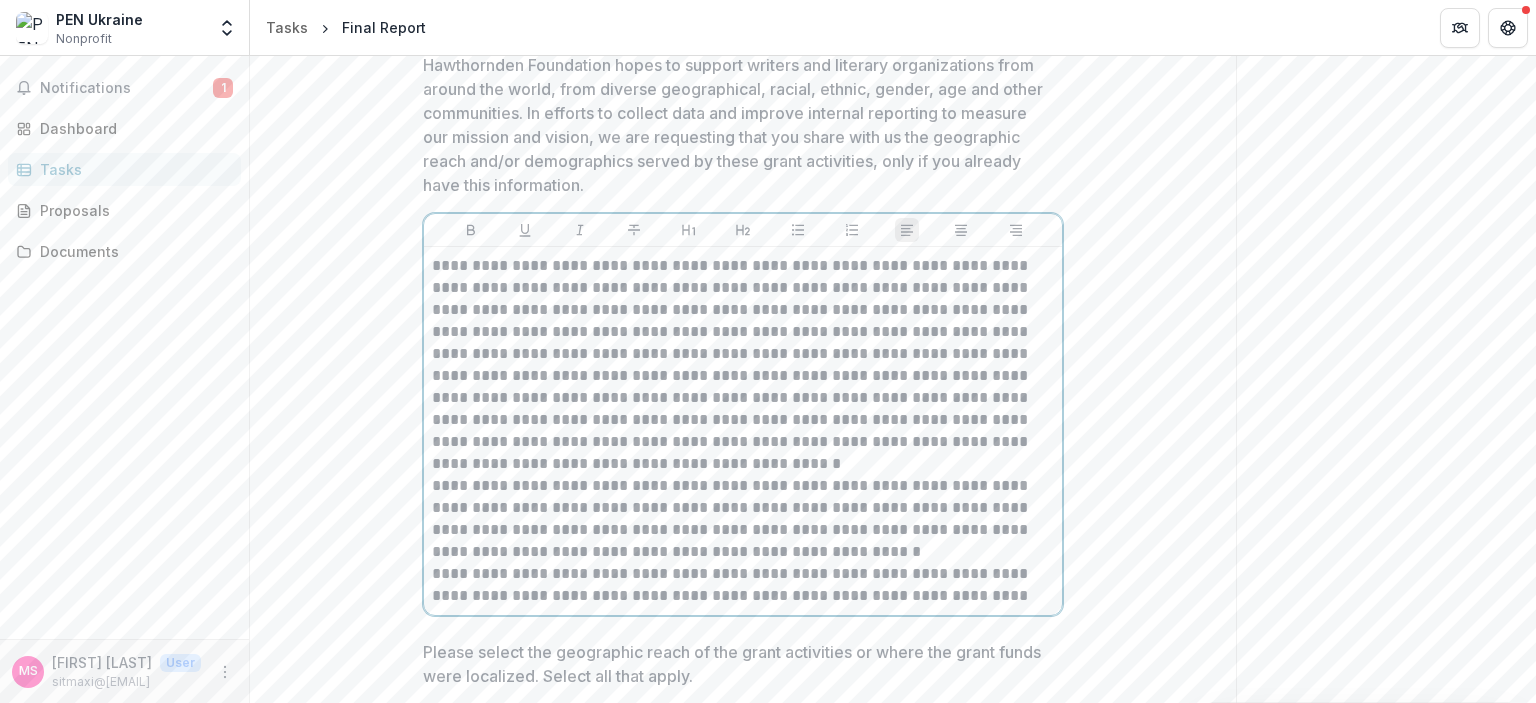 click on "**********" at bounding box center (743, 365) 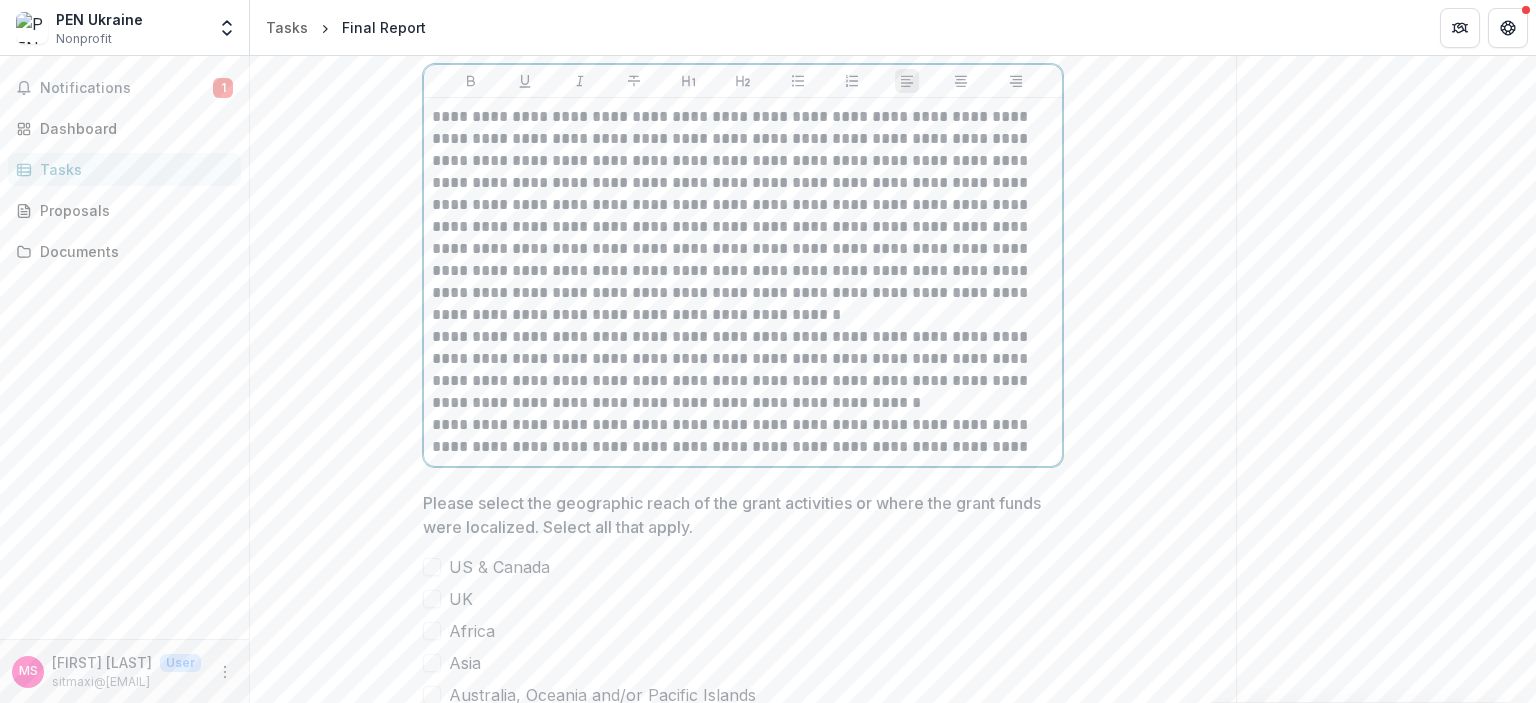 scroll, scrollTop: 3615, scrollLeft: 0, axis: vertical 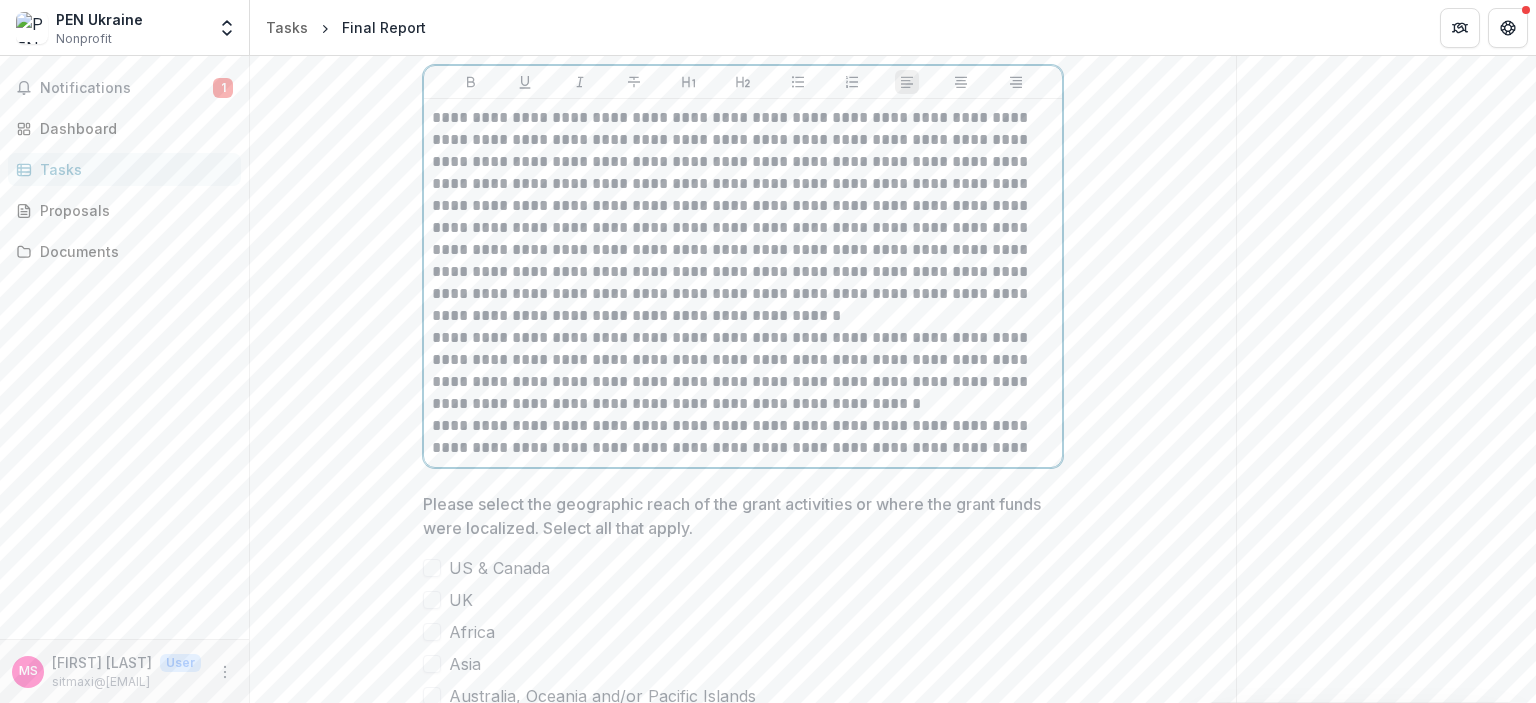 click on "**********" at bounding box center (743, 371) 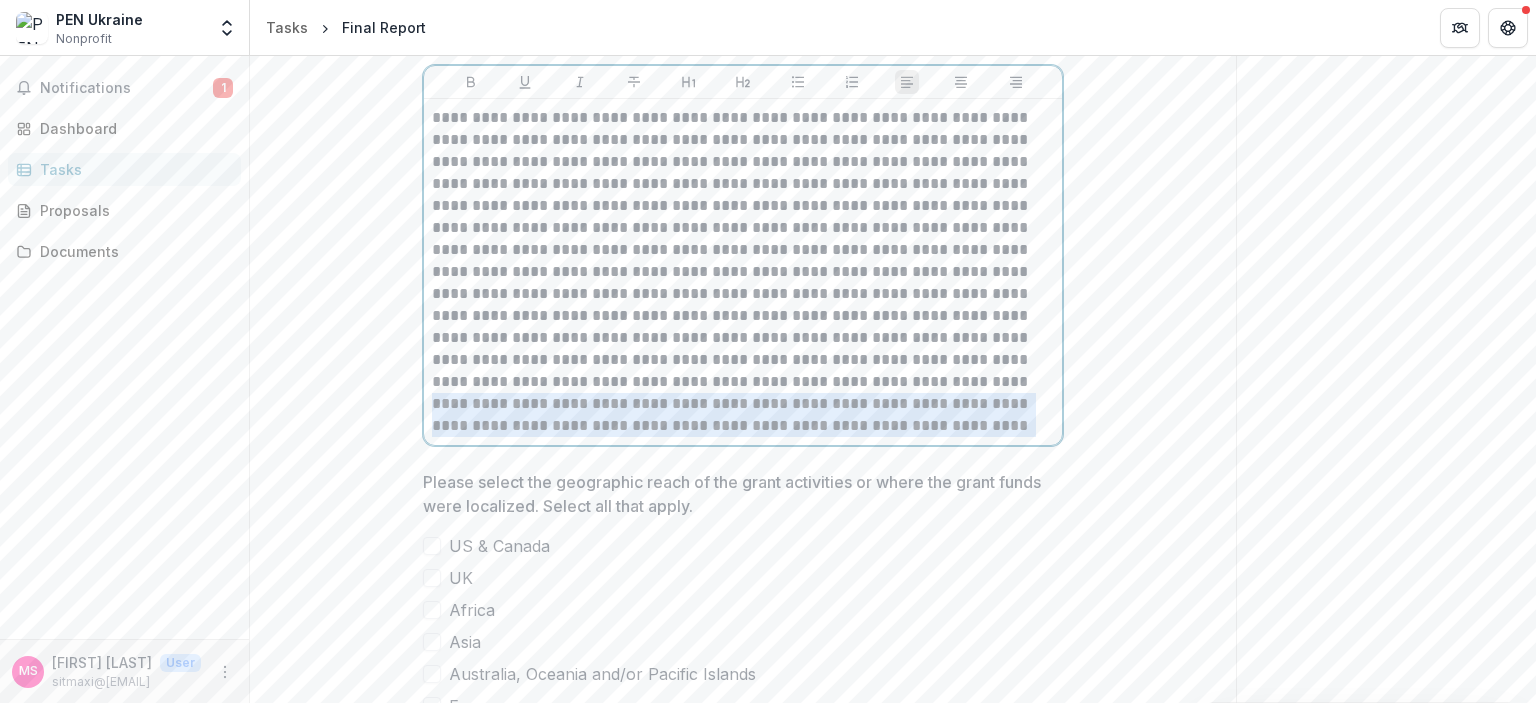 drag, startPoint x: 430, startPoint y: 400, endPoint x: 1010, endPoint y: 417, distance: 580.2491 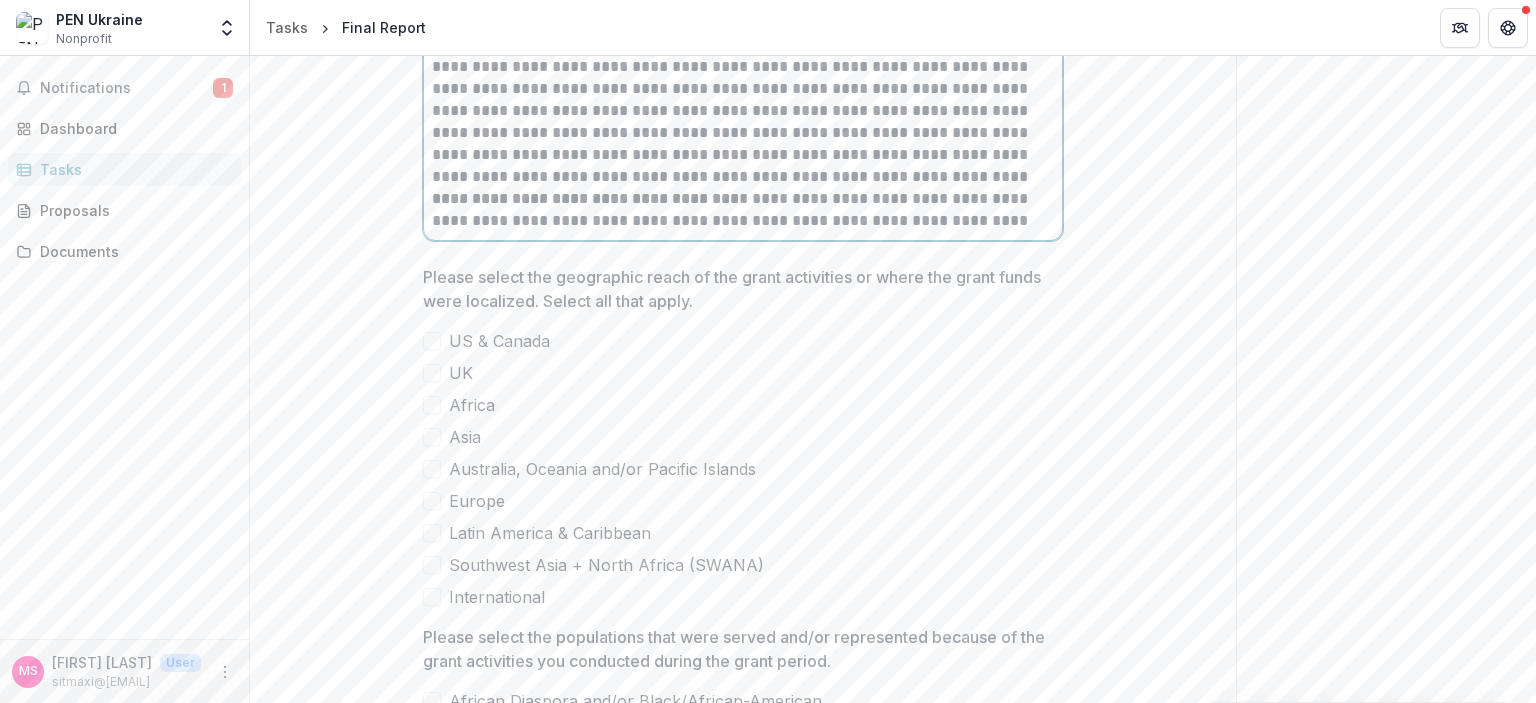 scroll, scrollTop: 3822, scrollLeft: 0, axis: vertical 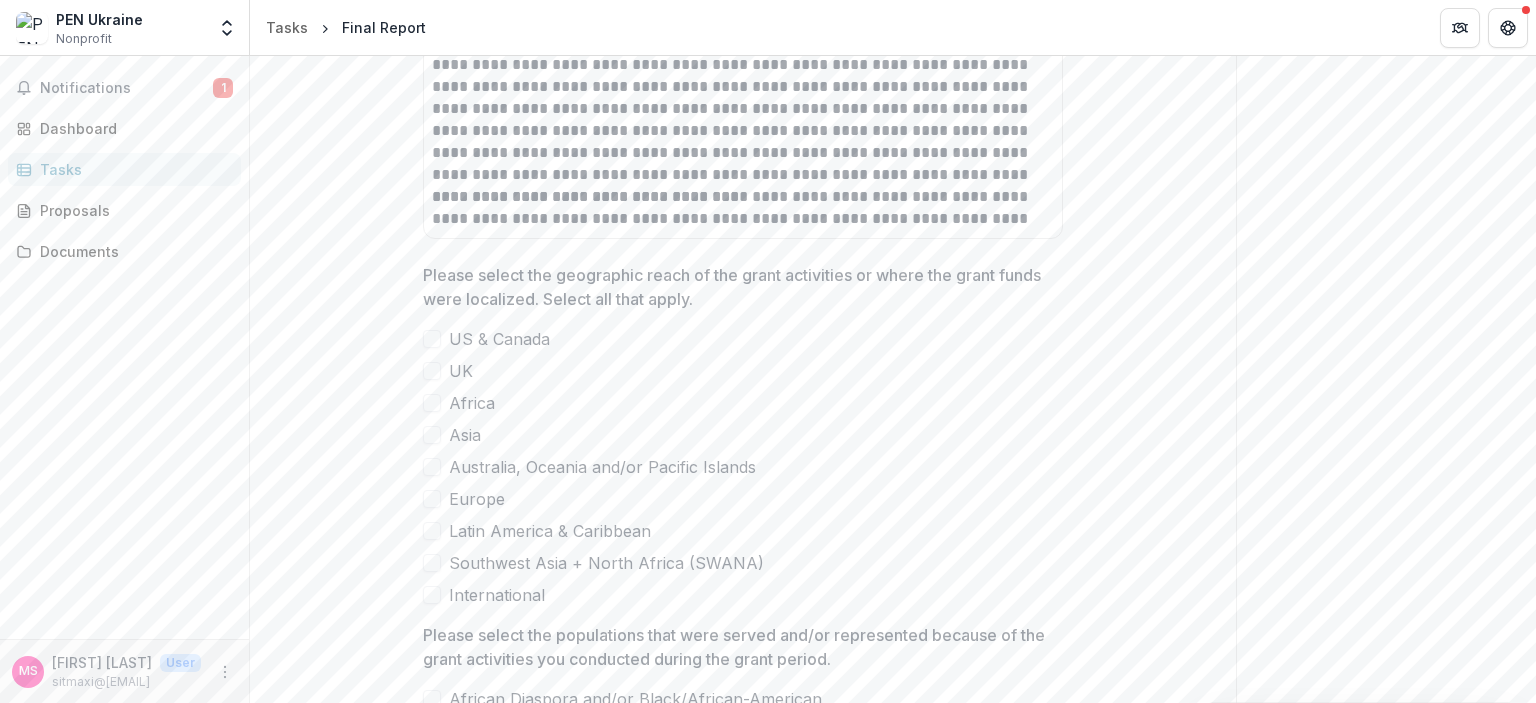 click at bounding box center [432, 499] 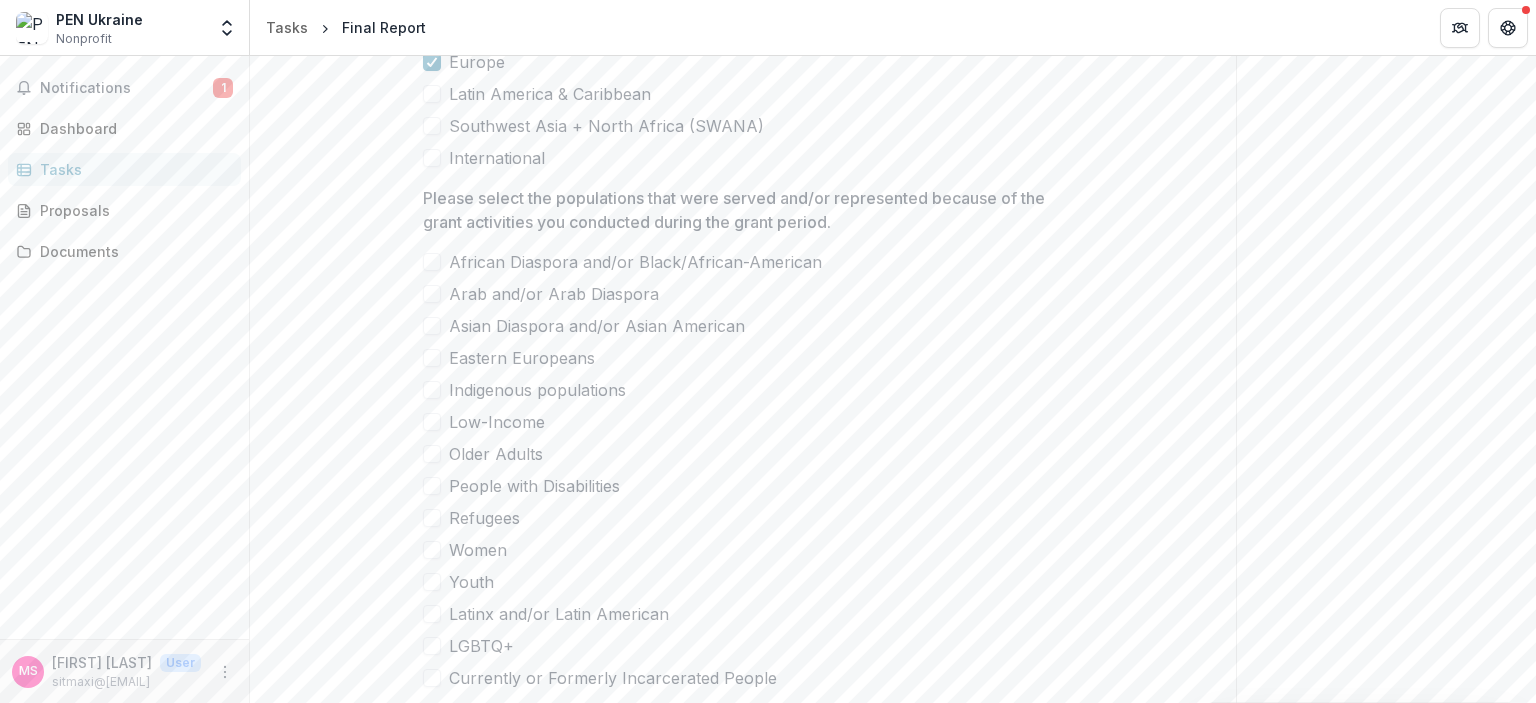 scroll, scrollTop: 4260, scrollLeft: 0, axis: vertical 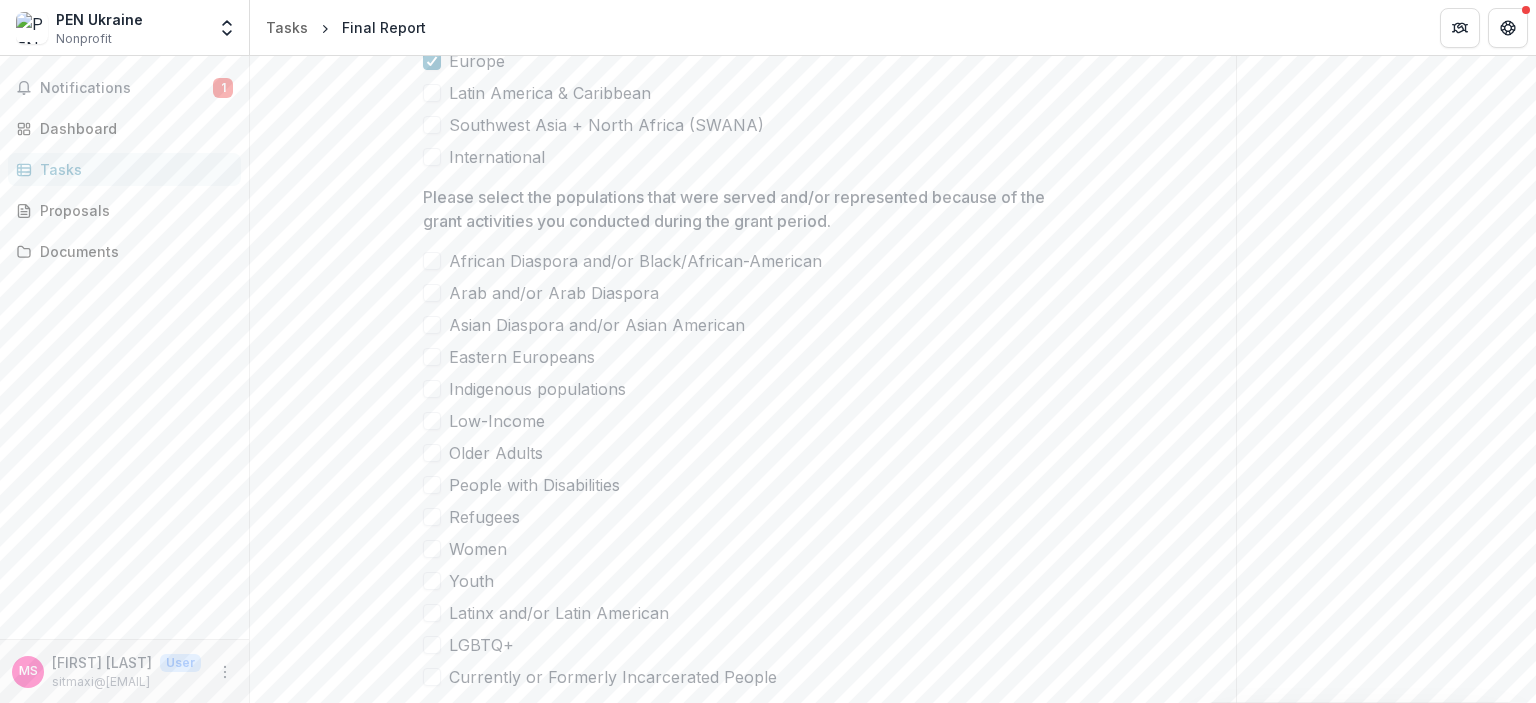click at bounding box center (432, 357) 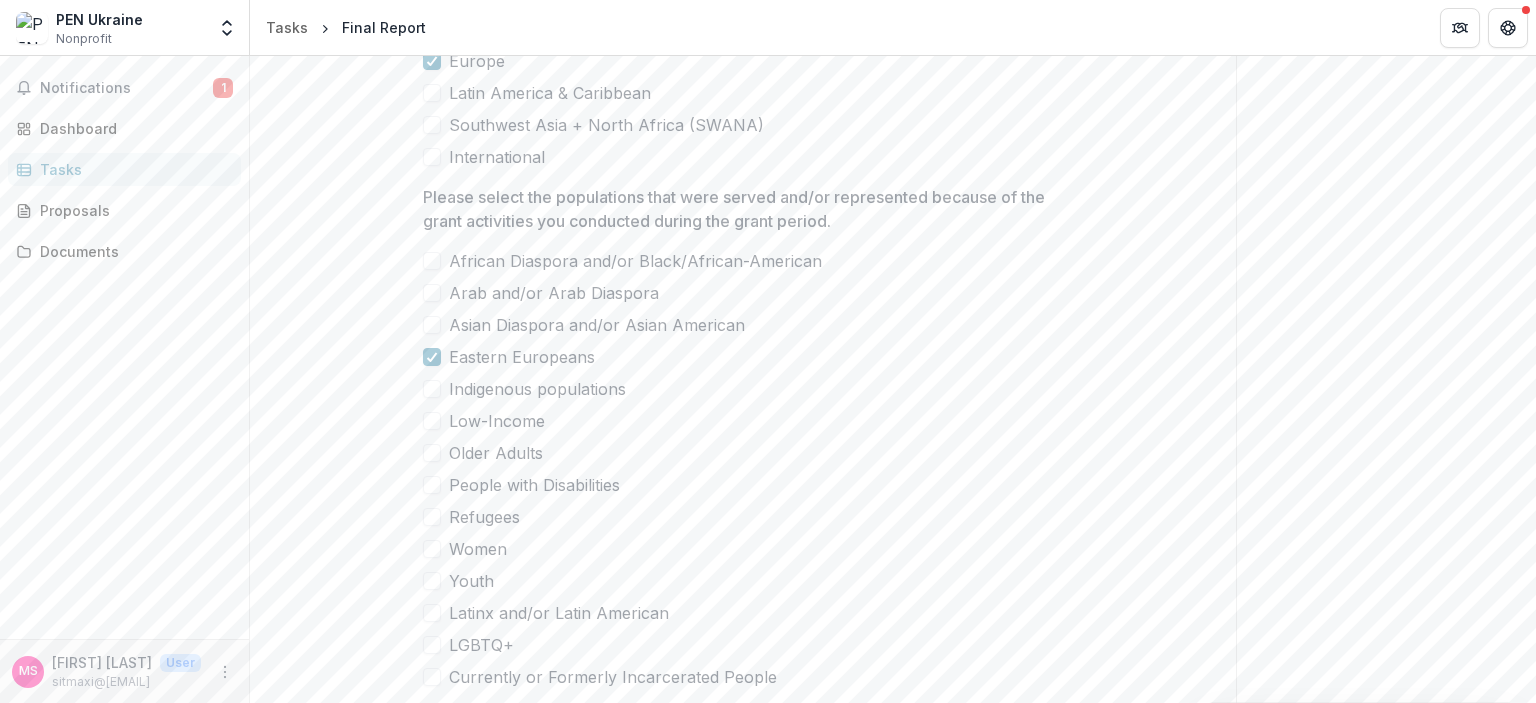 click at bounding box center [432, 389] 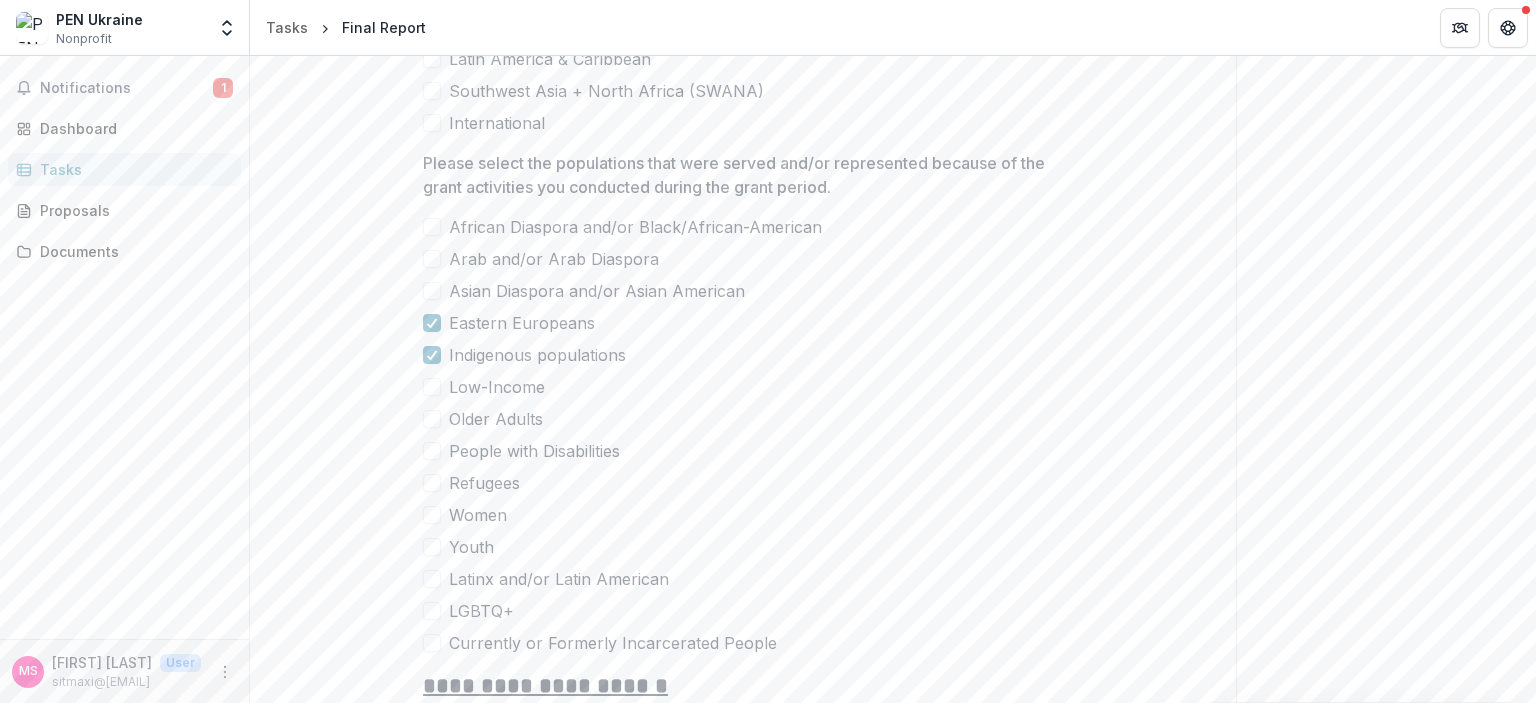 scroll, scrollTop: 4295, scrollLeft: 0, axis: vertical 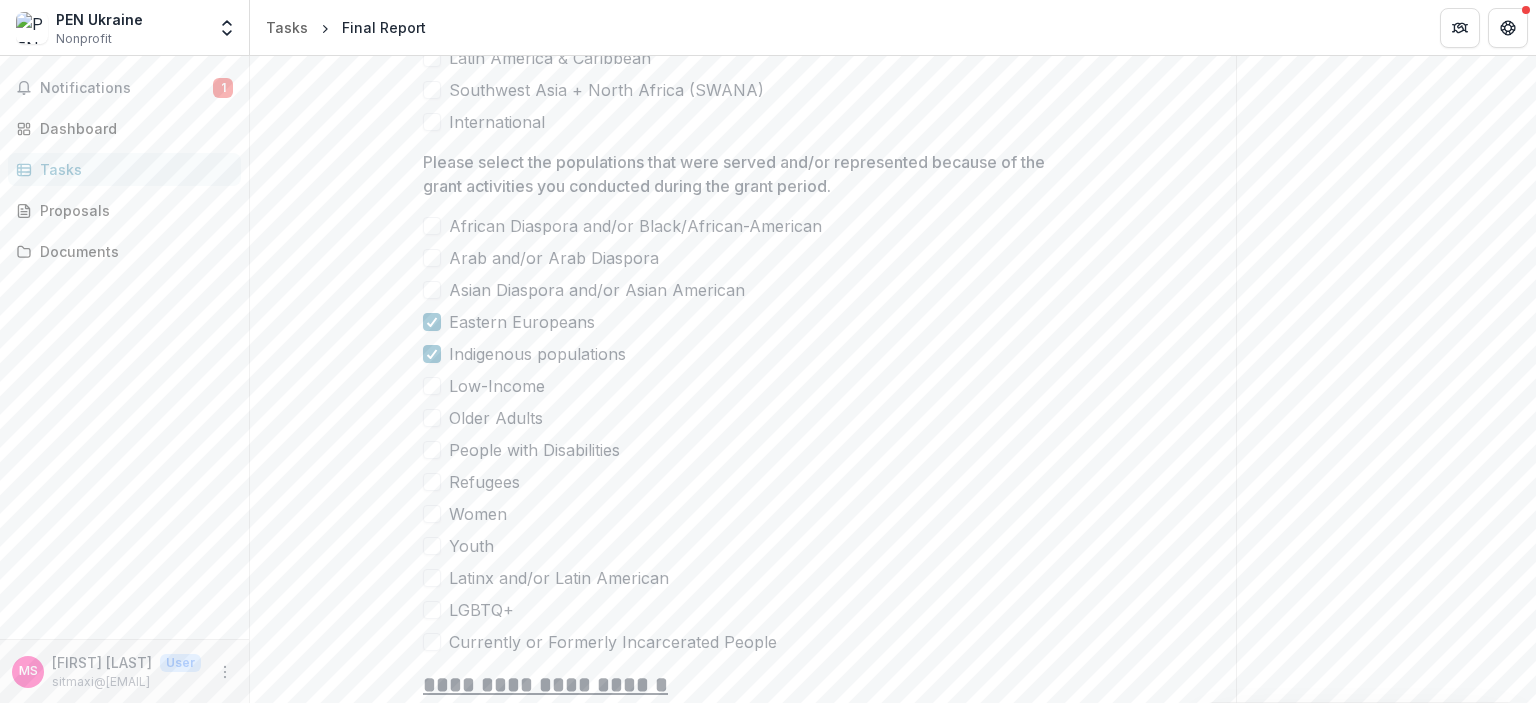 click at bounding box center [432, 386] 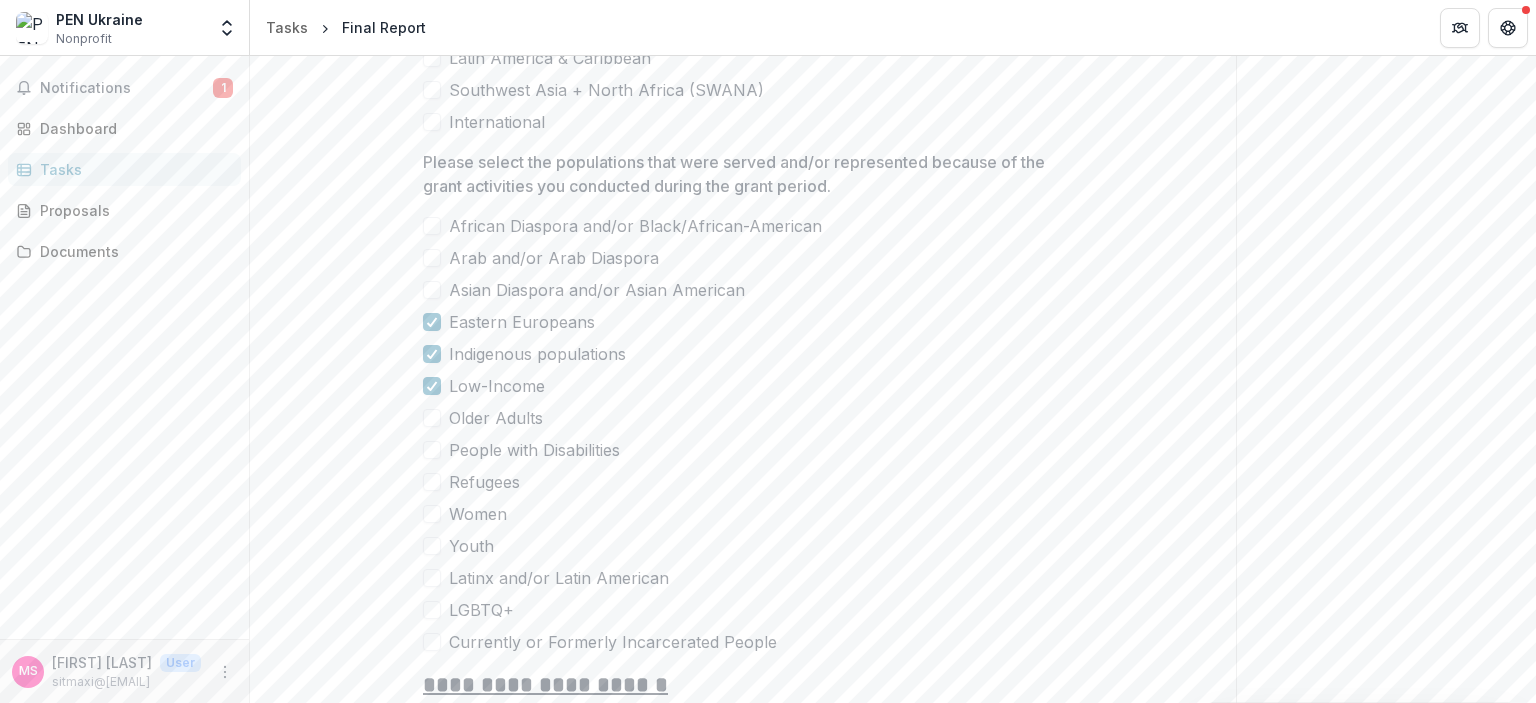 click at bounding box center (432, 418) 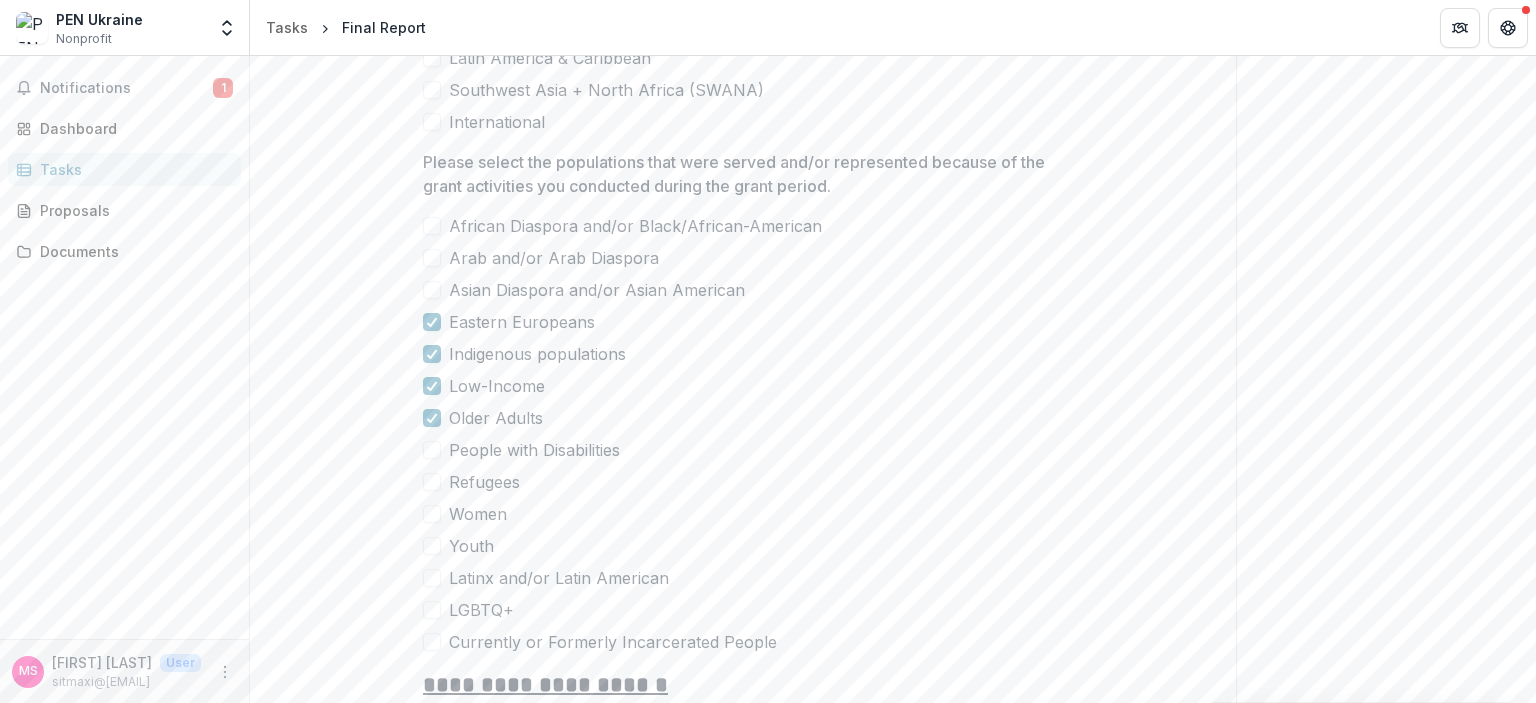 click at bounding box center (432, 450) 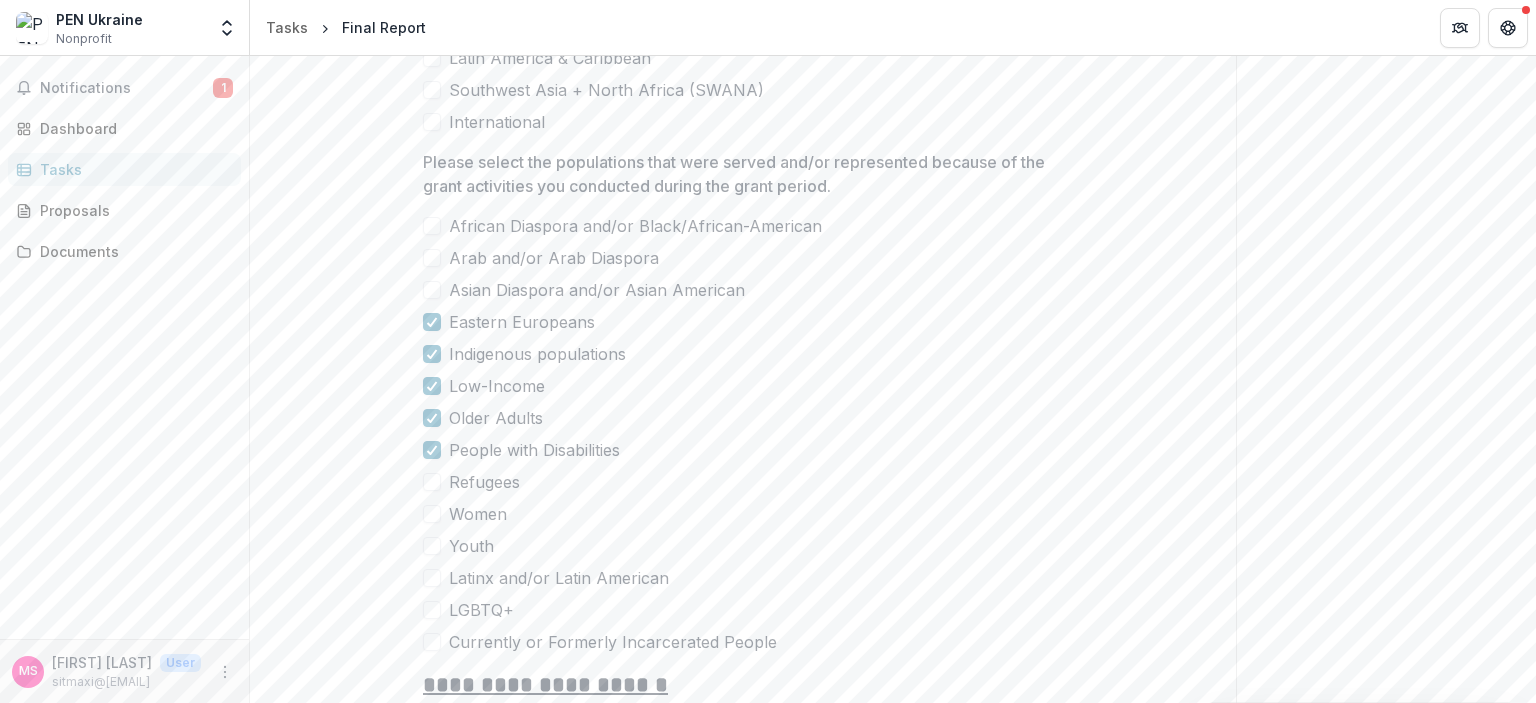 click at bounding box center [432, 482] 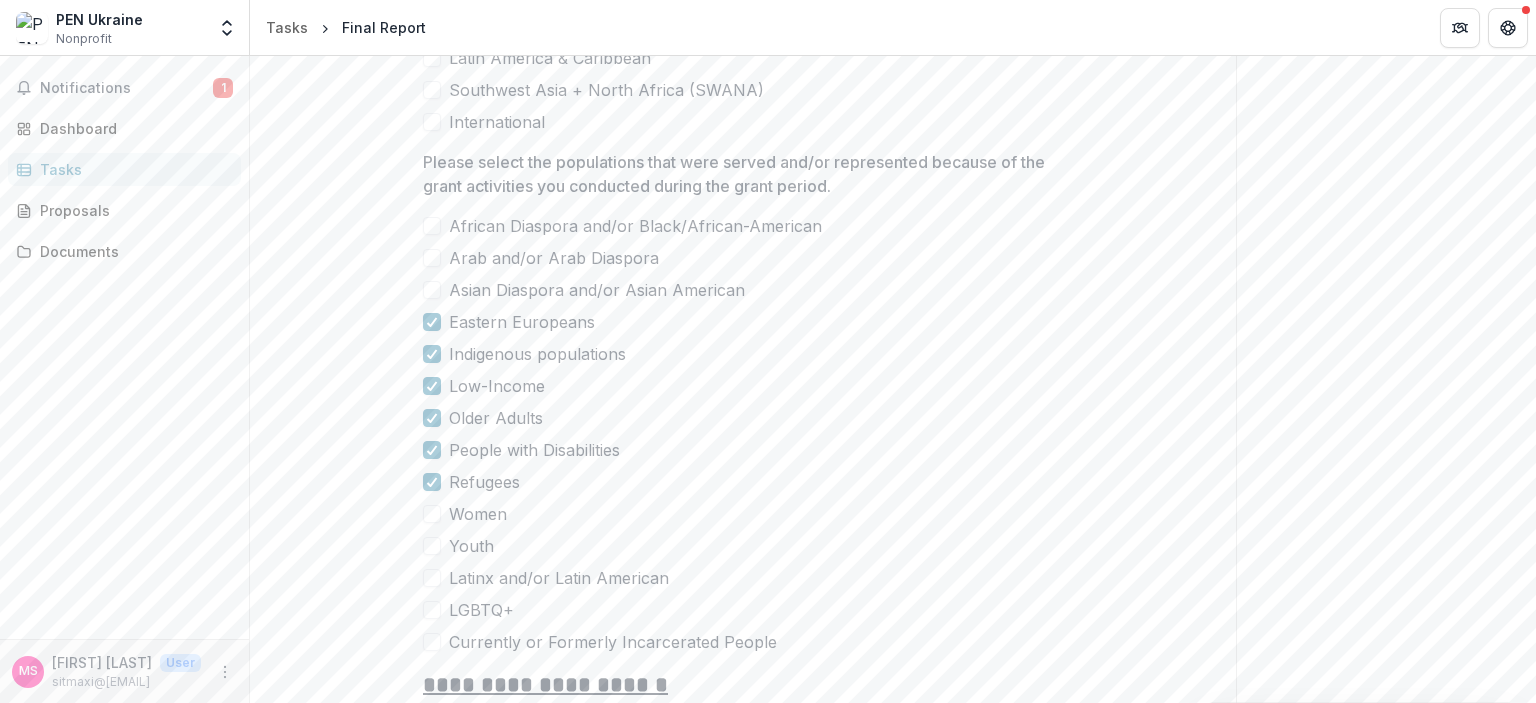 click at bounding box center [432, 514] 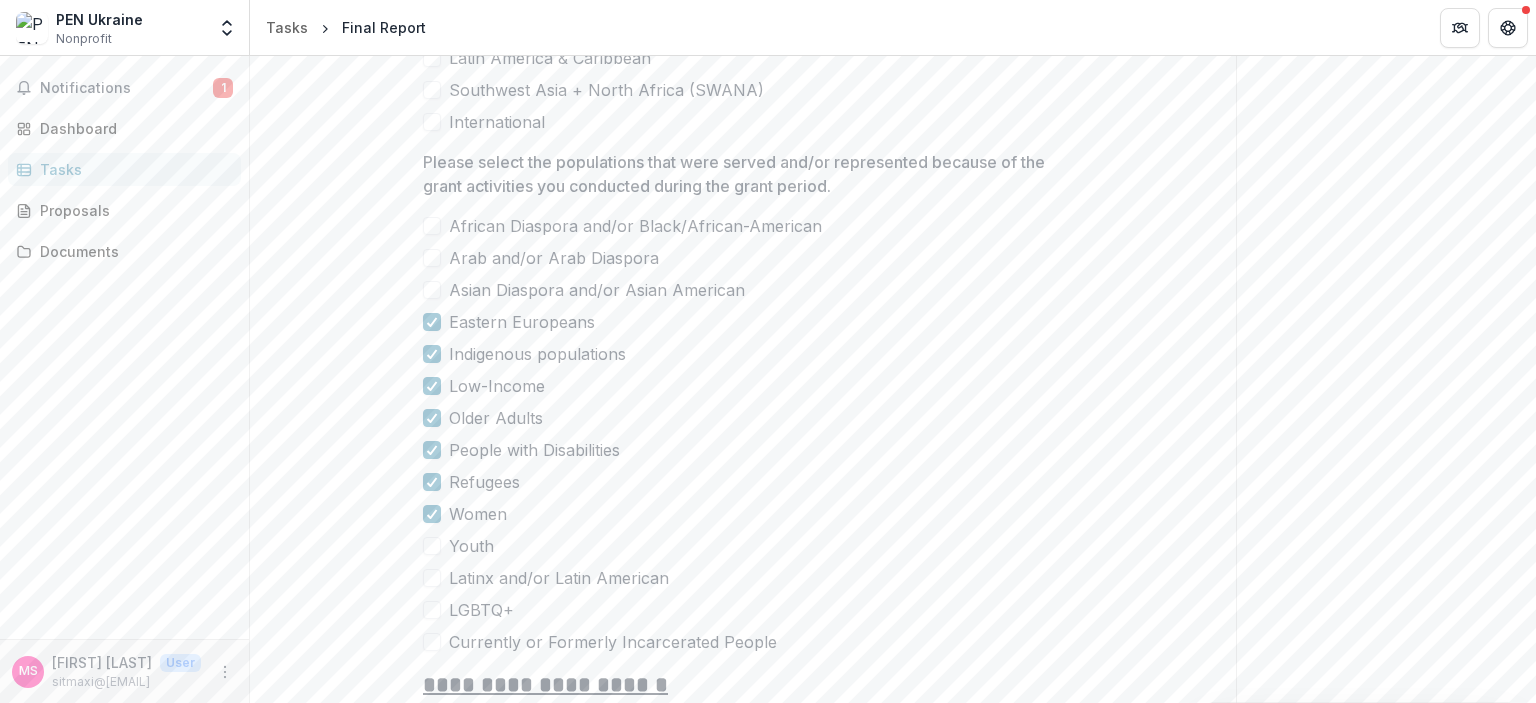 click at bounding box center (432, 546) 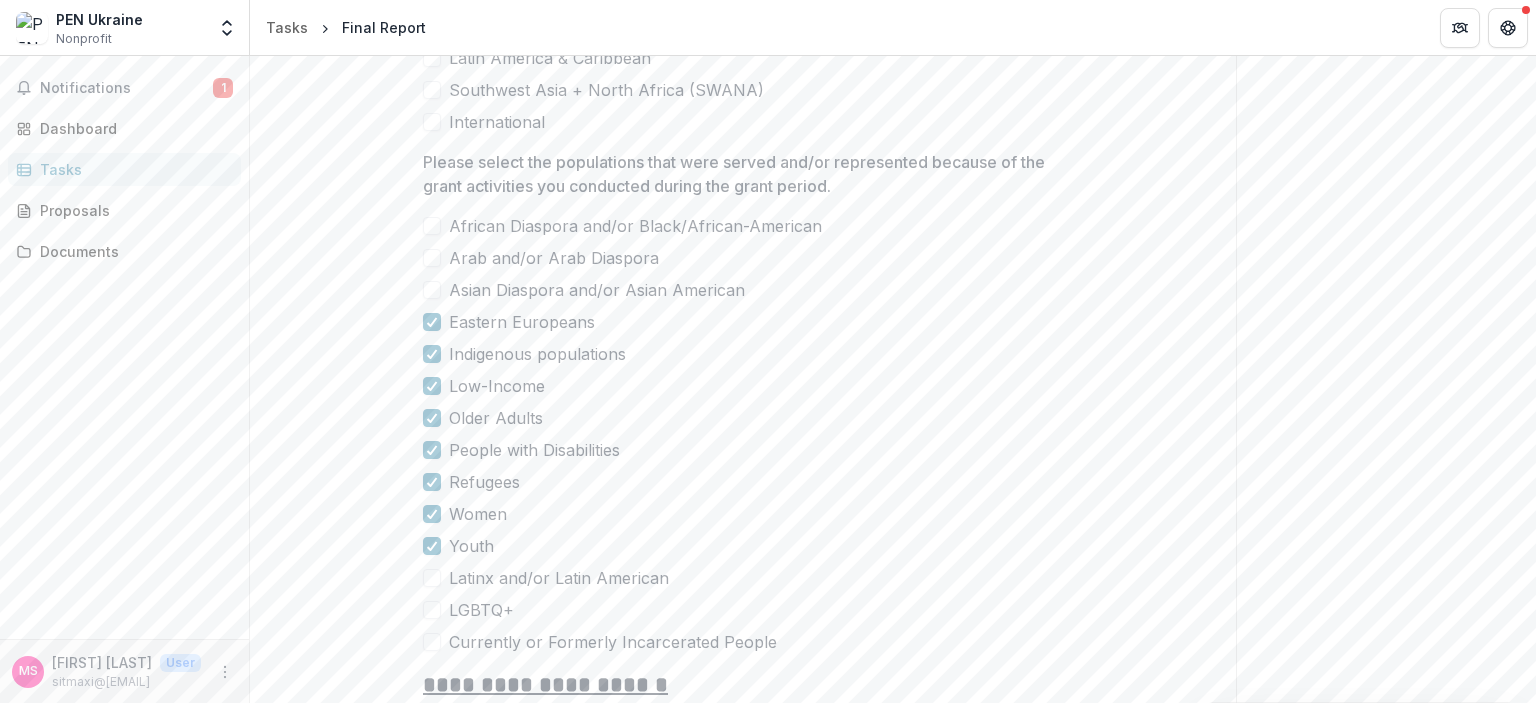 click at bounding box center (432, 610) 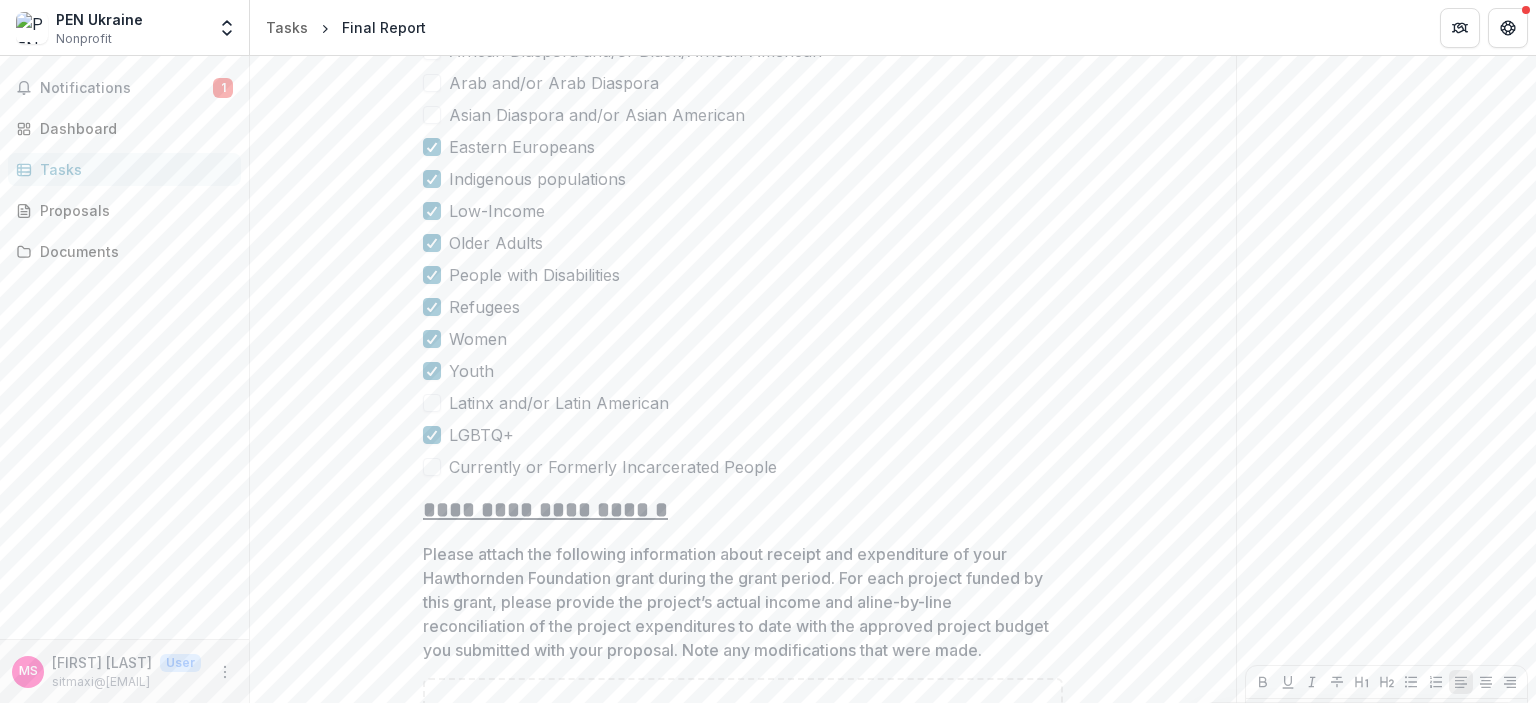 scroll, scrollTop: 4641, scrollLeft: 0, axis: vertical 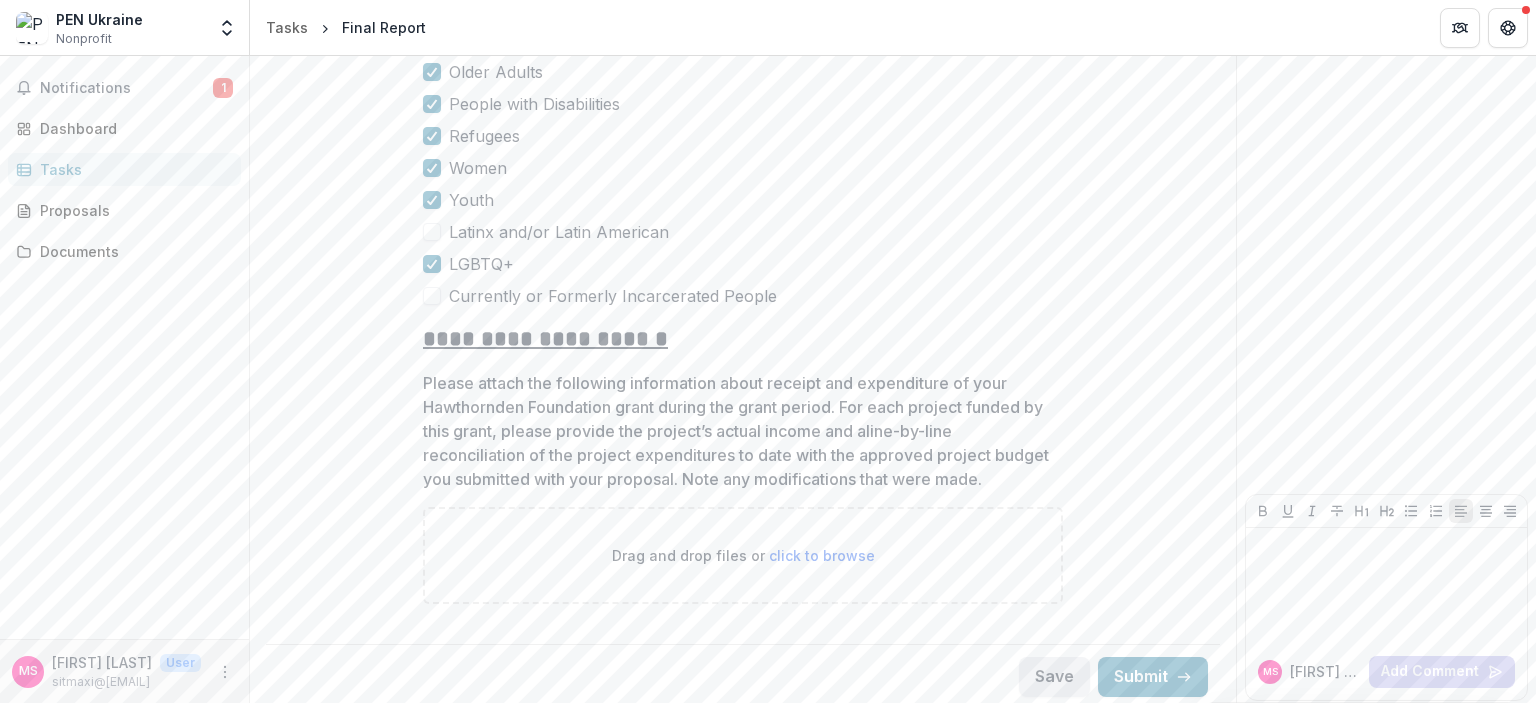 click on "Save" at bounding box center [1054, 677] 